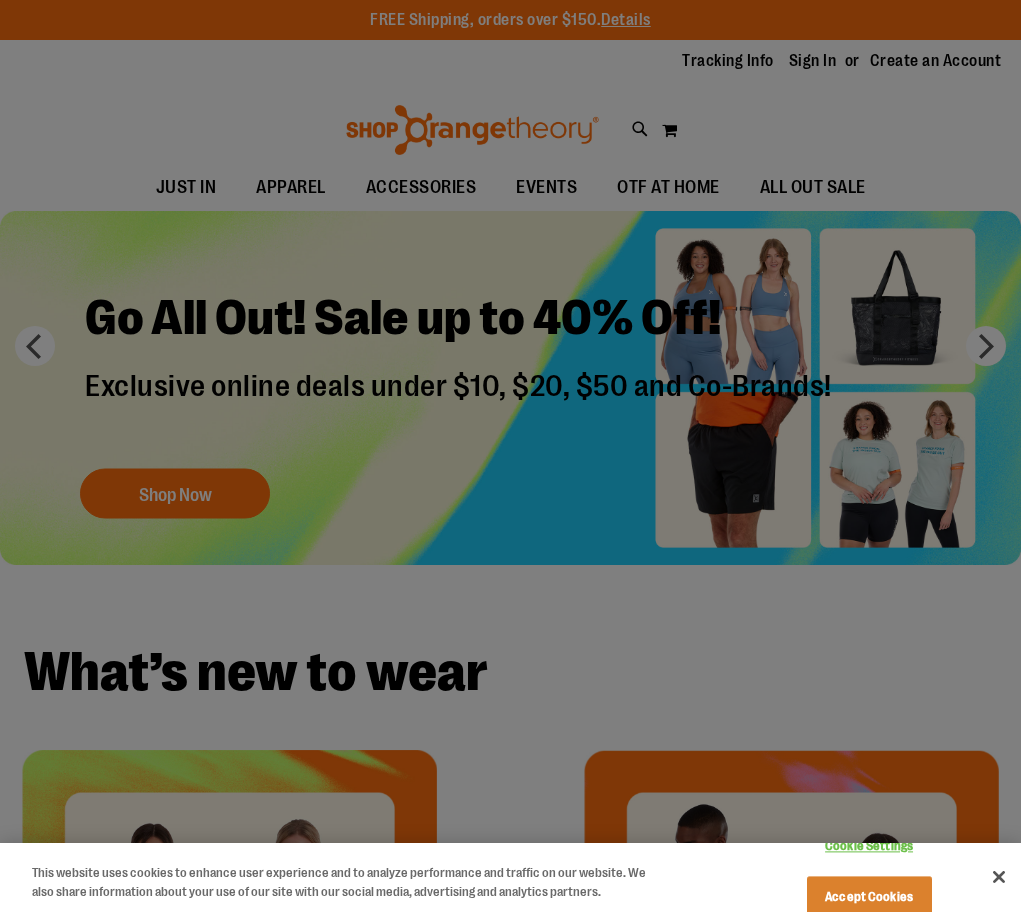 scroll, scrollTop: 0, scrollLeft: 0, axis: both 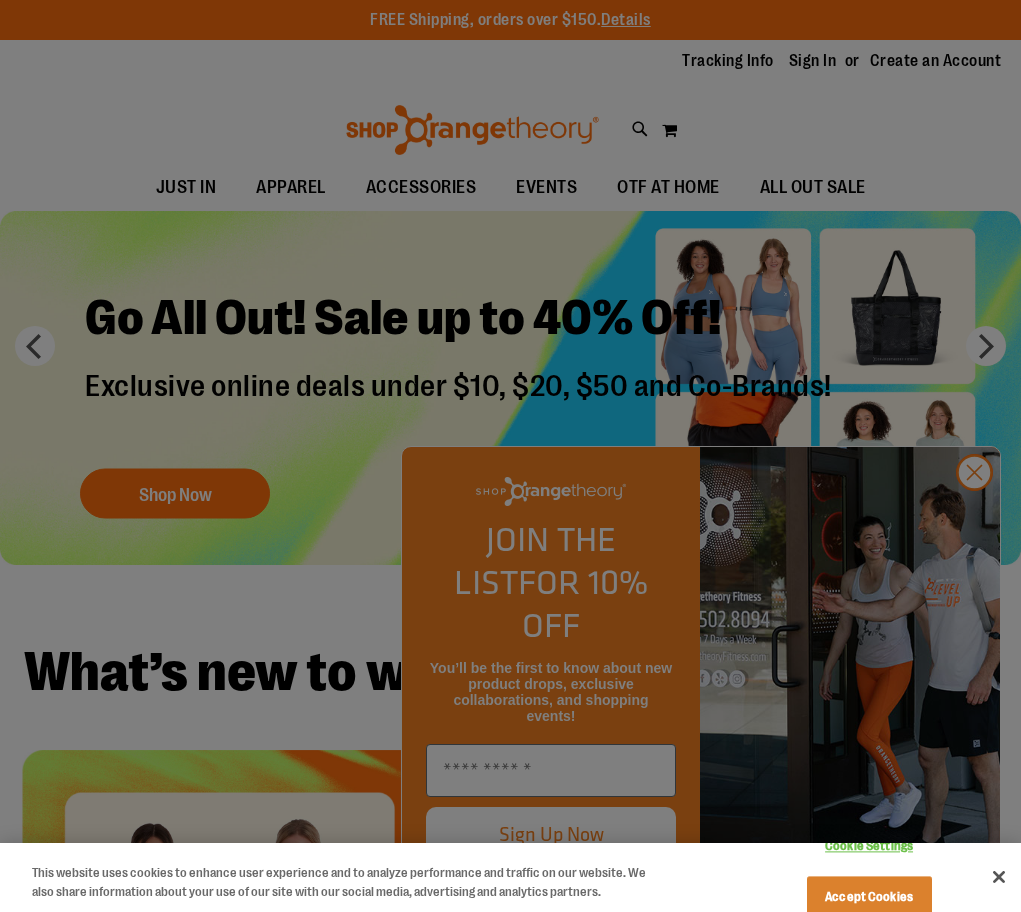 click at bounding box center (510, 456) 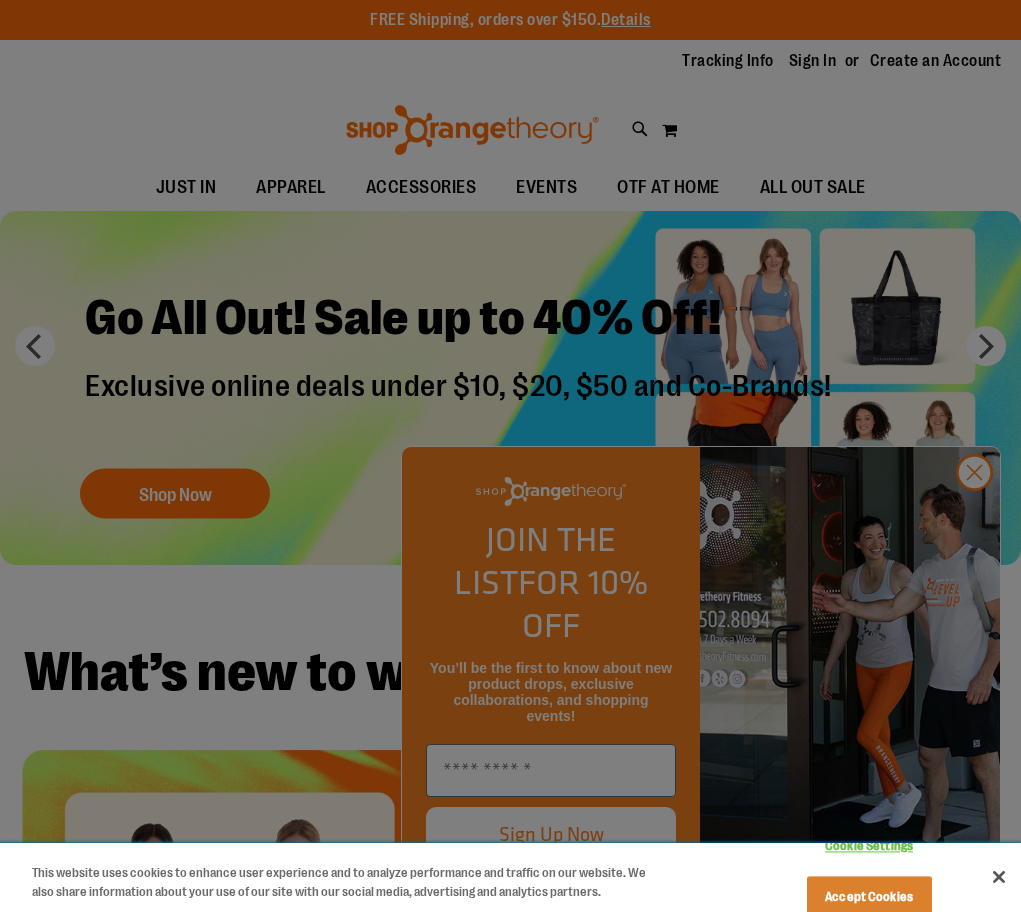 click on "Cookie Settings     Accept Cookies" at bounding box center (885, 877) 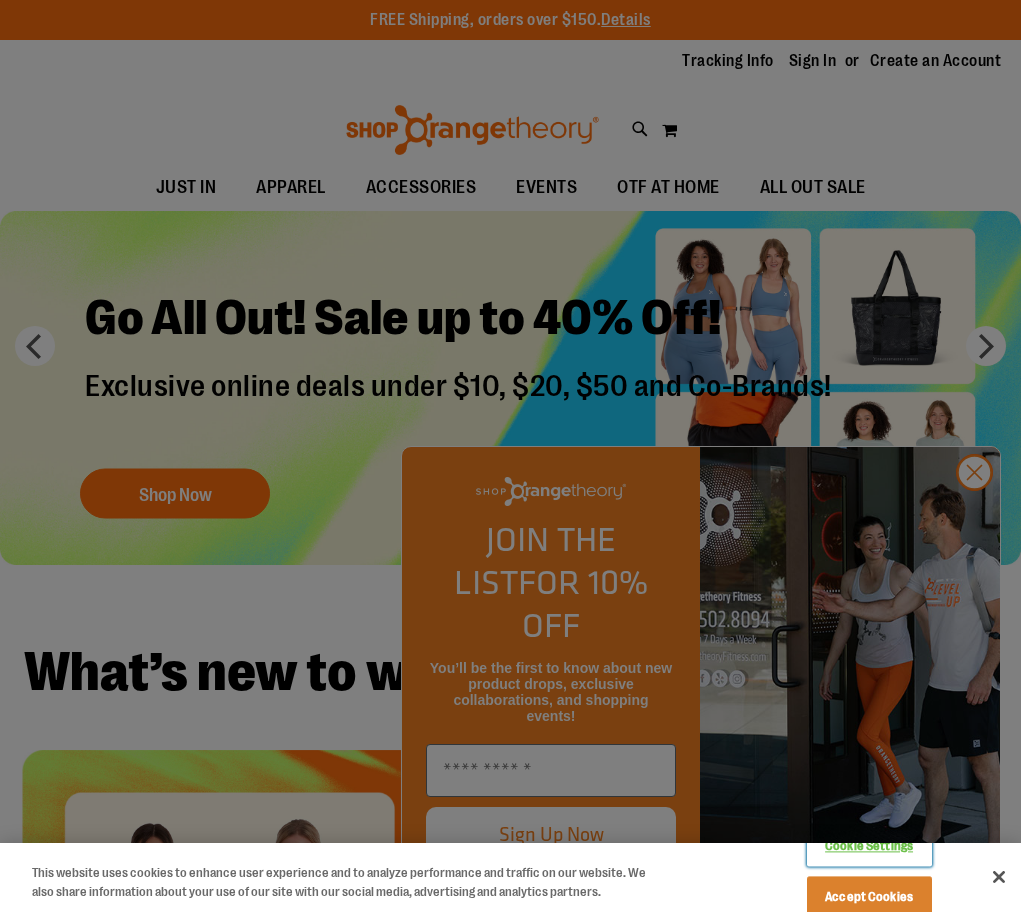 click on "Cookie Settings" at bounding box center (869, 847) 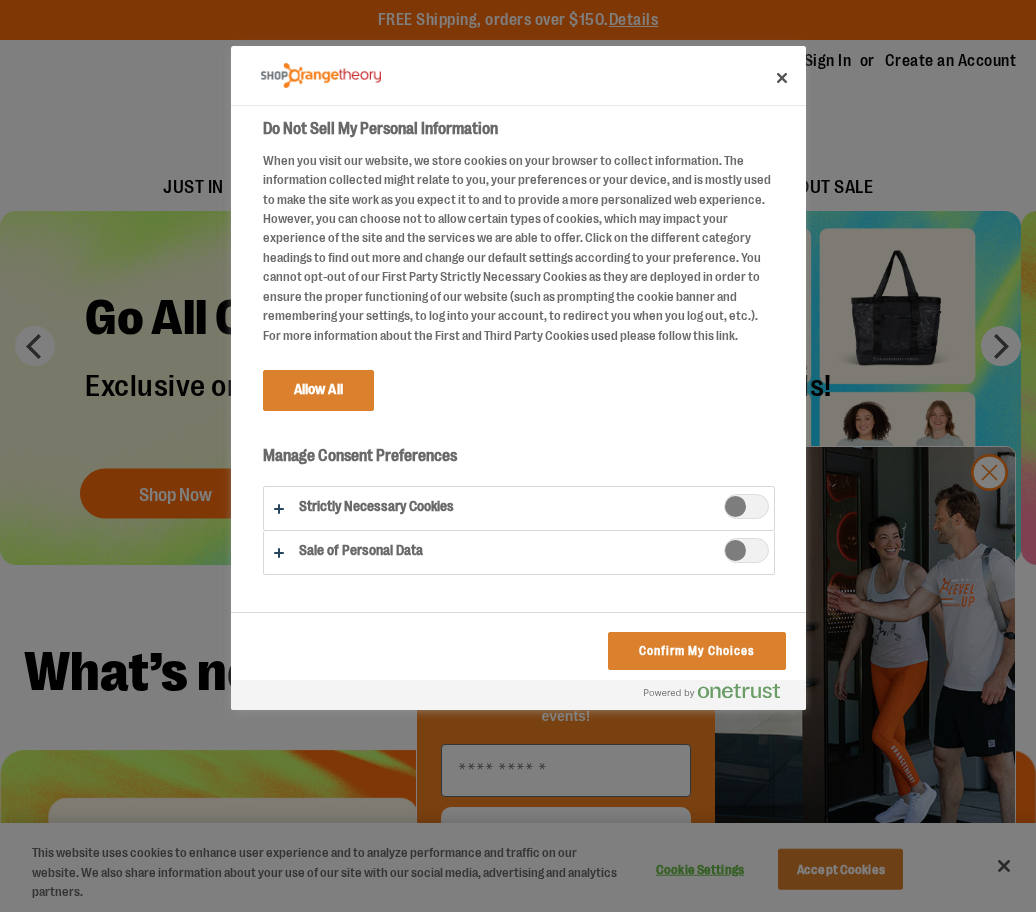 click at bounding box center [746, 506] 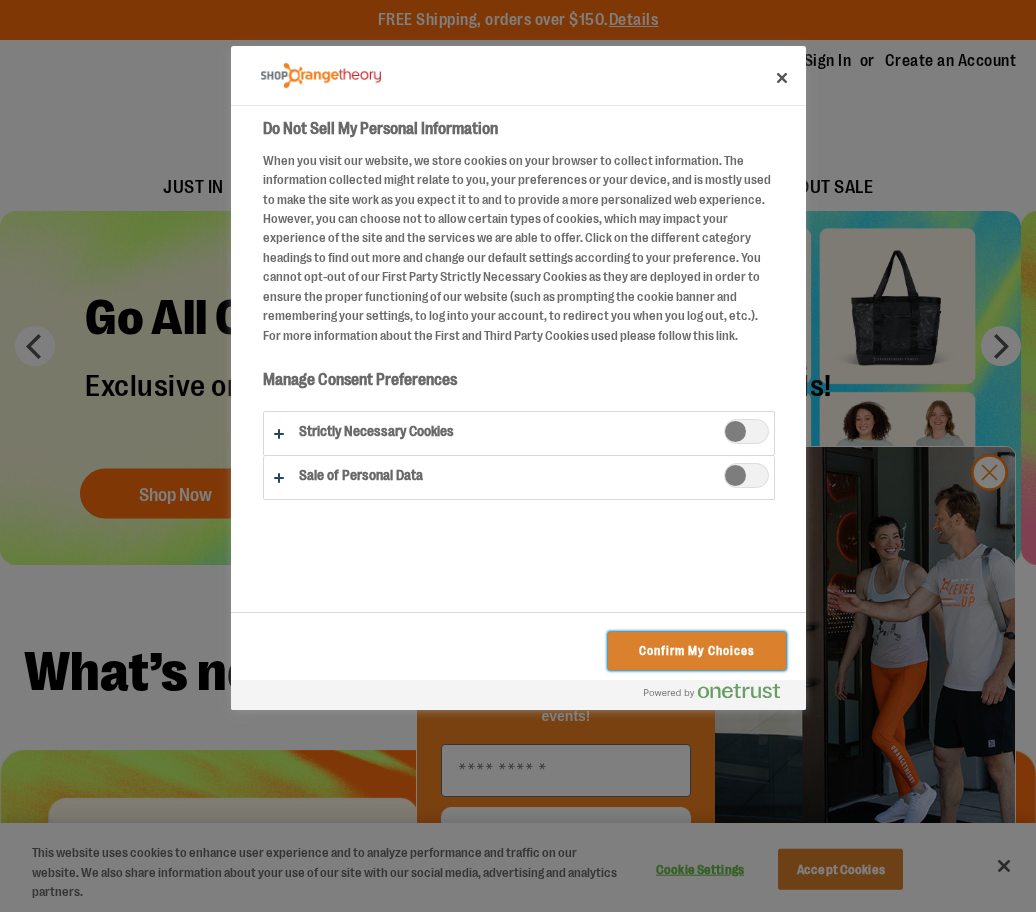 click on "Confirm My Choices" at bounding box center (696, 651) 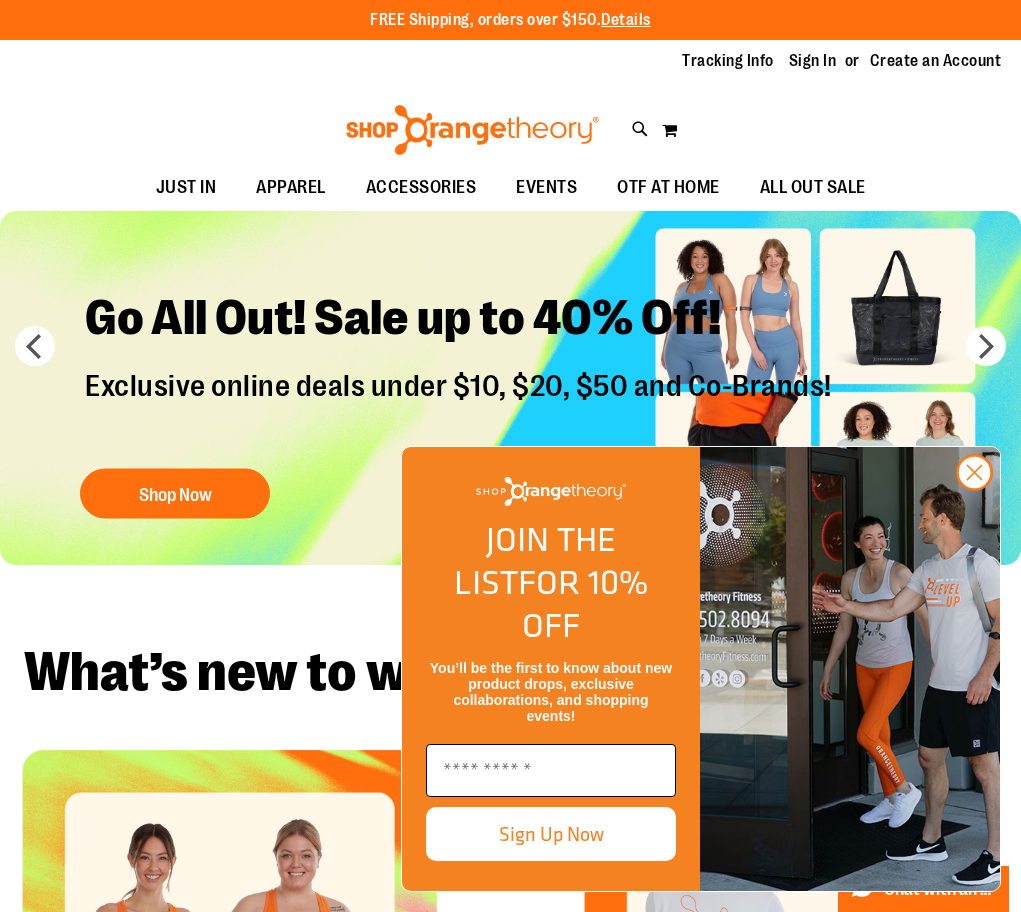 click at bounding box center [551, 770] 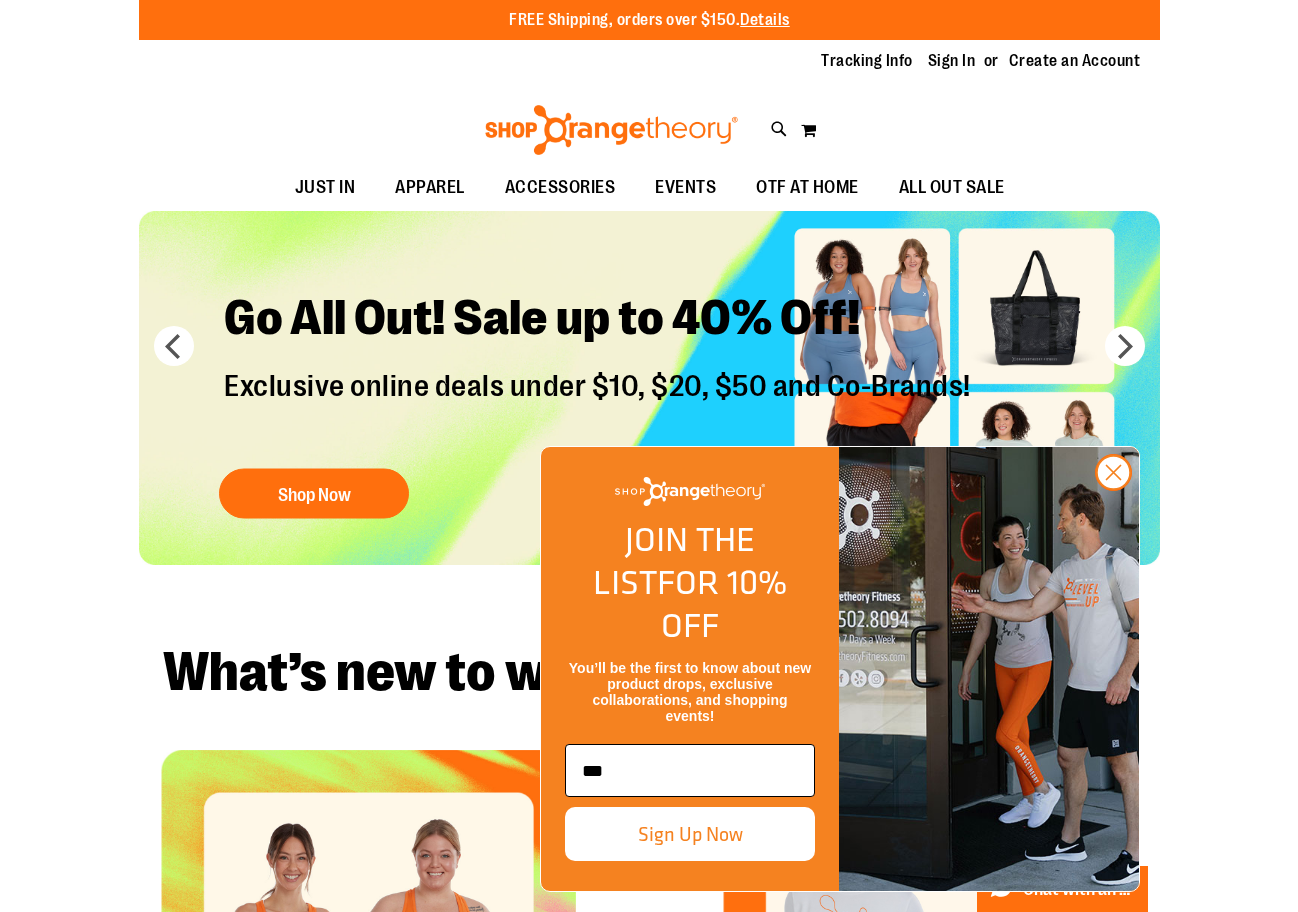 scroll, scrollTop: 0, scrollLeft: 0, axis: both 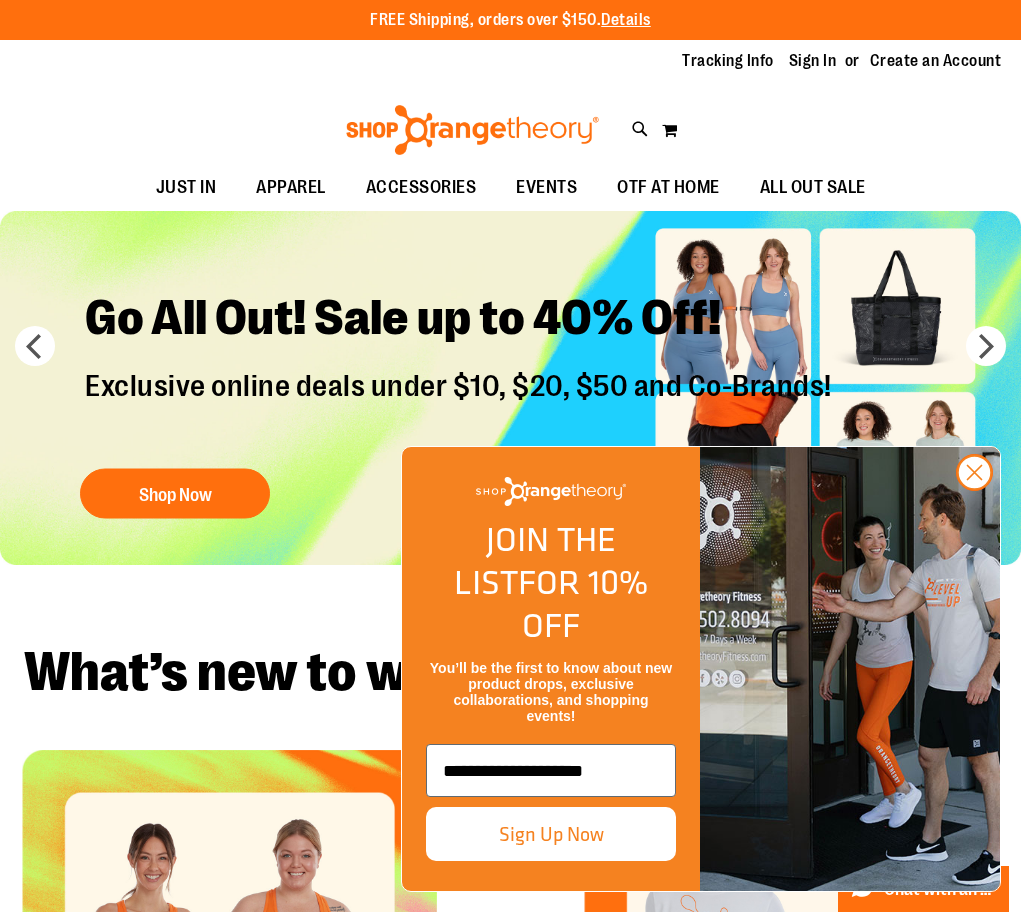 type on "**********" 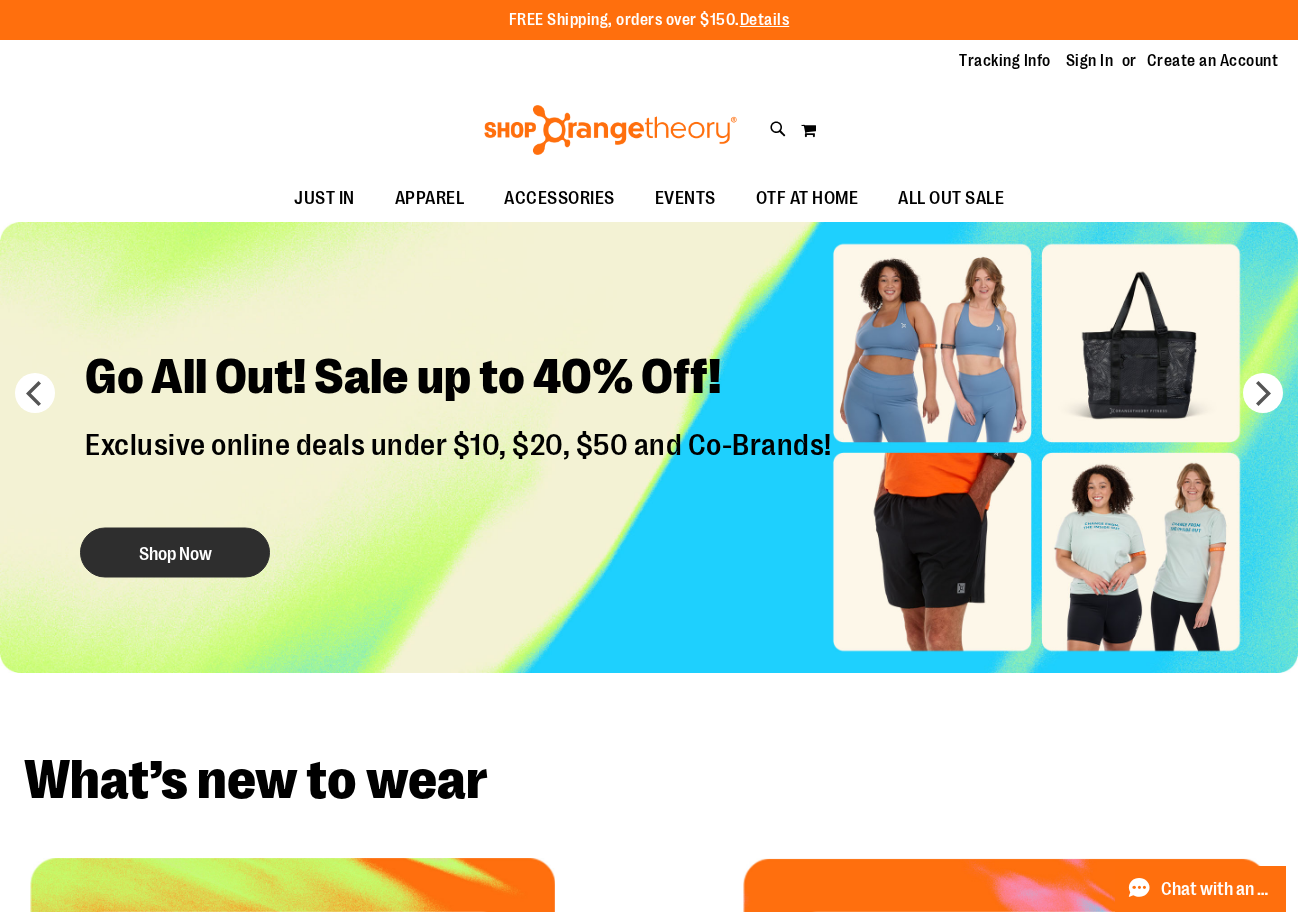 click on "Shop Now" at bounding box center [175, 553] 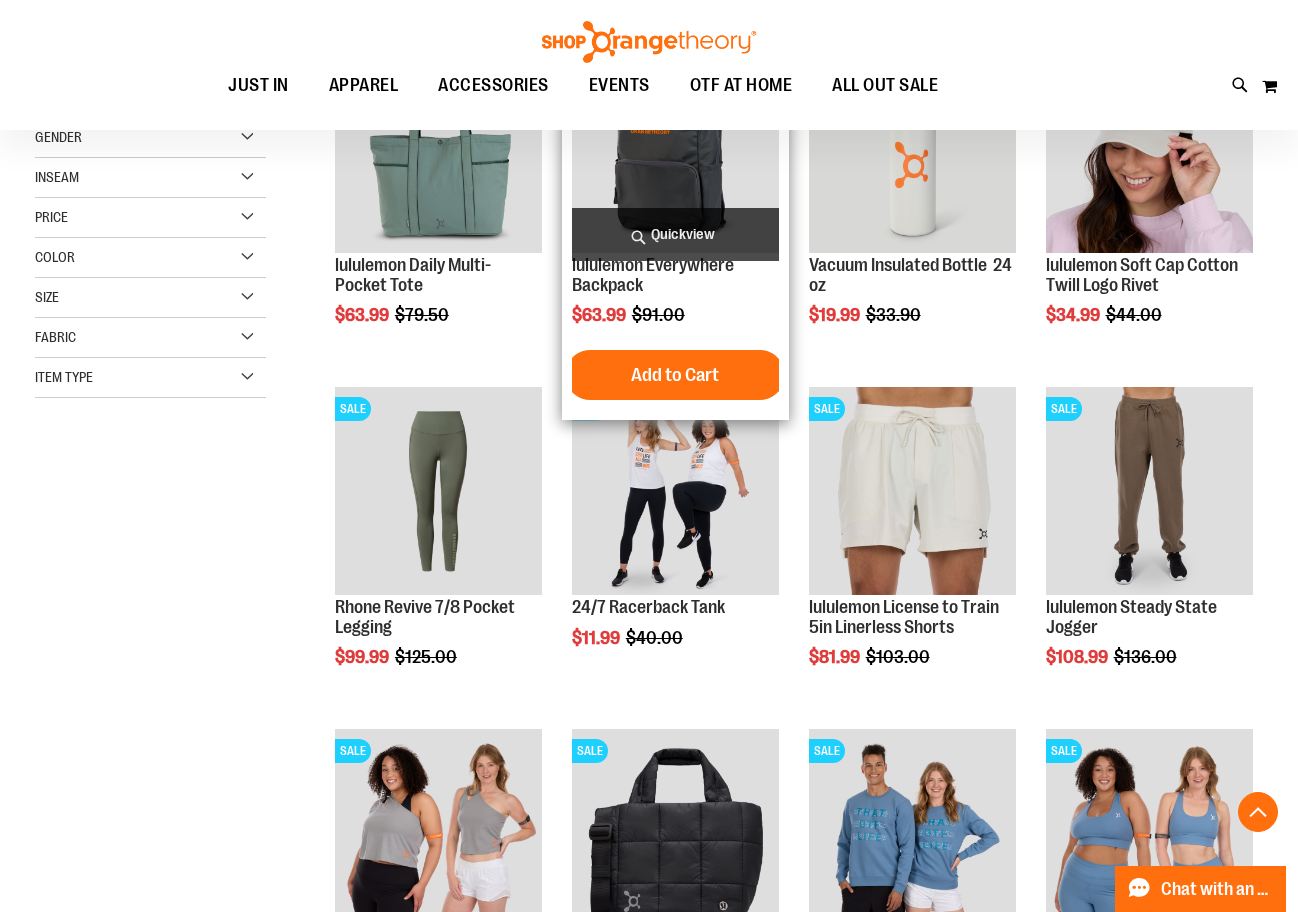 scroll, scrollTop: 399, scrollLeft: 0, axis: vertical 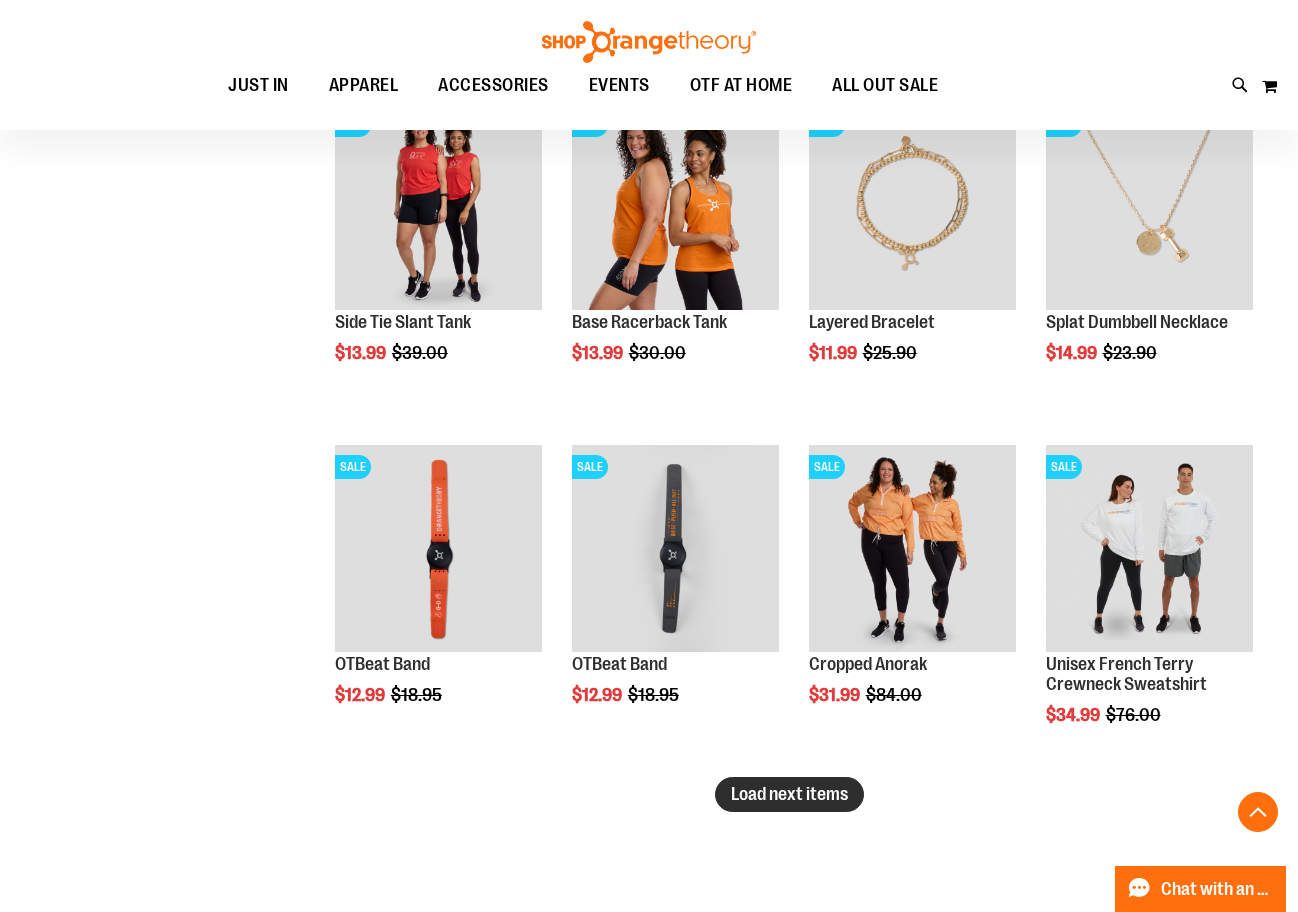 click on "Load next items" at bounding box center [789, 794] 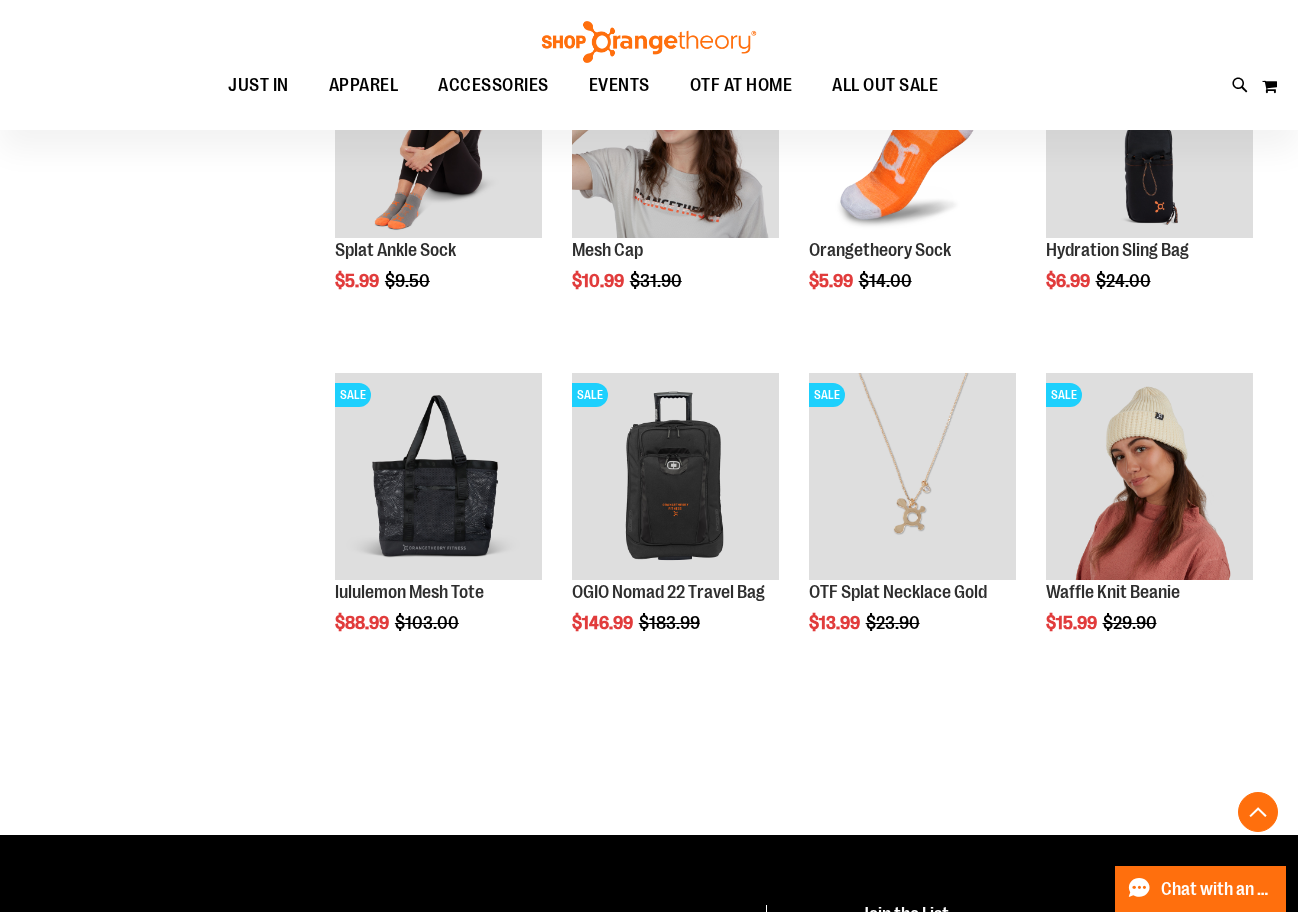 scroll, scrollTop: 3799, scrollLeft: 0, axis: vertical 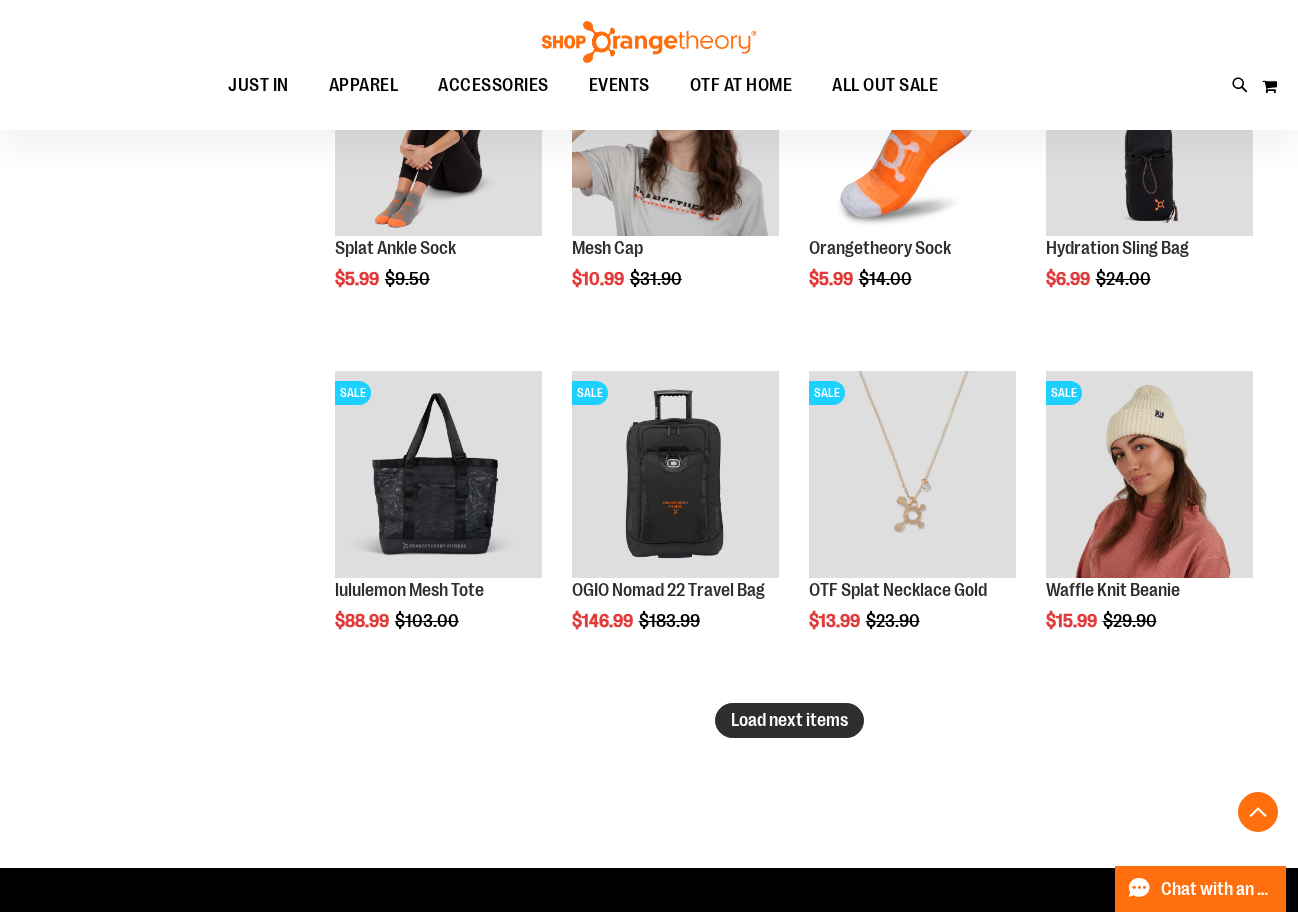 click on "Load next items" at bounding box center [789, 720] 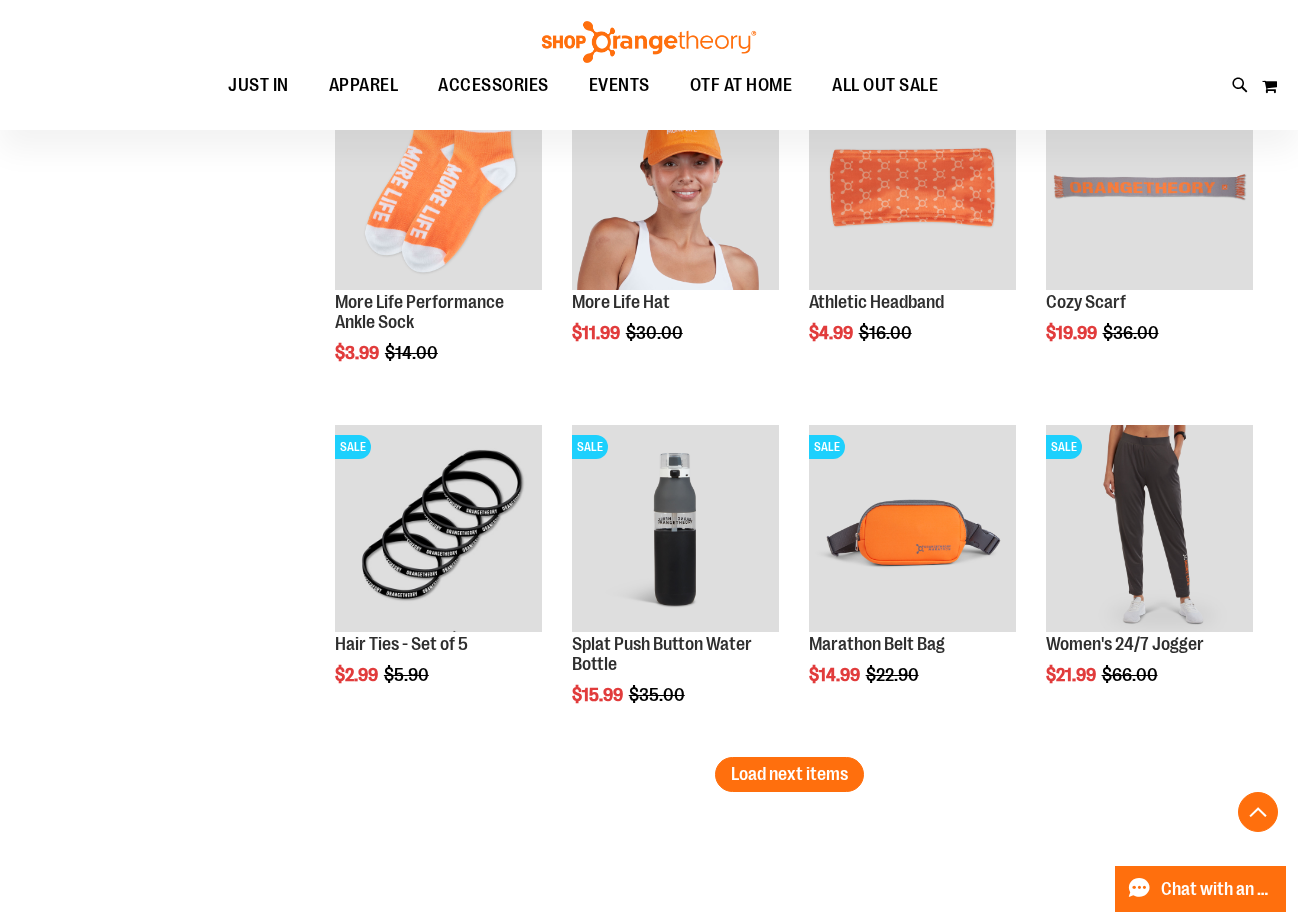 scroll, scrollTop: 4799, scrollLeft: 0, axis: vertical 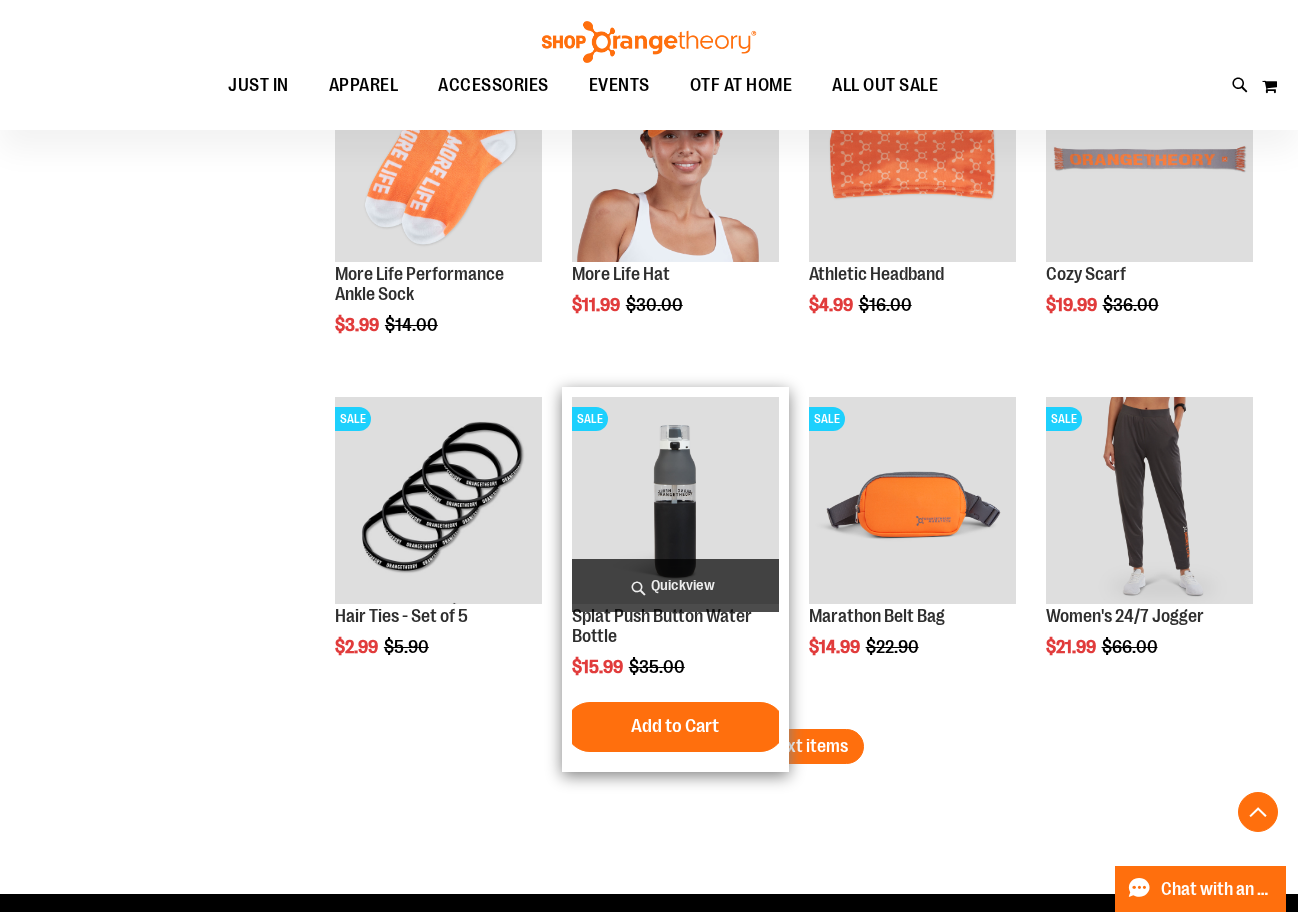 click at bounding box center [675, 500] 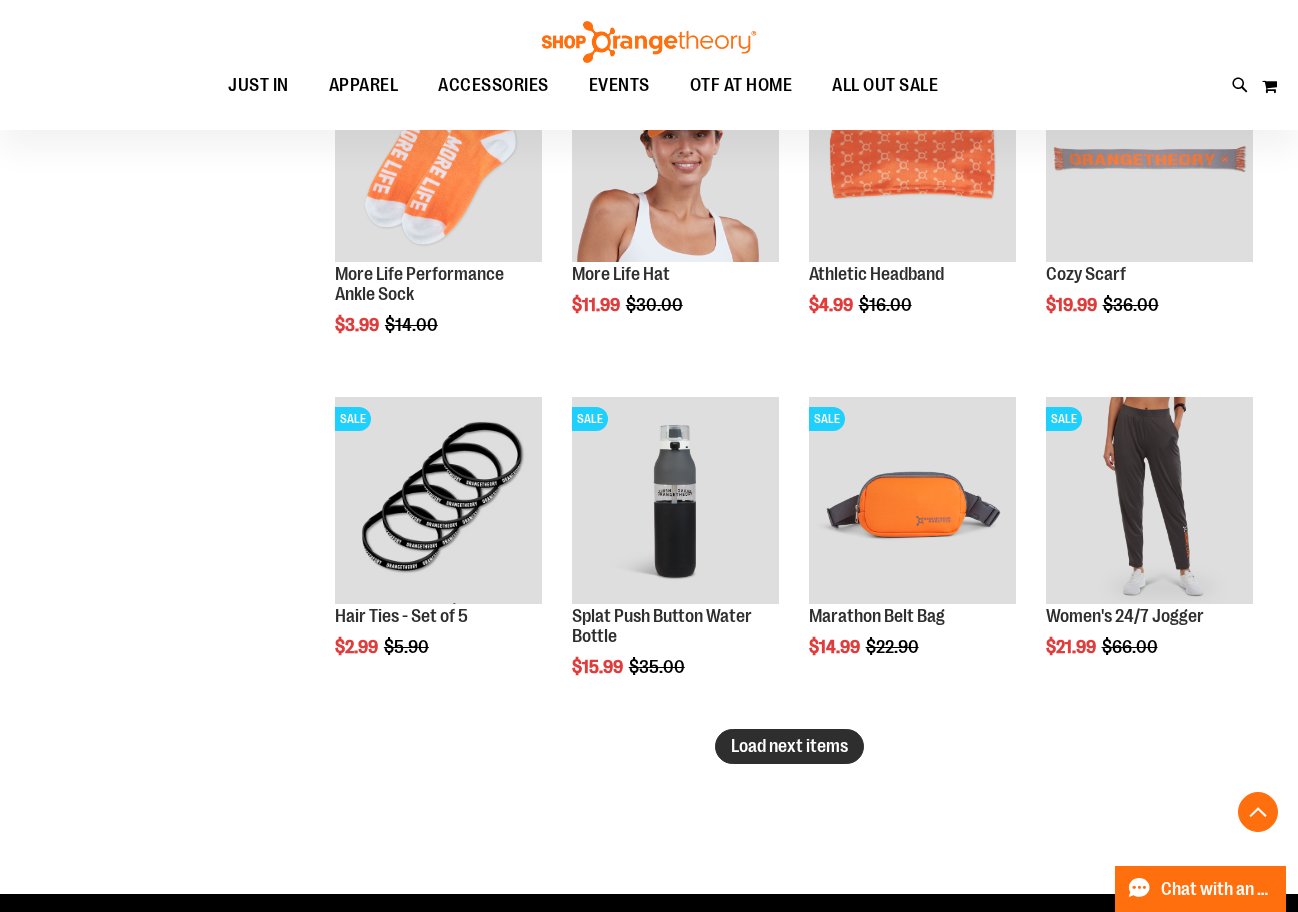 click on "Load next items" at bounding box center (789, 746) 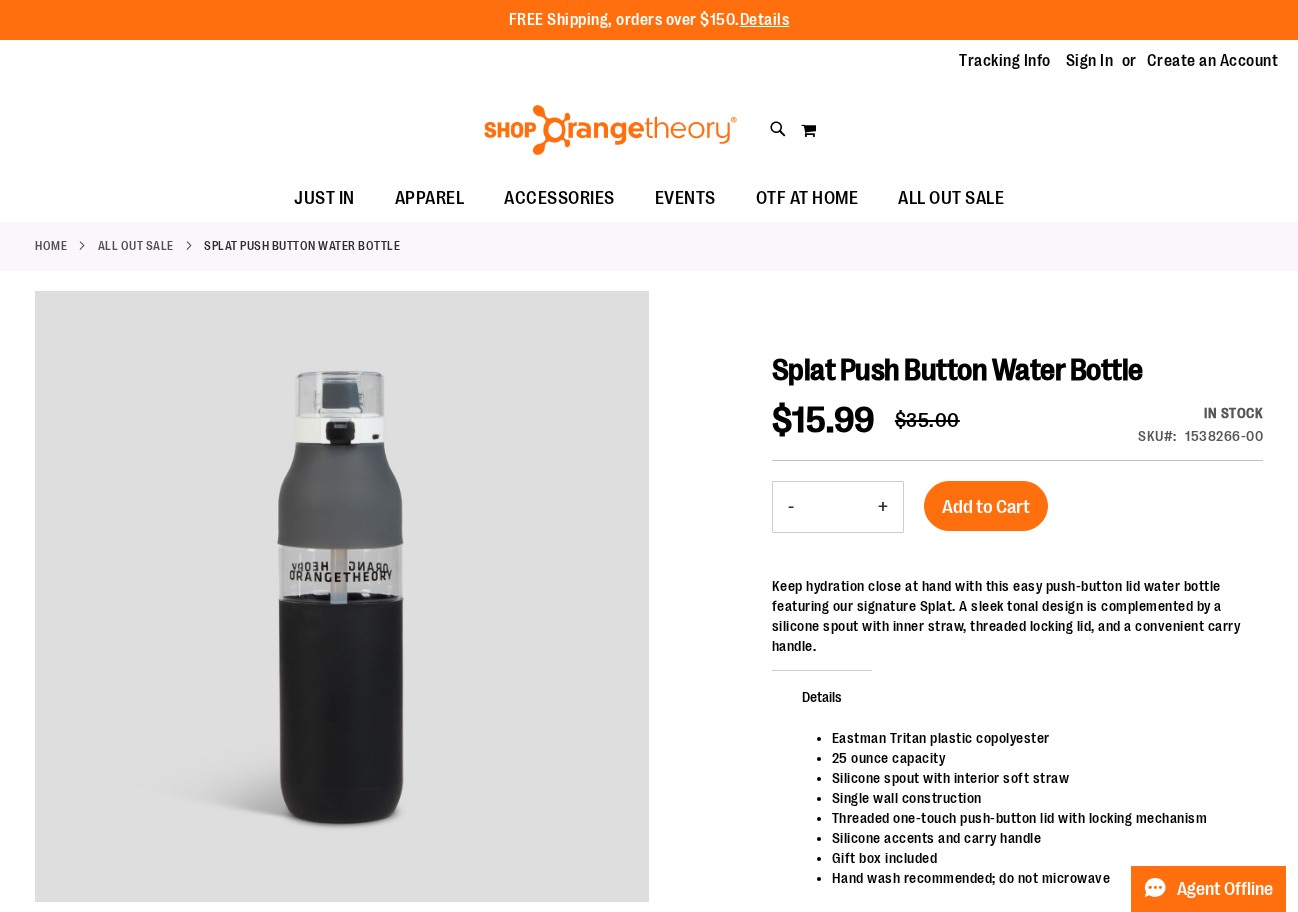 scroll, scrollTop: 0, scrollLeft: 0, axis: both 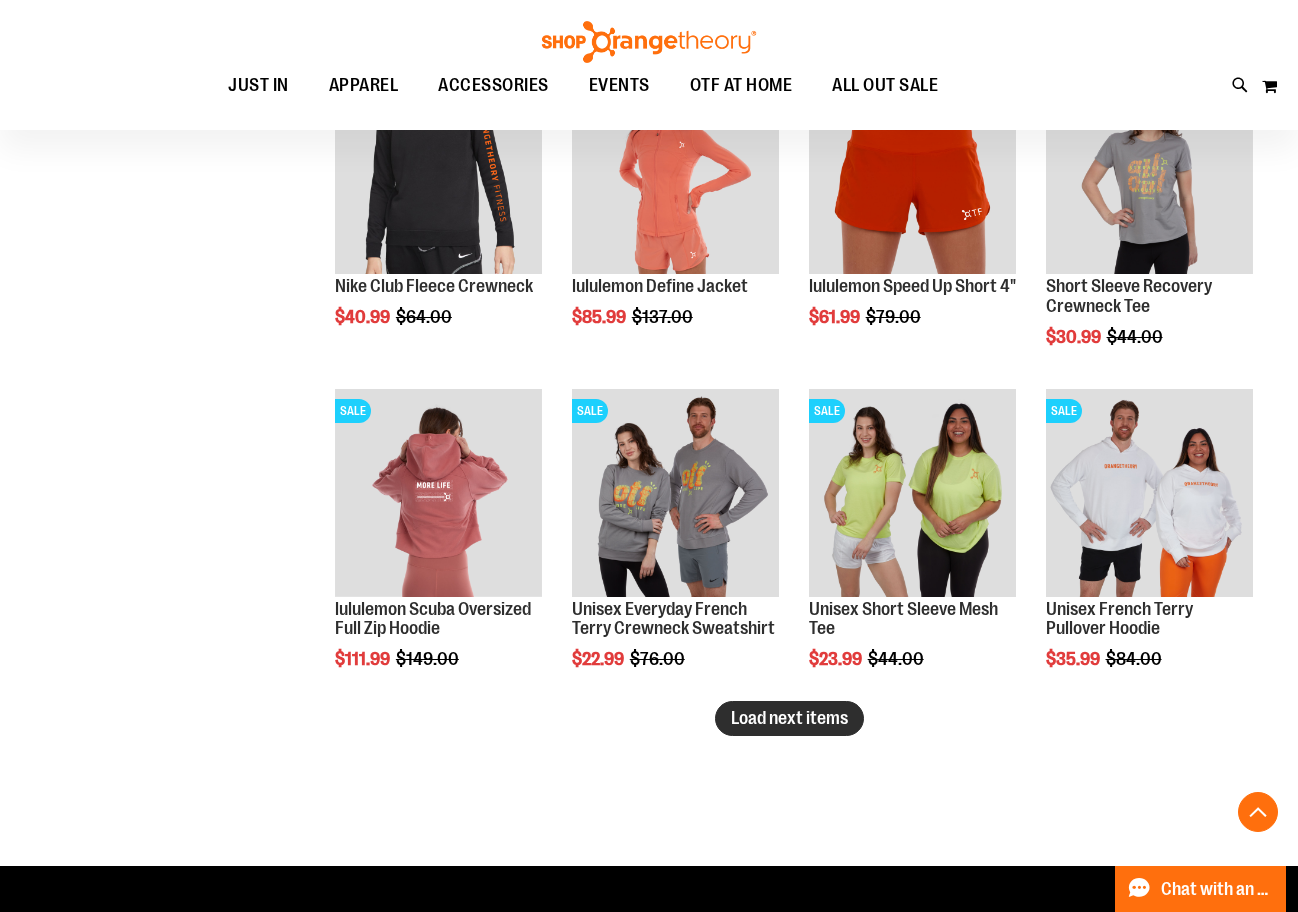 click on "Load next items" at bounding box center [789, 718] 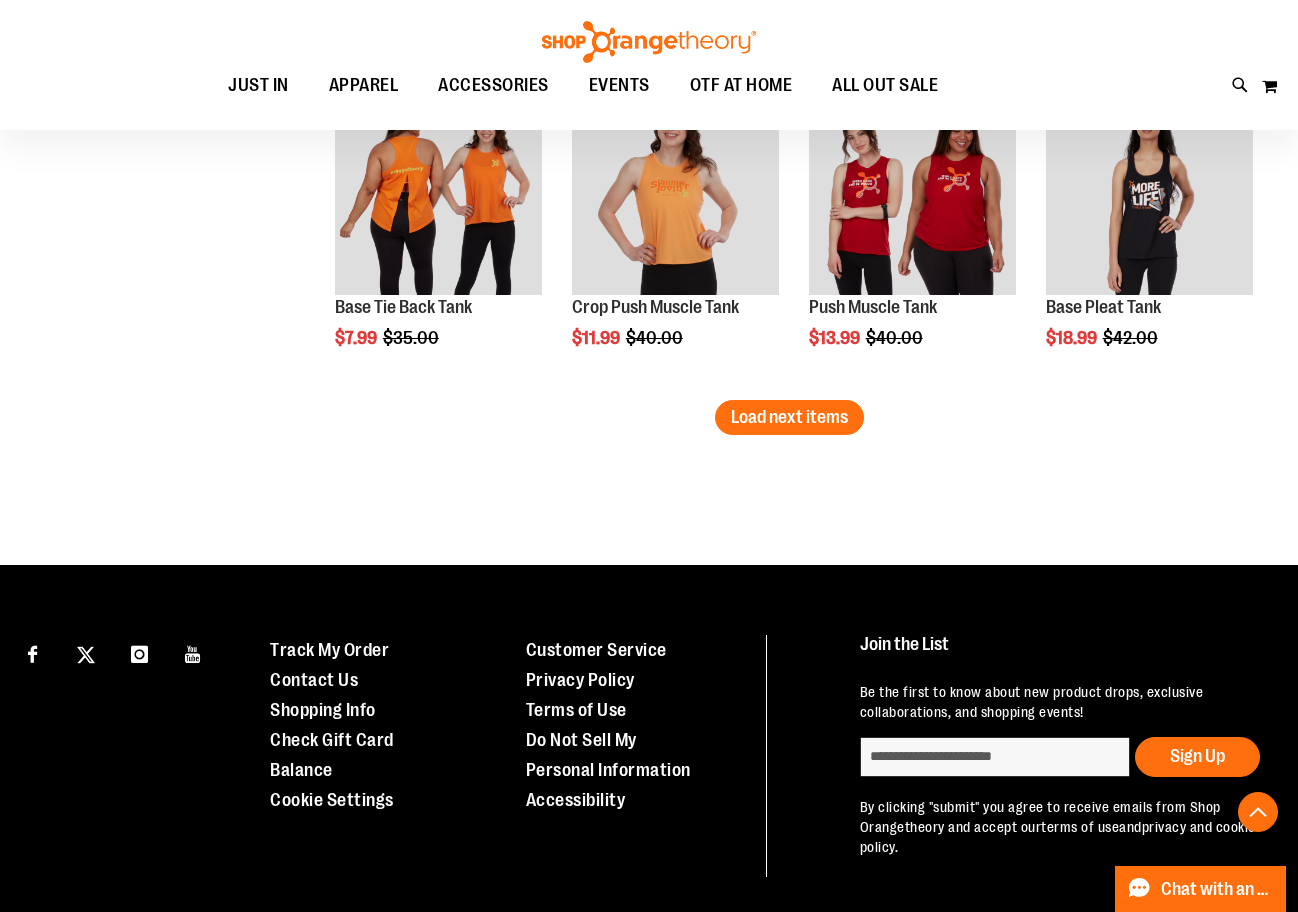 scroll, scrollTop: 3946, scrollLeft: 0, axis: vertical 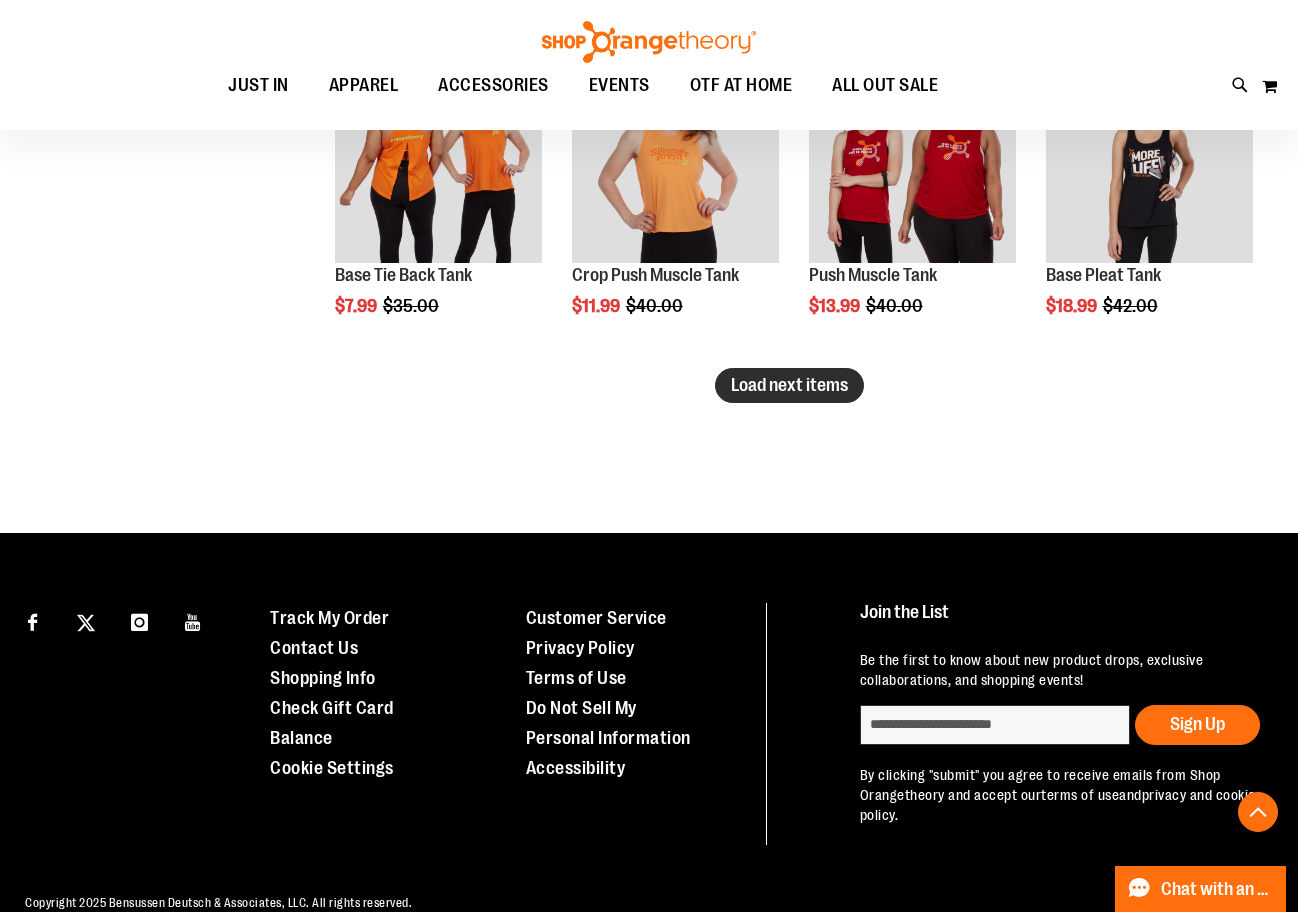 click on "Load next items" at bounding box center (789, 385) 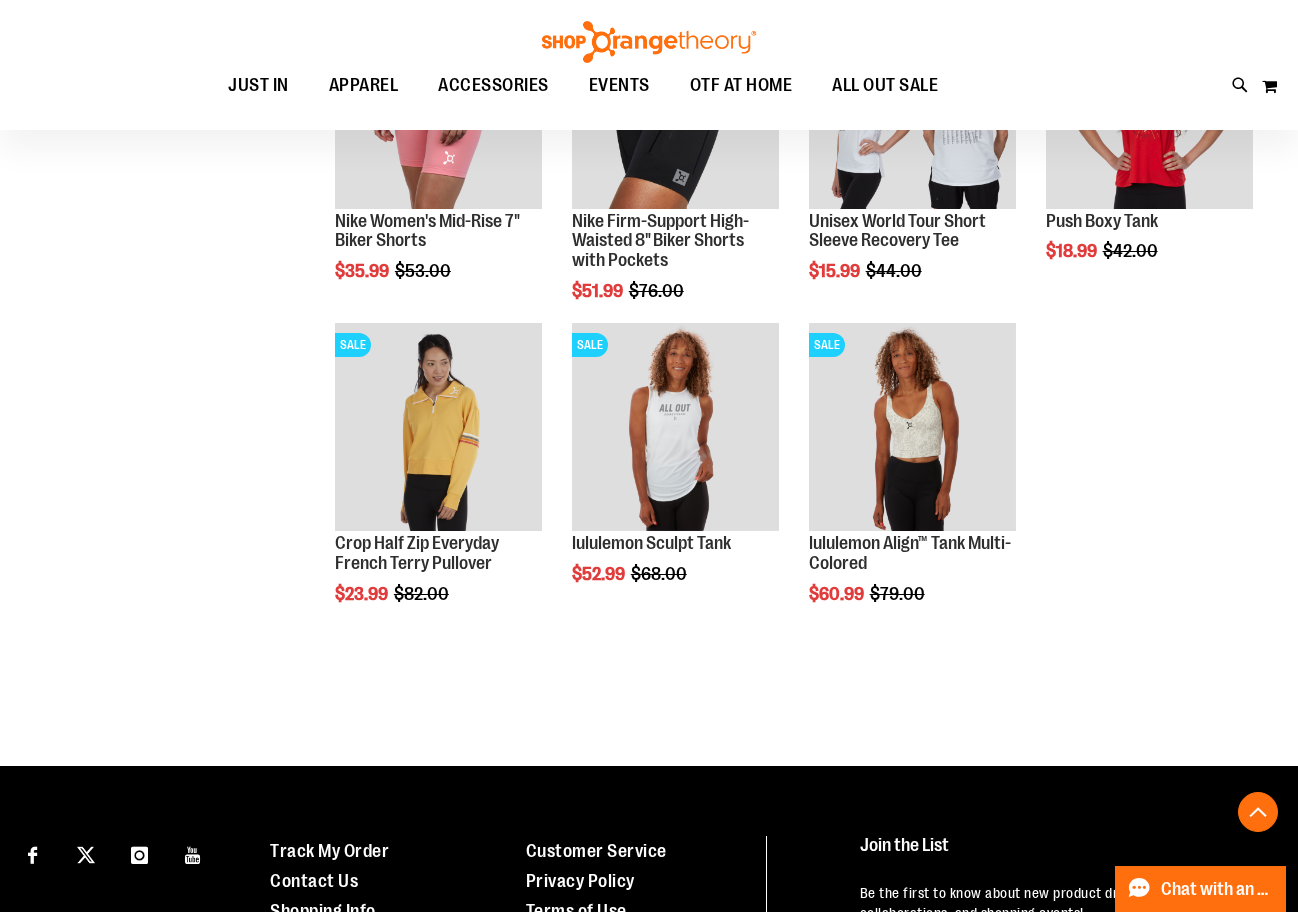 scroll, scrollTop: 4646, scrollLeft: 0, axis: vertical 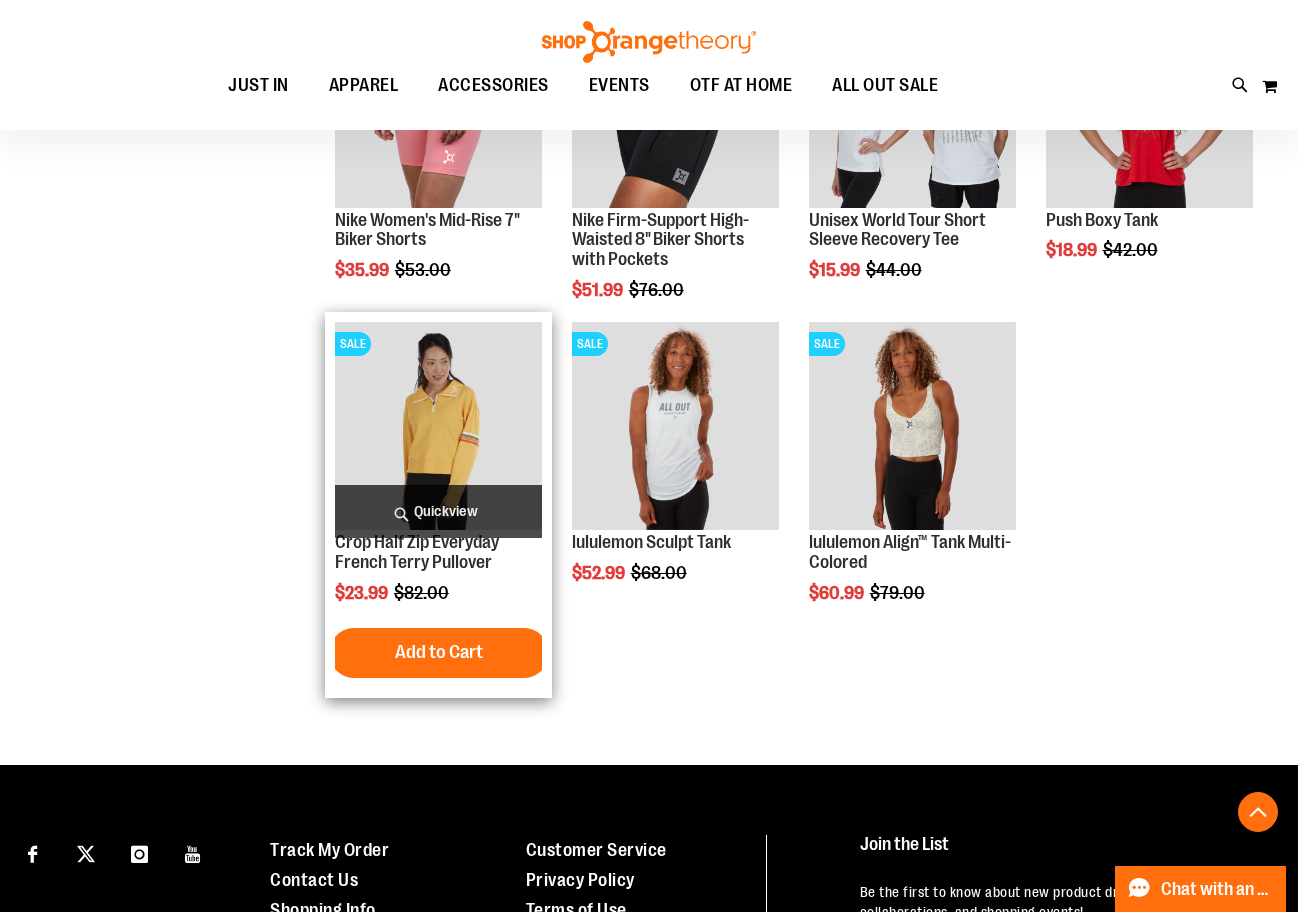click at bounding box center [438, 425] 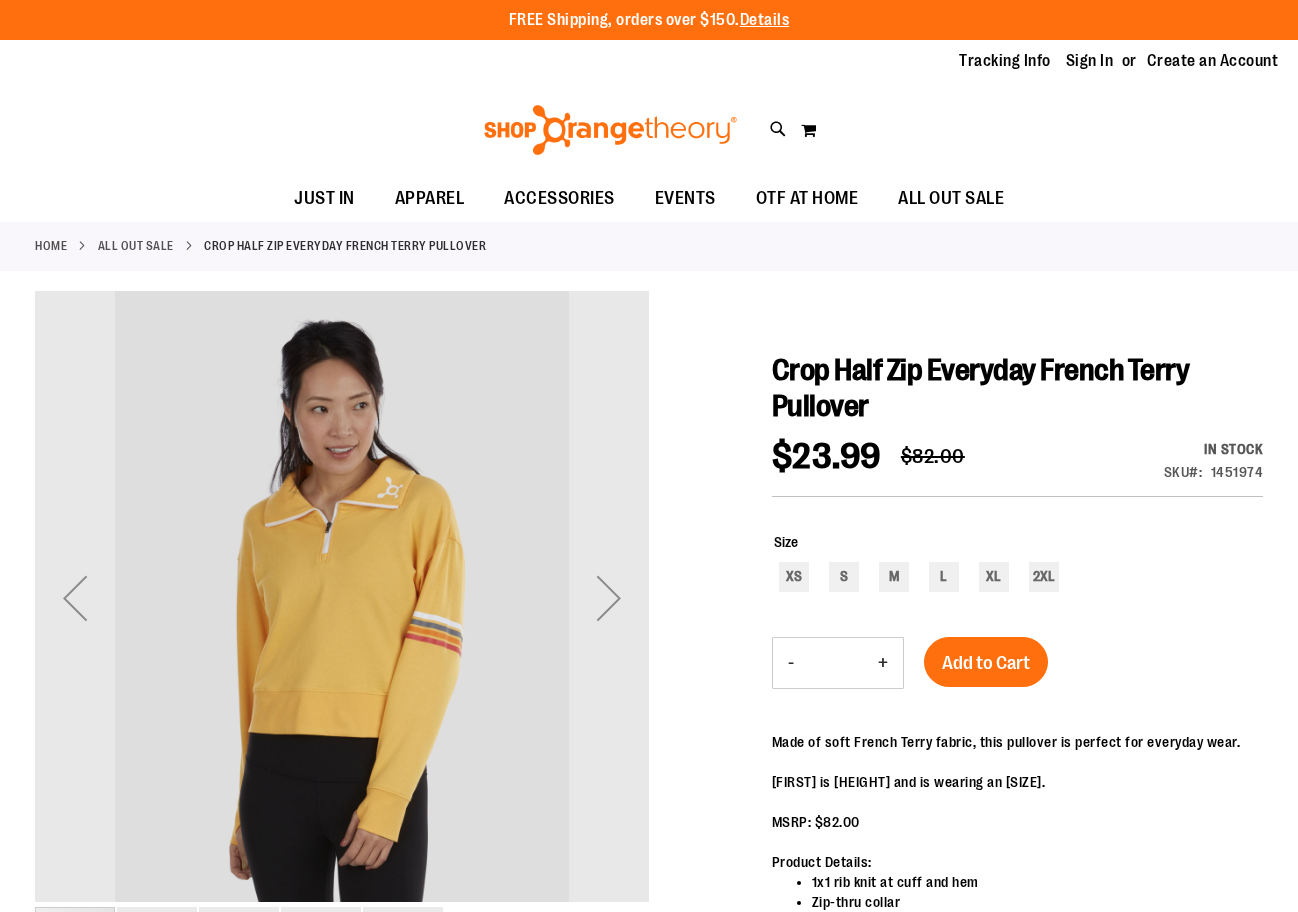 scroll, scrollTop: 0, scrollLeft: 0, axis: both 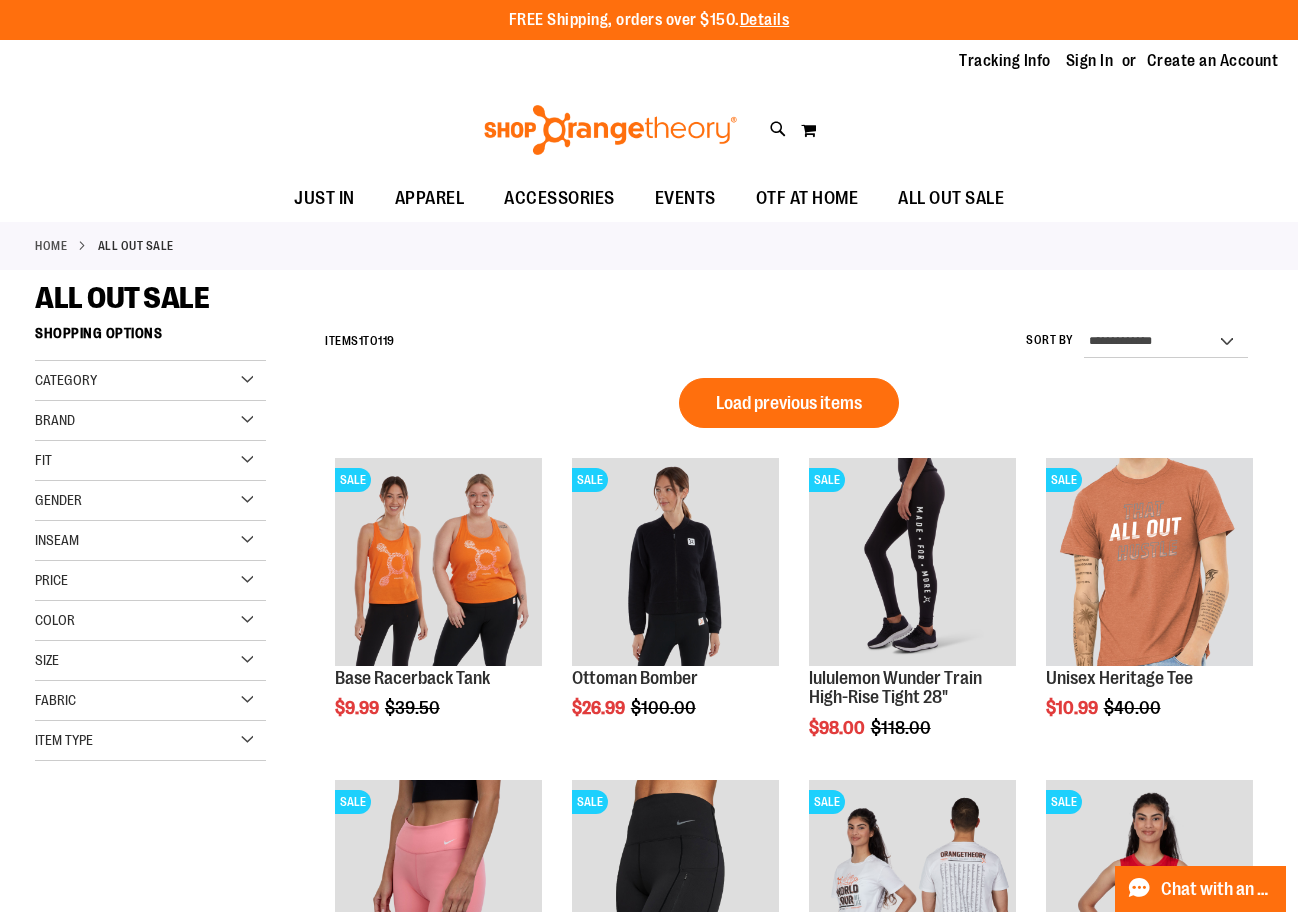 click on "Category" at bounding box center (150, 381) 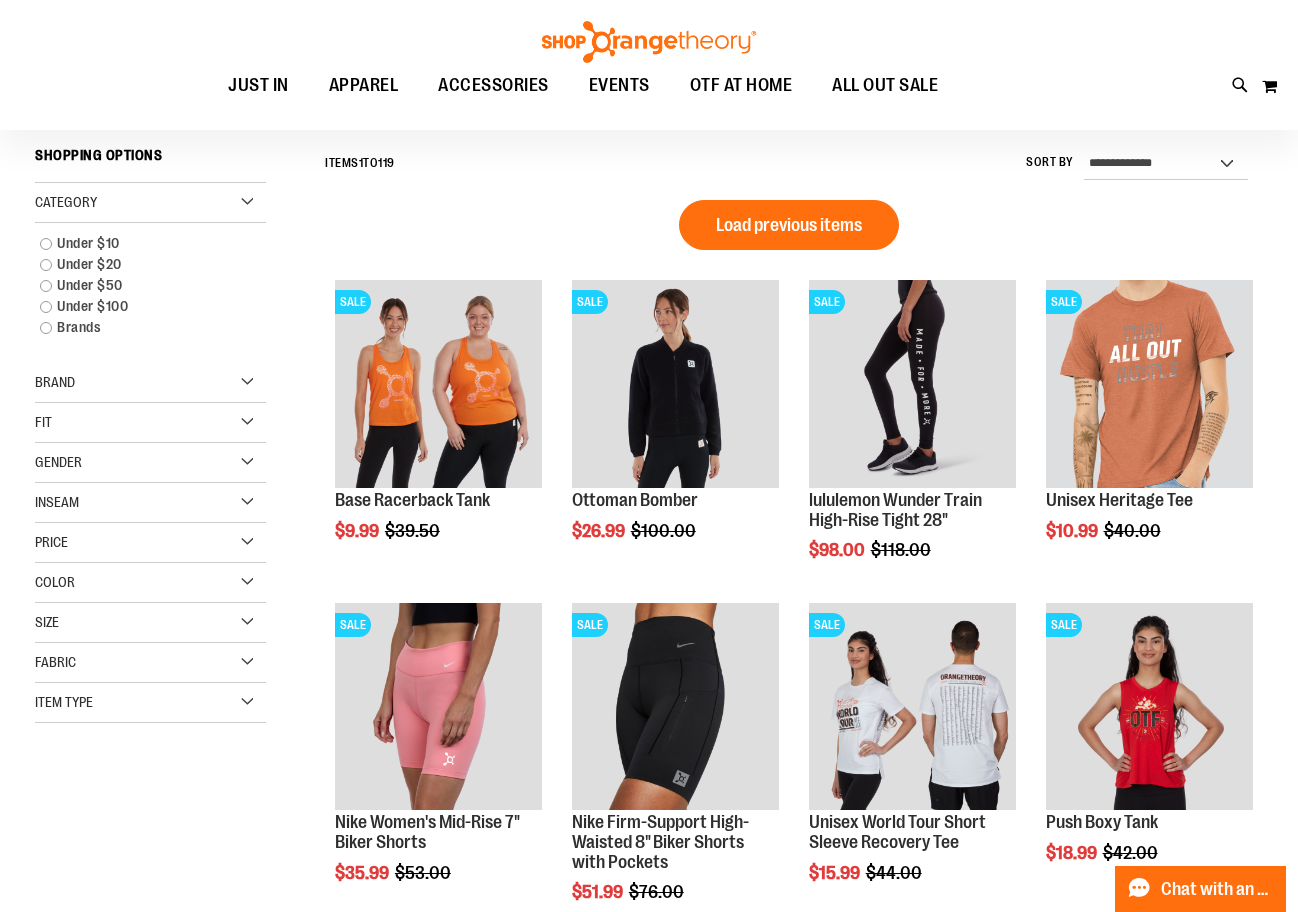 scroll, scrollTop: 199, scrollLeft: 0, axis: vertical 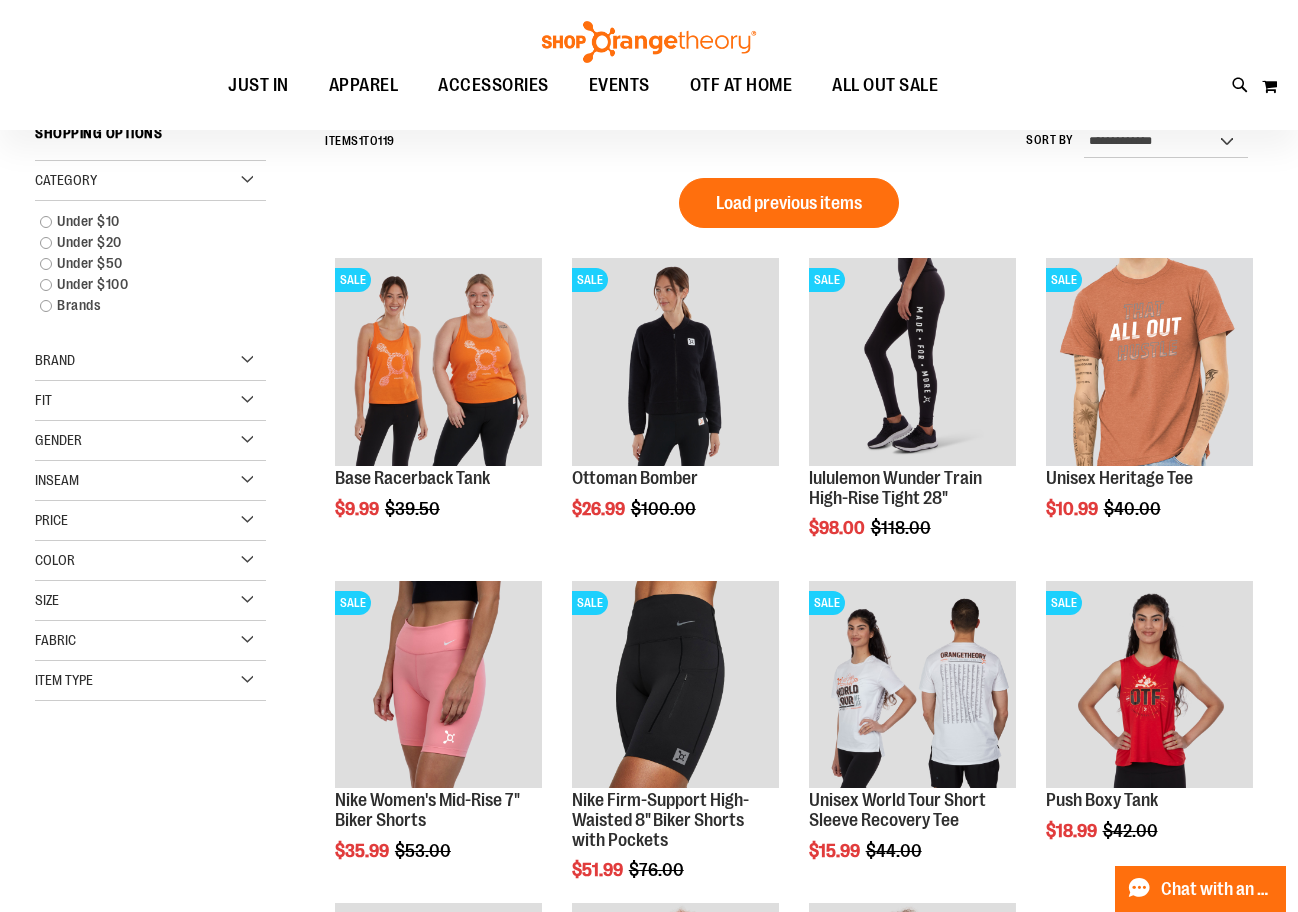 click on "Item Type" at bounding box center (150, 681) 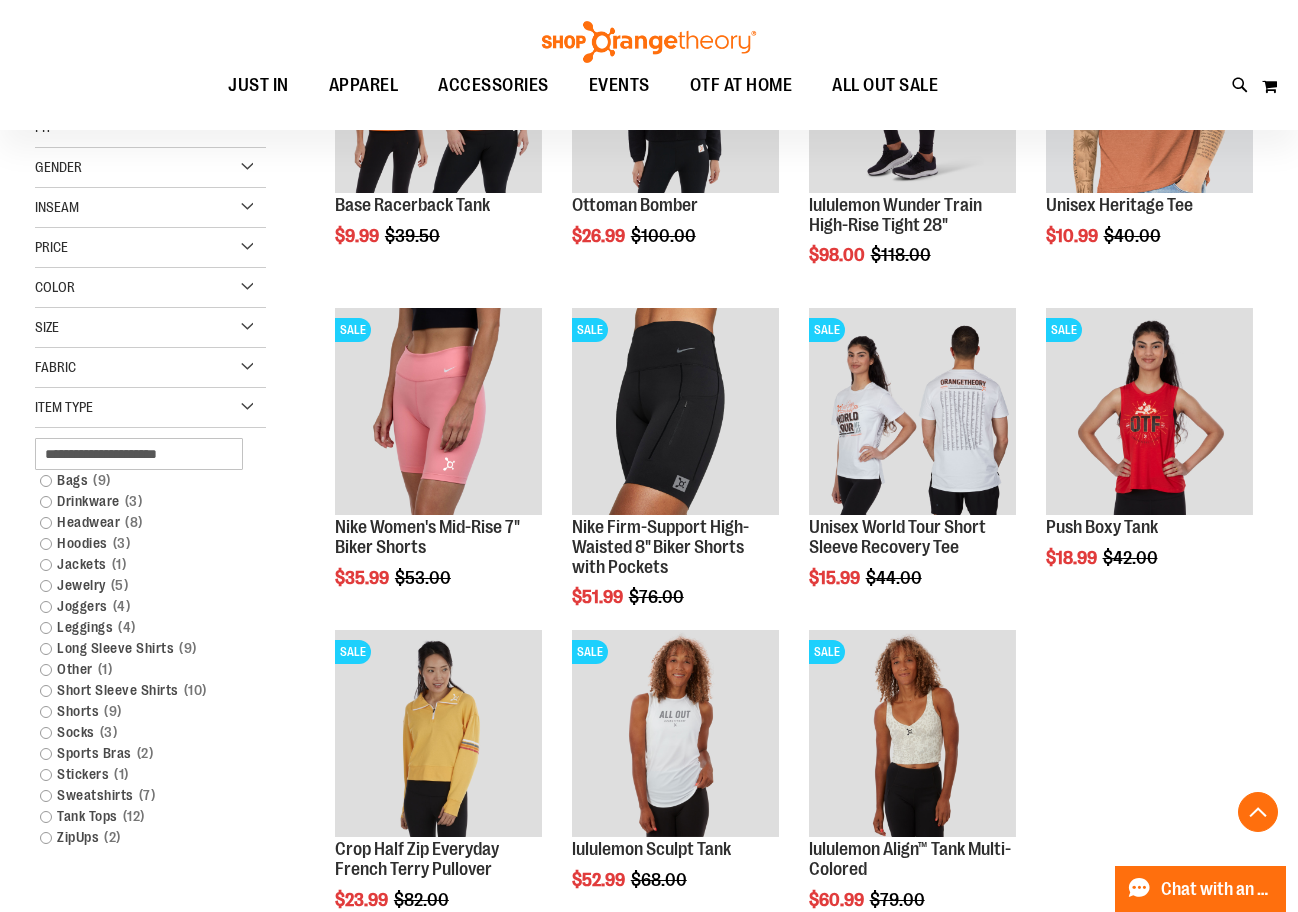 scroll, scrollTop: 599, scrollLeft: 0, axis: vertical 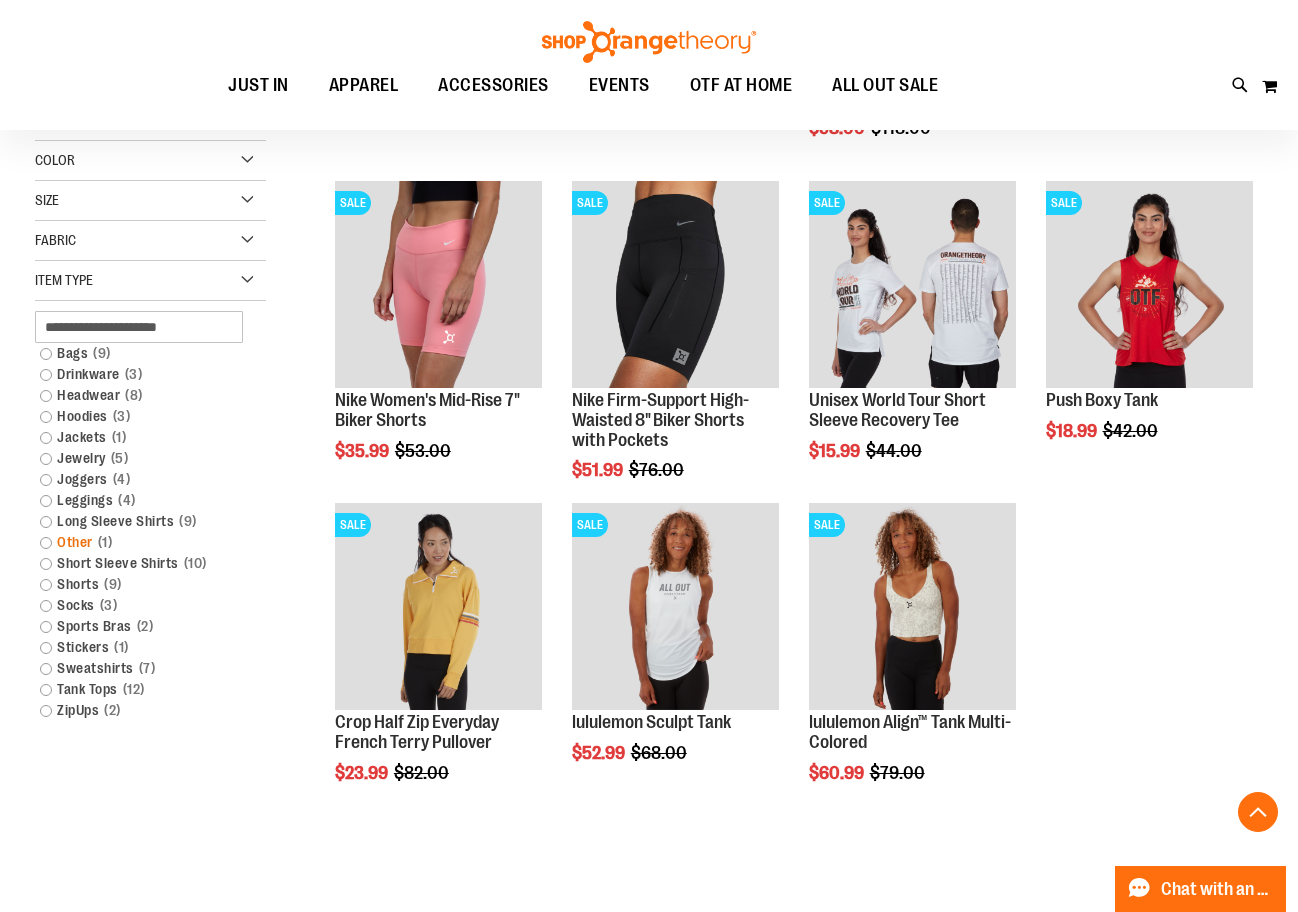 click on "Other                                             1
item" at bounding box center (141, 542) 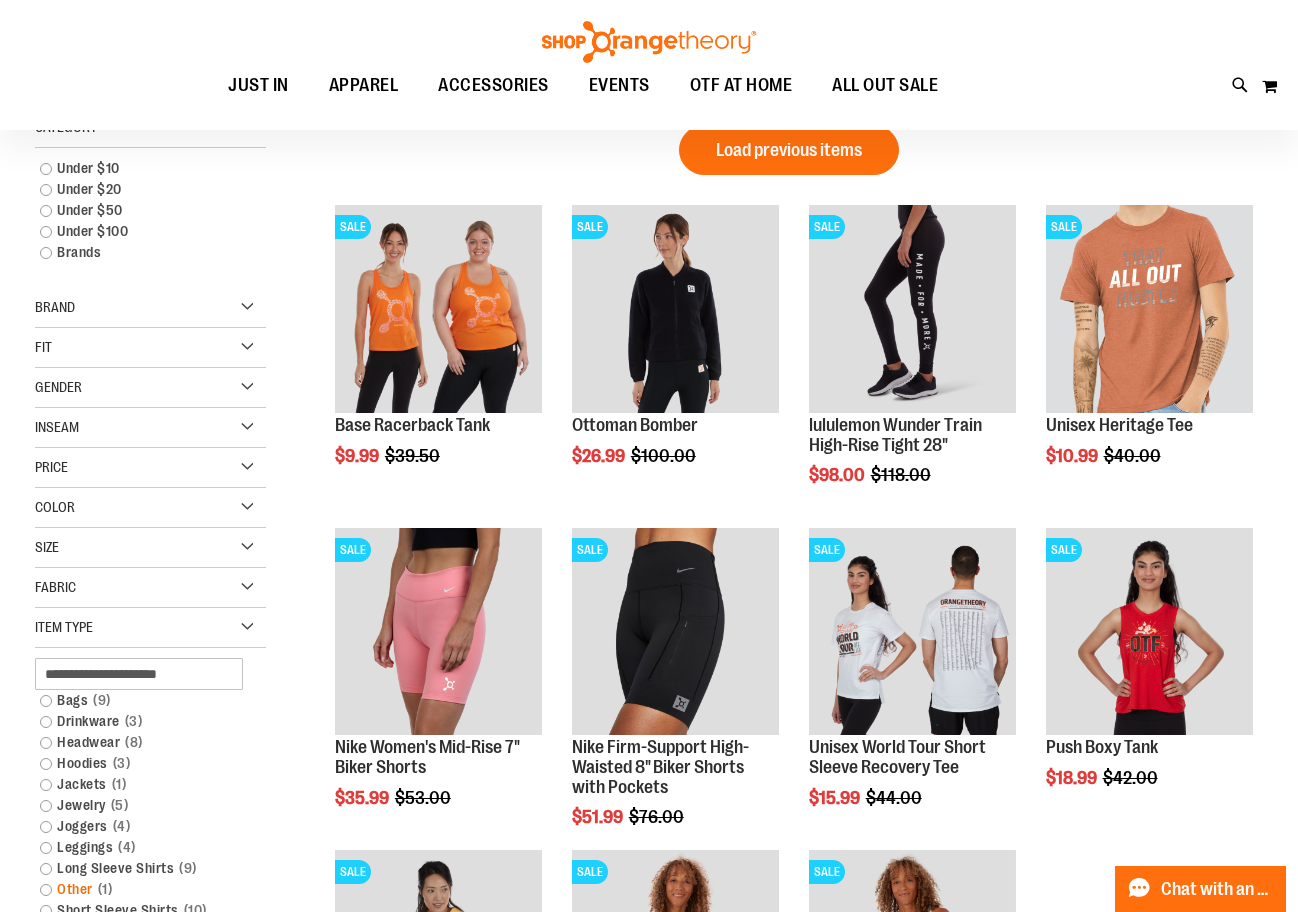 scroll, scrollTop: 186, scrollLeft: 0, axis: vertical 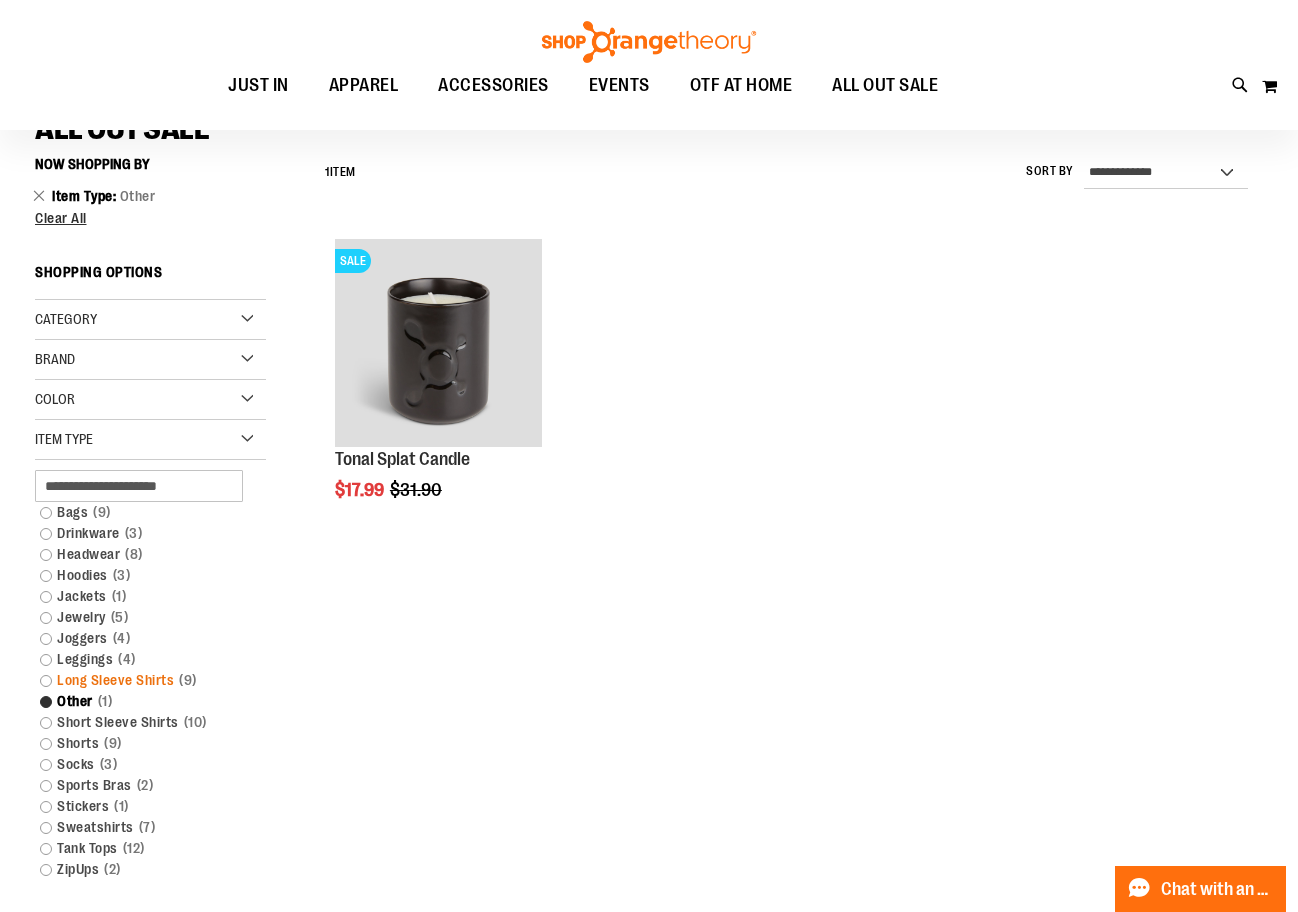 click on "Long Sleeve Shirts                                             9
items" at bounding box center (141, 680) 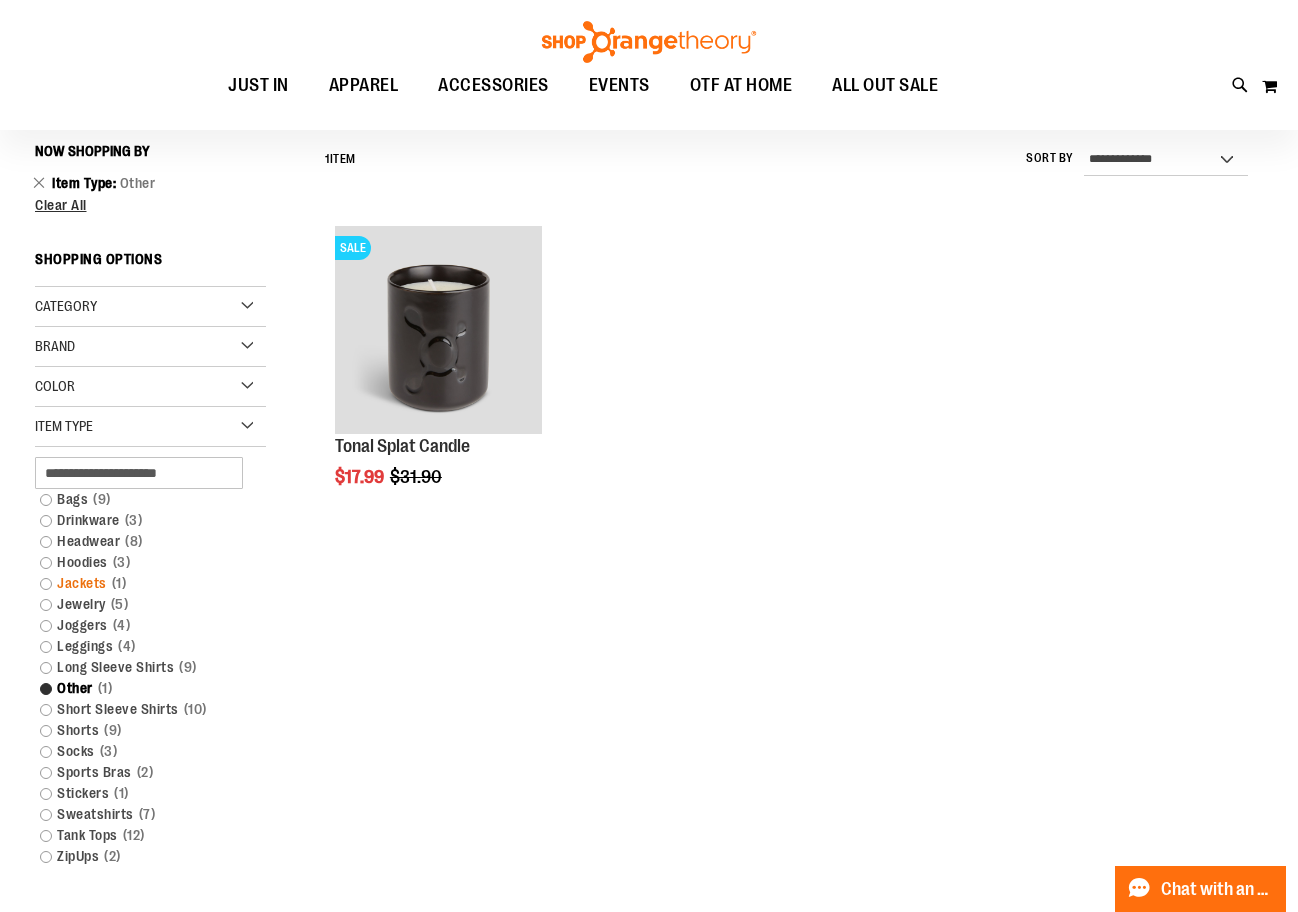 scroll, scrollTop: 186, scrollLeft: 0, axis: vertical 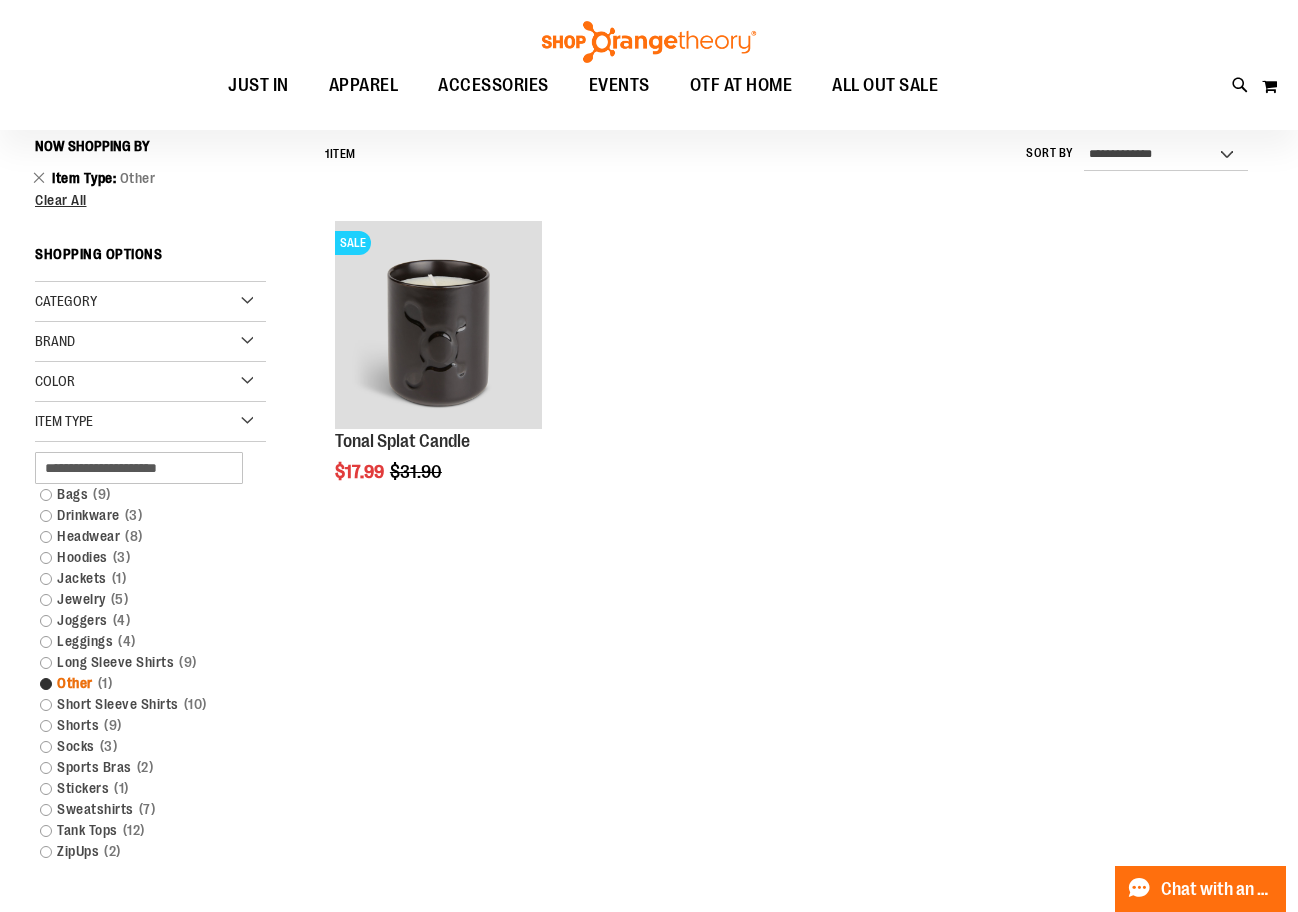 click on "Other                                             1
item" at bounding box center [141, 683] 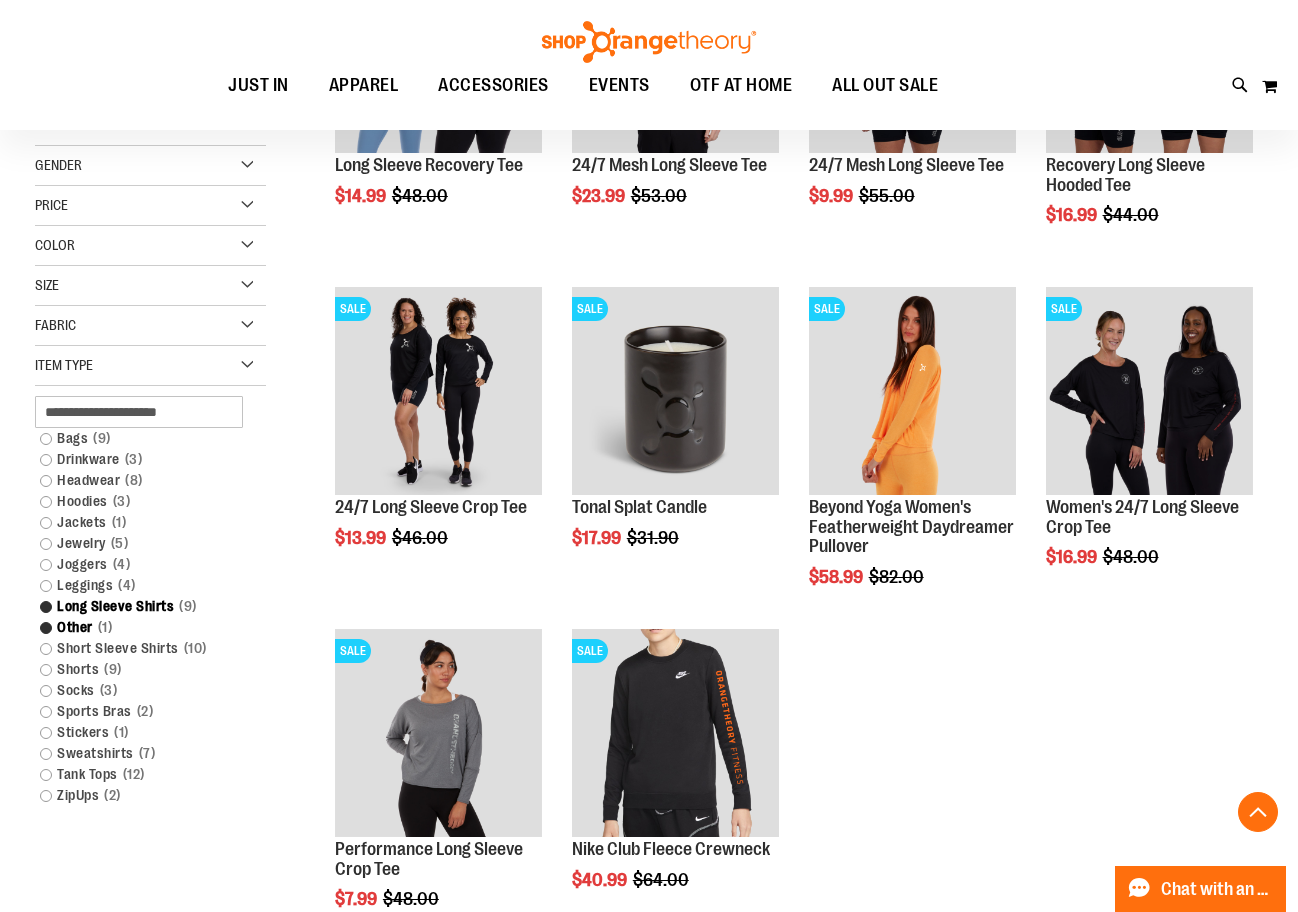 scroll, scrollTop: 399, scrollLeft: 0, axis: vertical 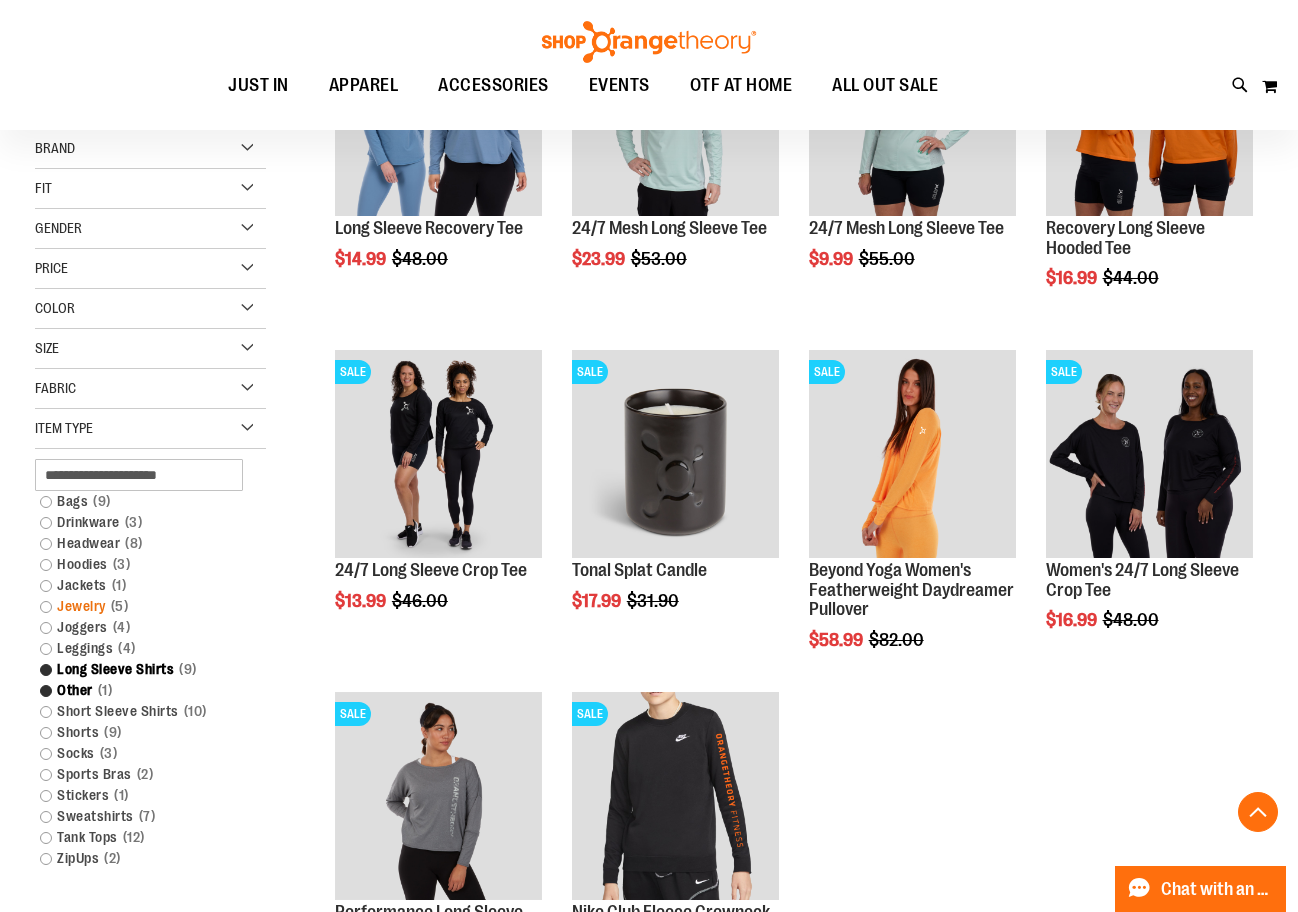 drag, startPoint x: 96, startPoint y: 664, endPoint x: 86, endPoint y: 680, distance: 18.867962 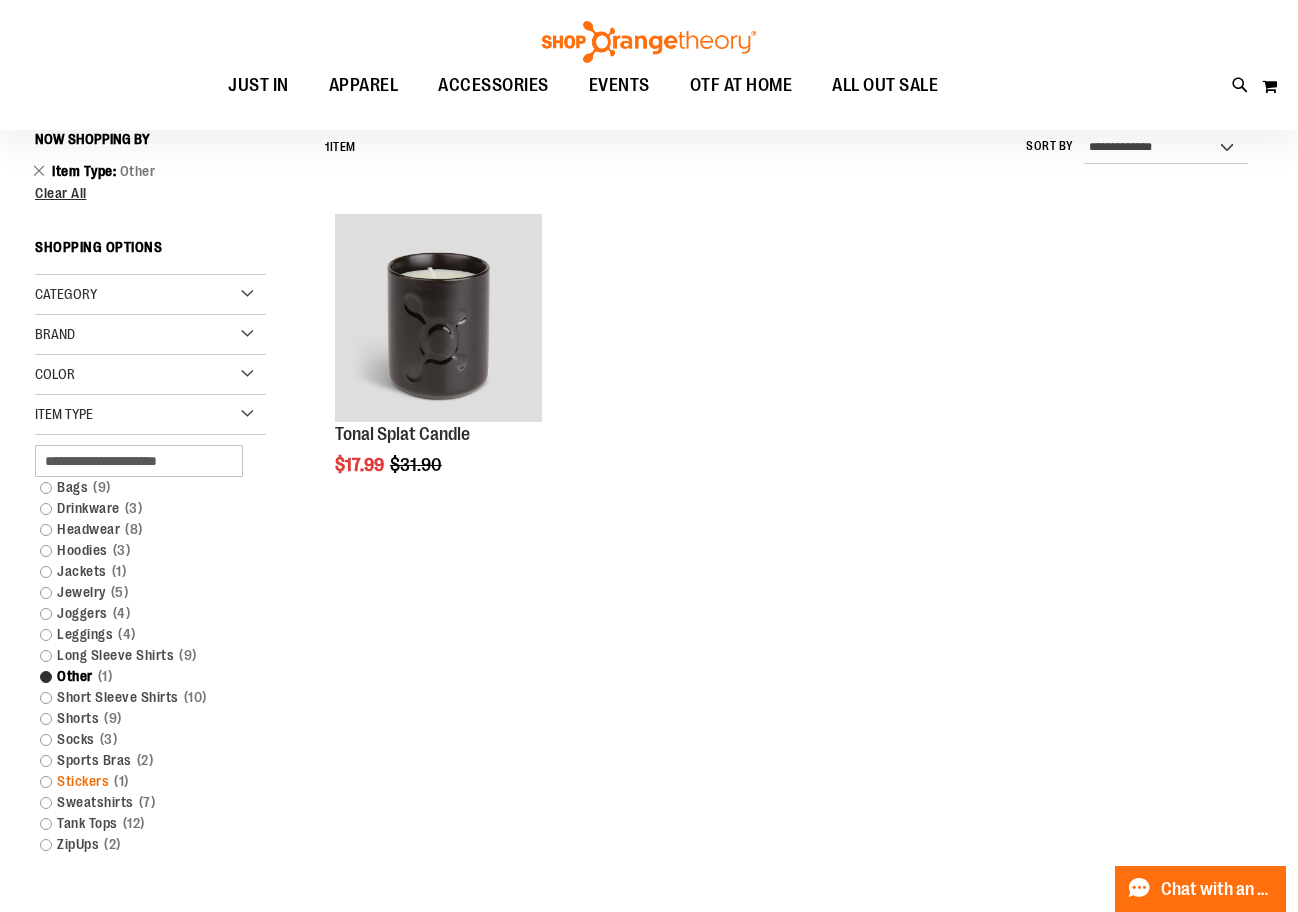 scroll, scrollTop: 186, scrollLeft: 0, axis: vertical 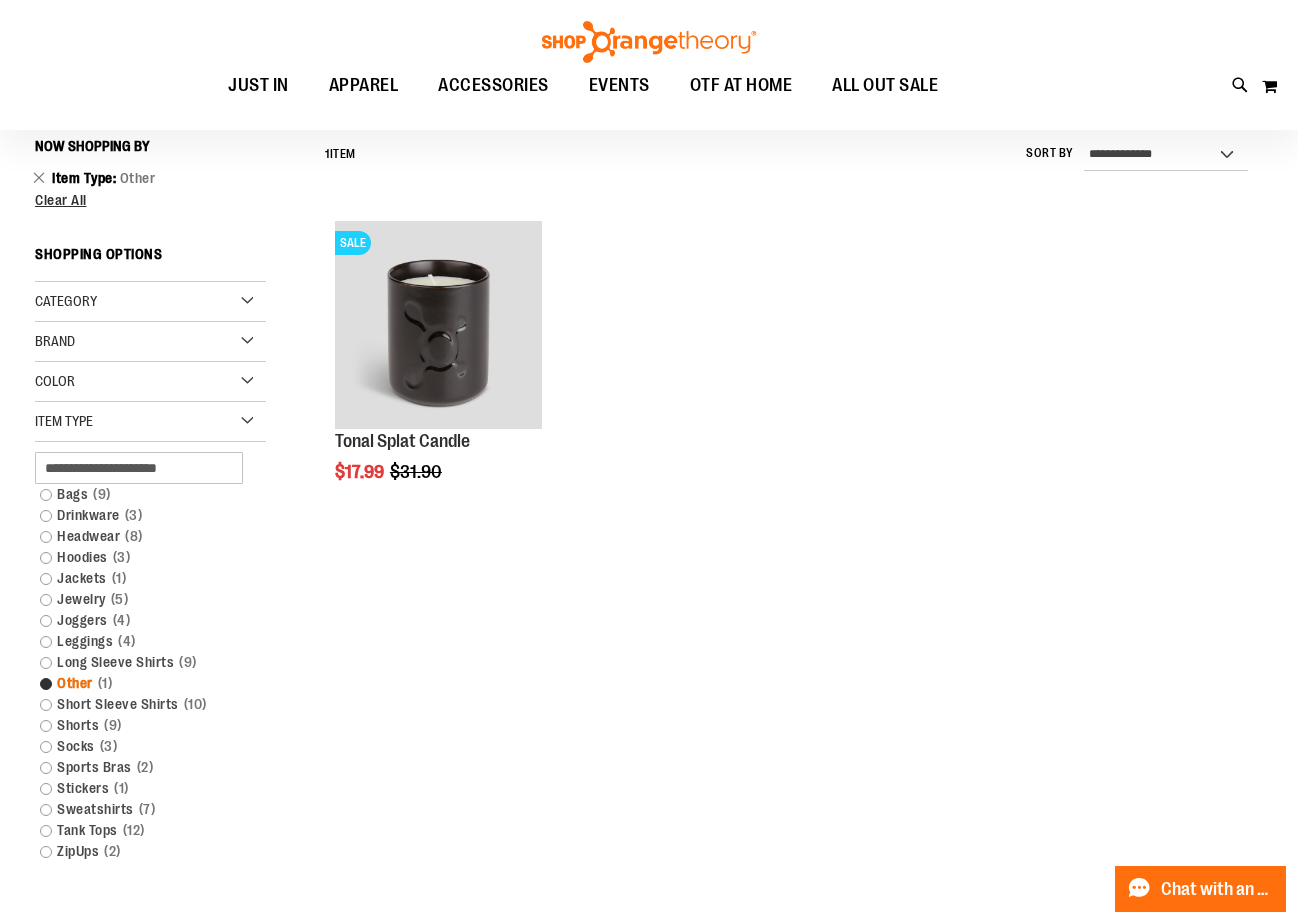 click on "Other                                             1
item" at bounding box center (141, 683) 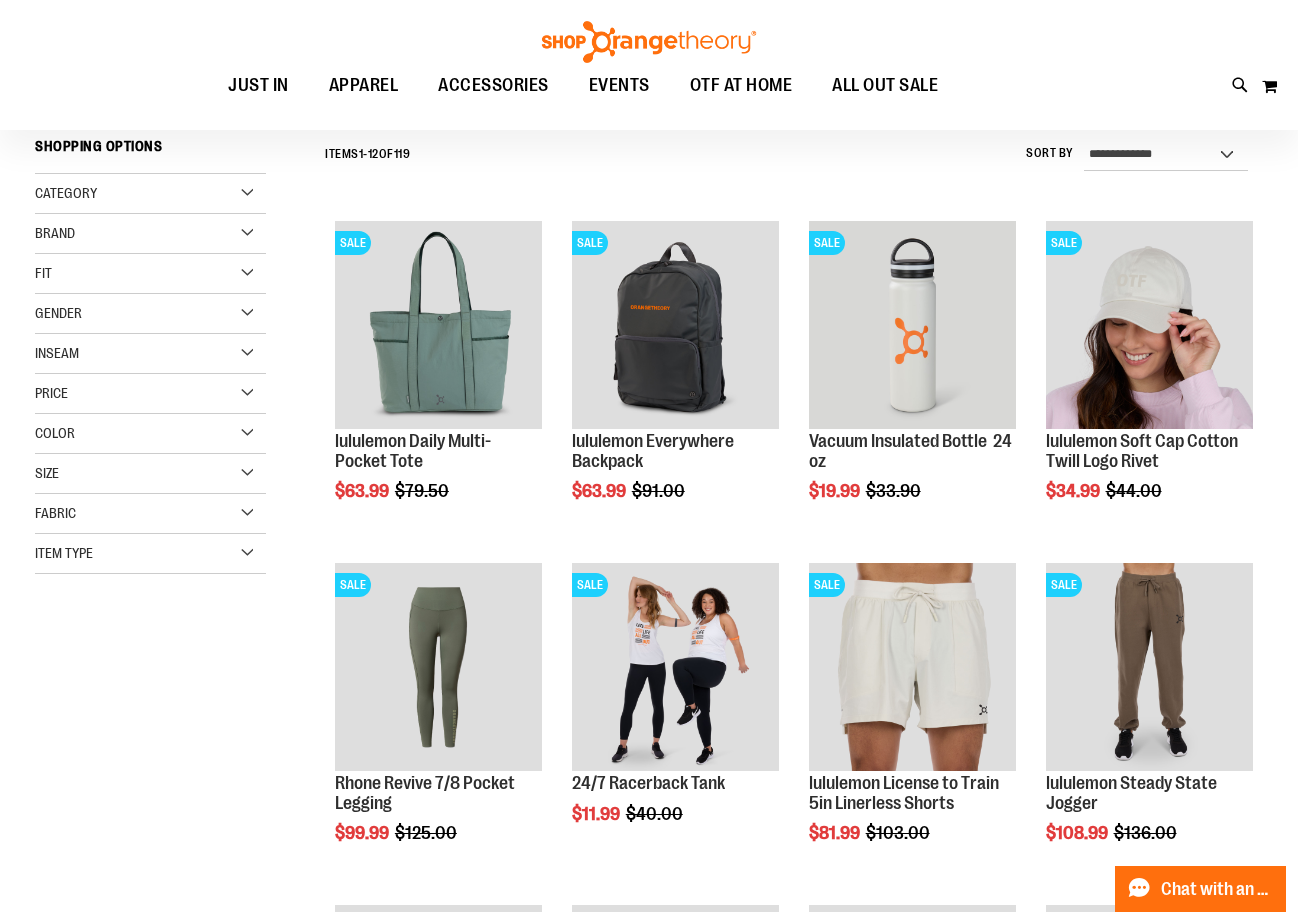 click on "Category" at bounding box center (150, 194) 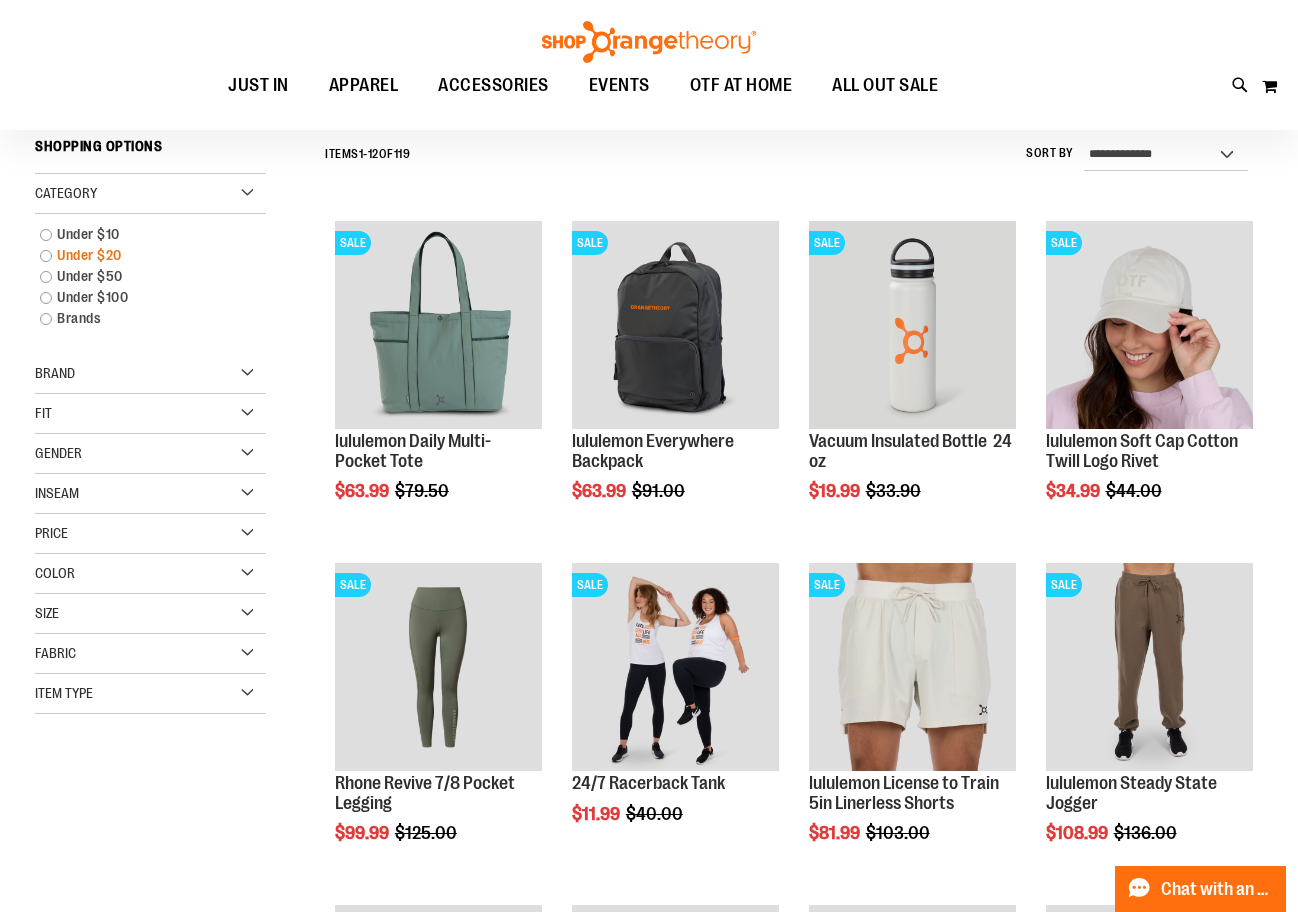 click on "Under $20" at bounding box center [141, 255] 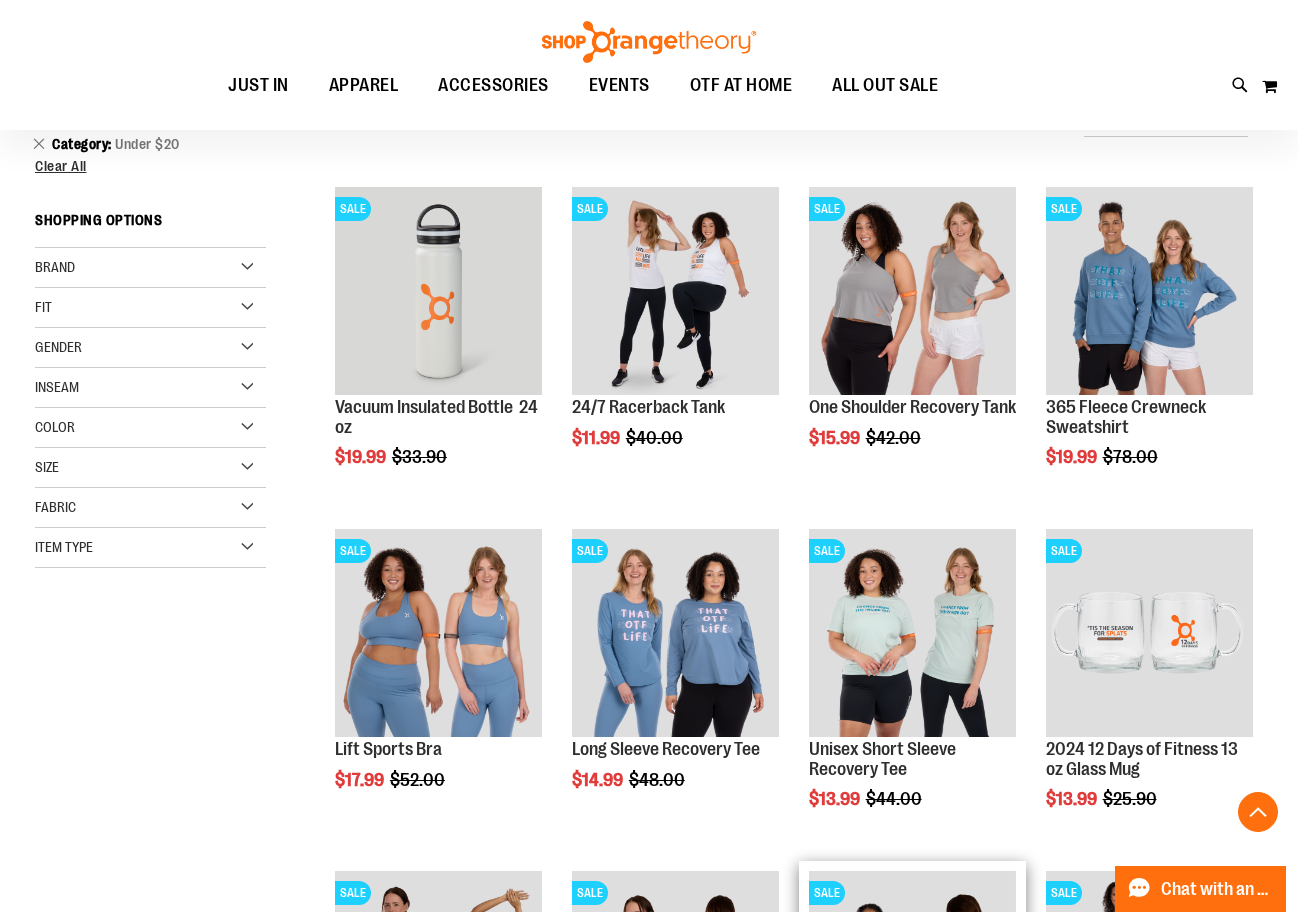 scroll, scrollTop: 174, scrollLeft: 0, axis: vertical 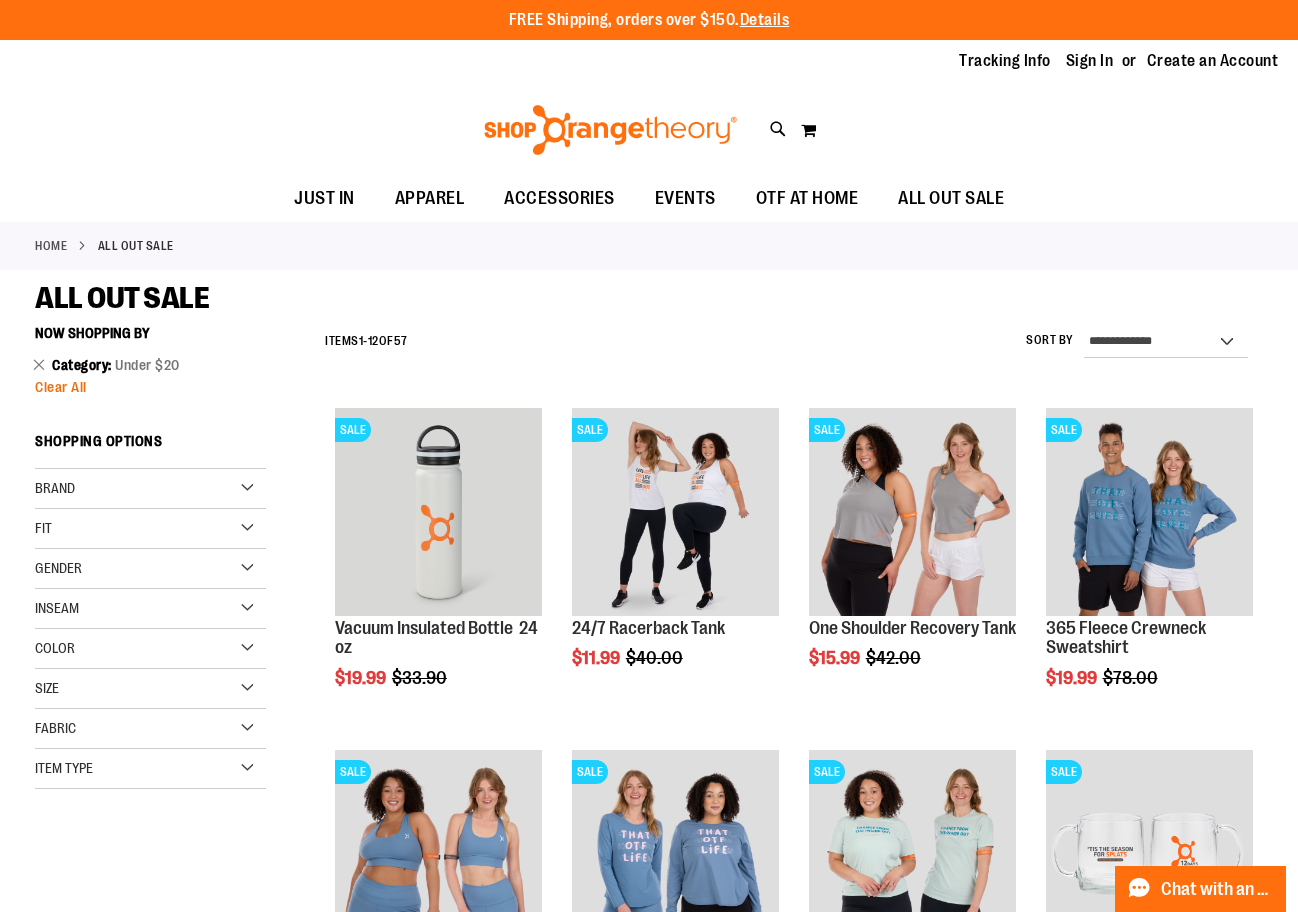 click on "Clear All" at bounding box center [61, 387] 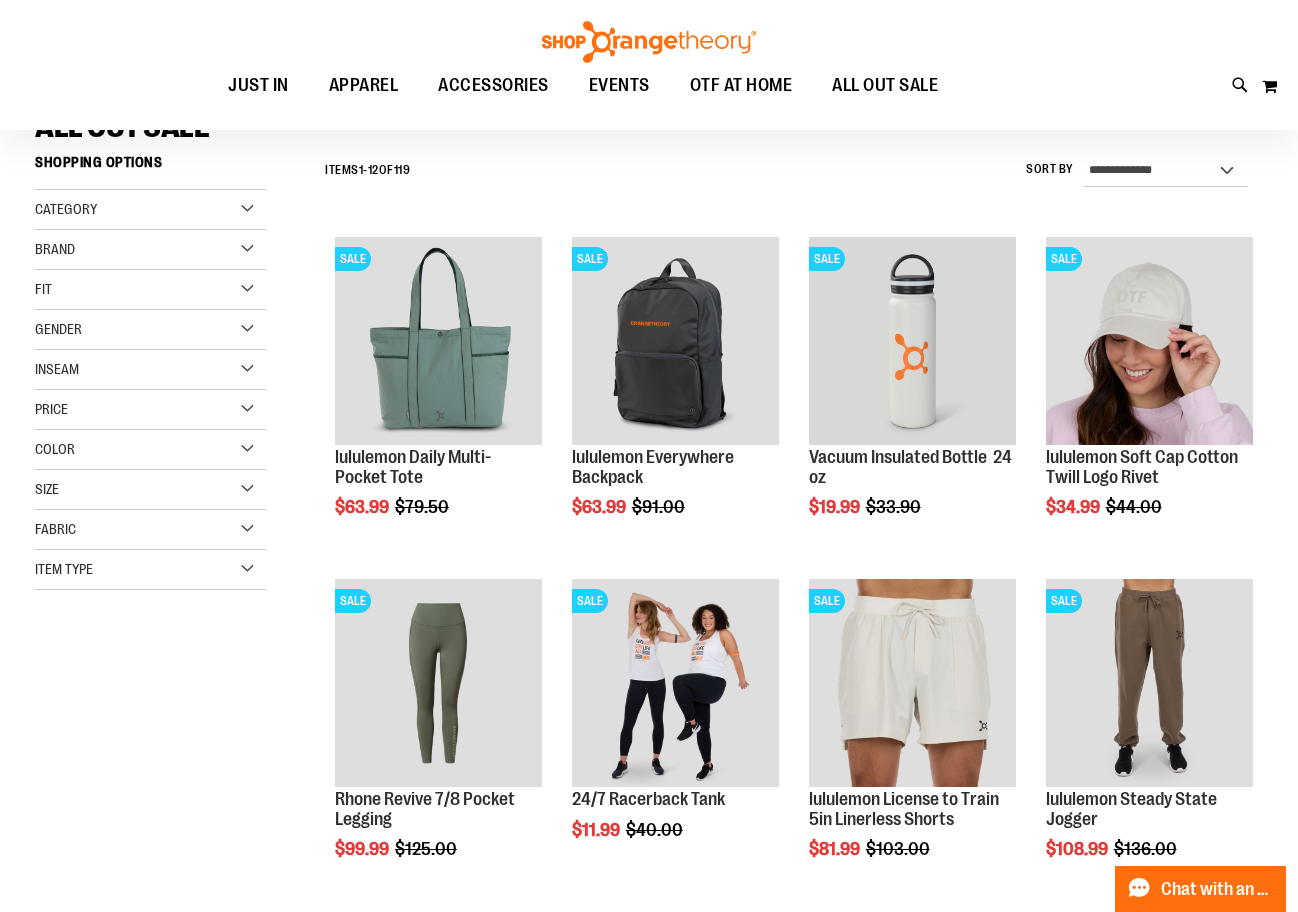 scroll, scrollTop: 0, scrollLeft: 0, axis: both 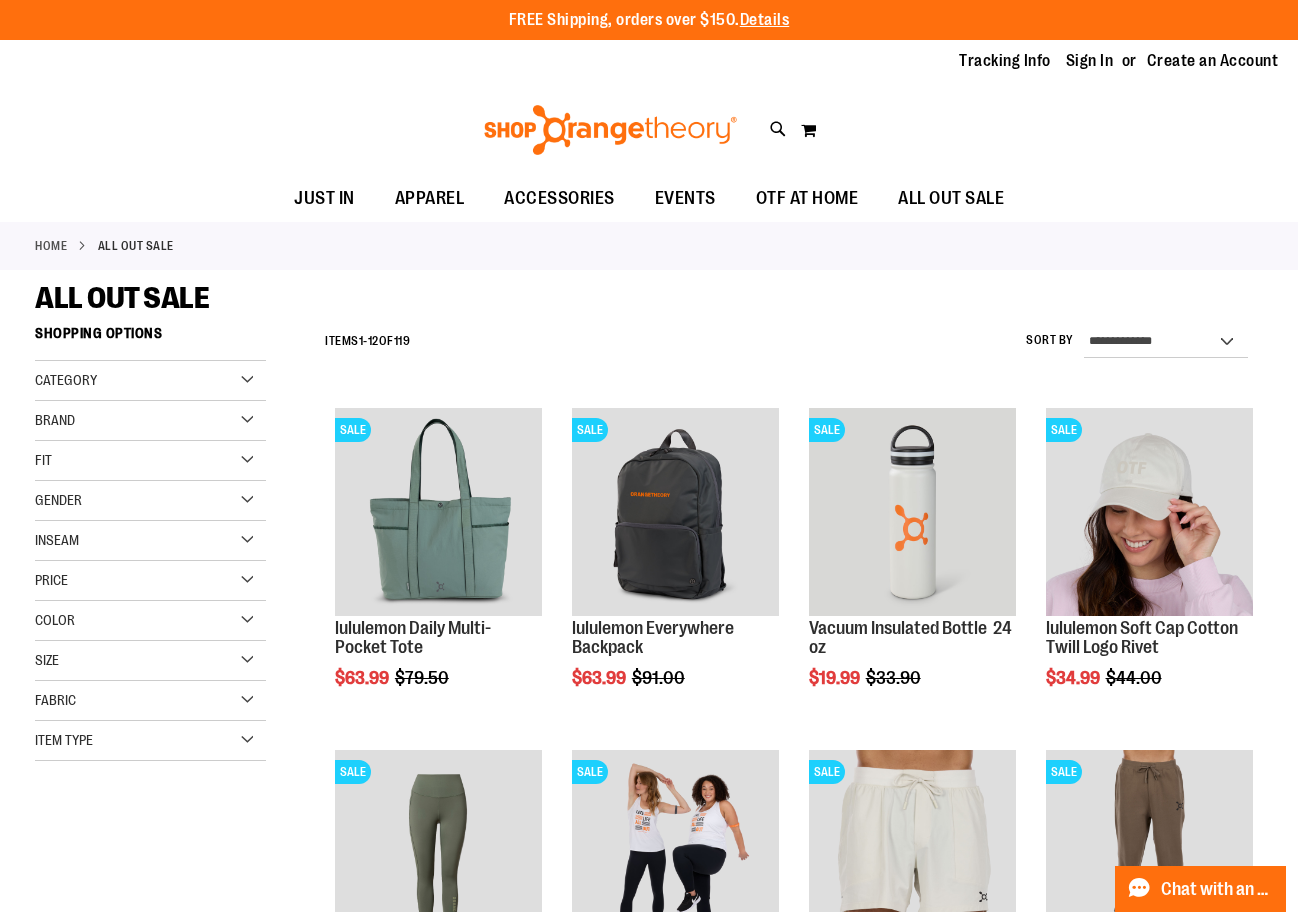 click on "Home" at bounding box center [51, 246] 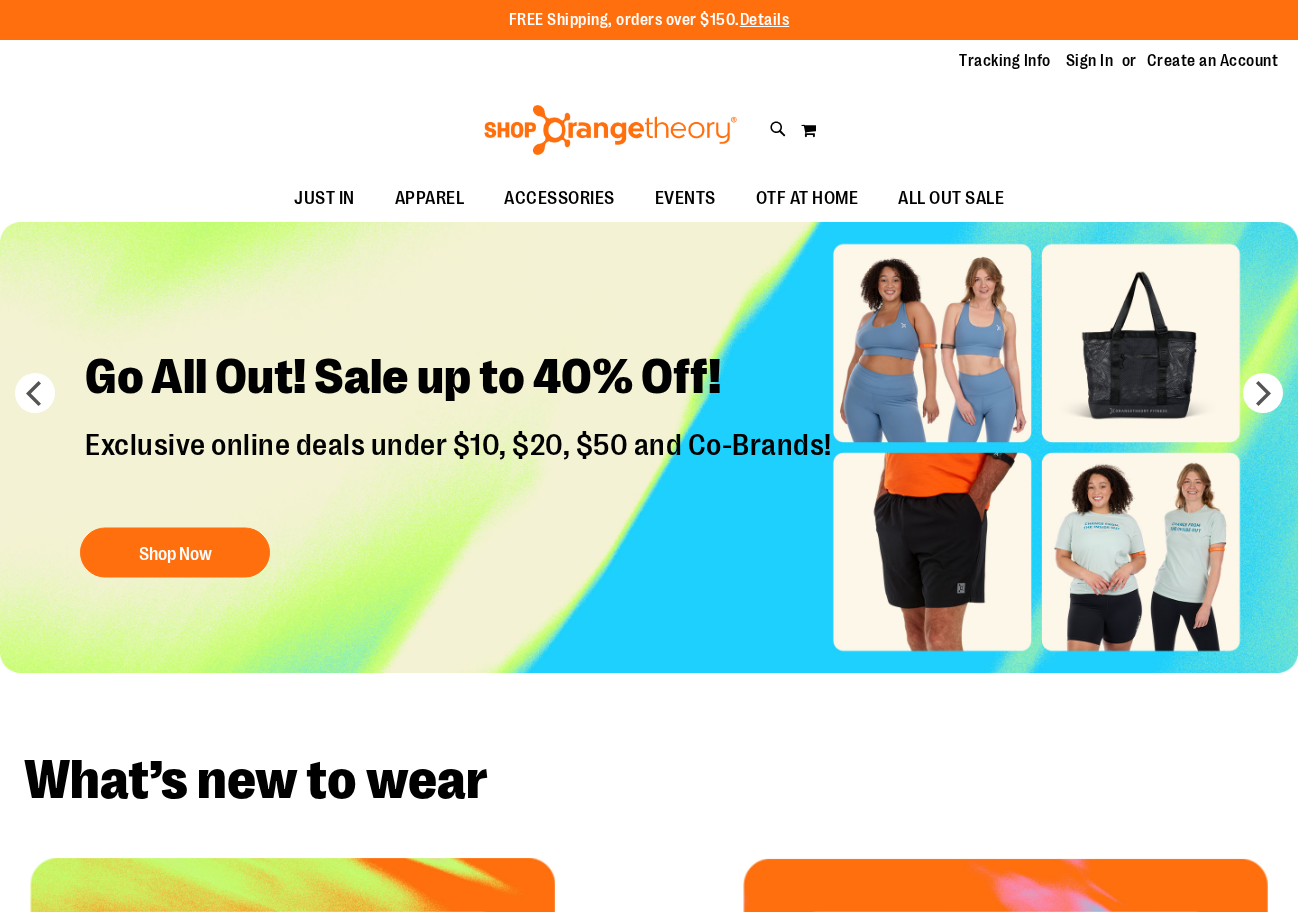 scroll, scrollTop: 0, scrollLeft: 0, axis: both 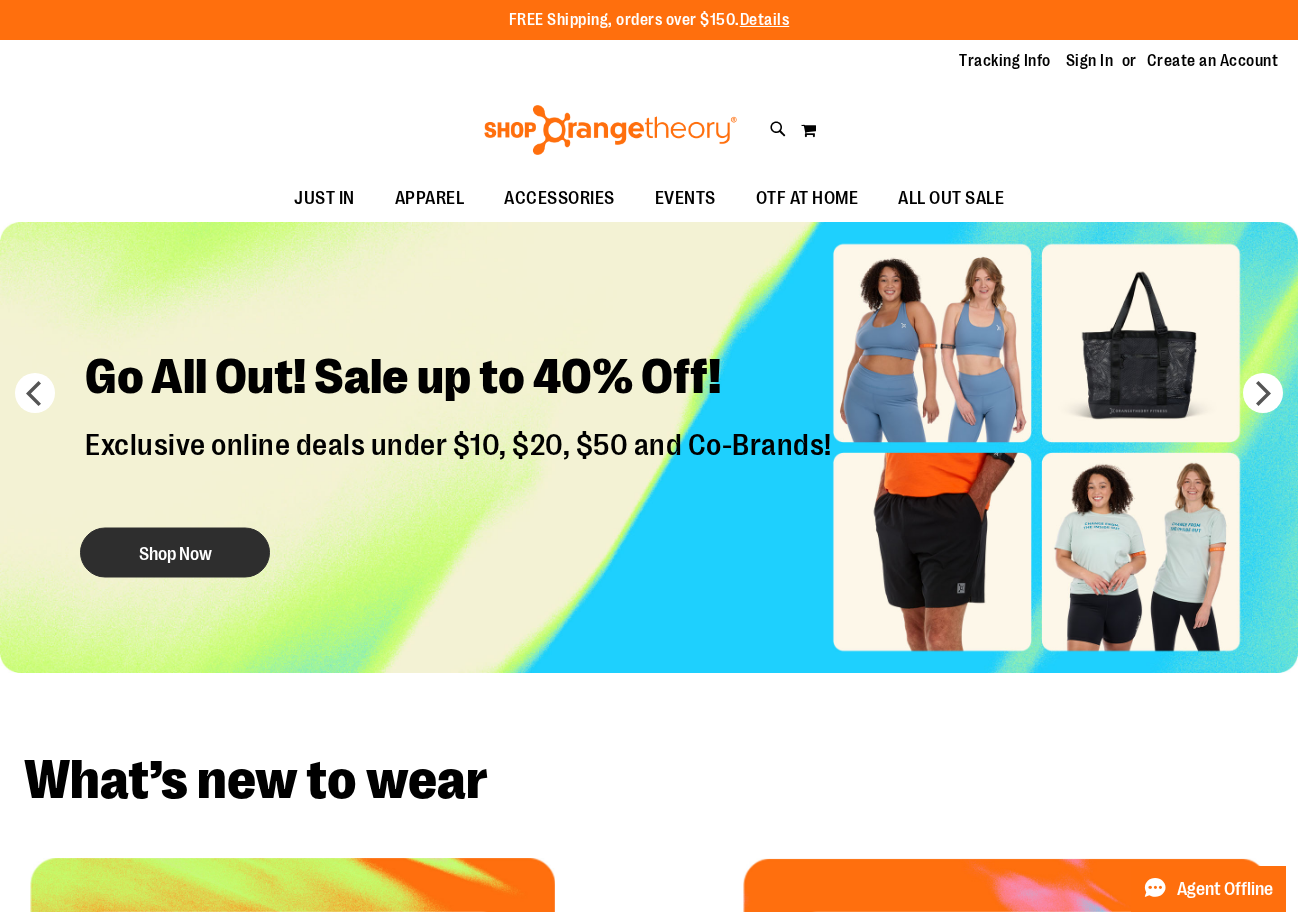 click on "Shop Now" at bounding box center (175, 553) 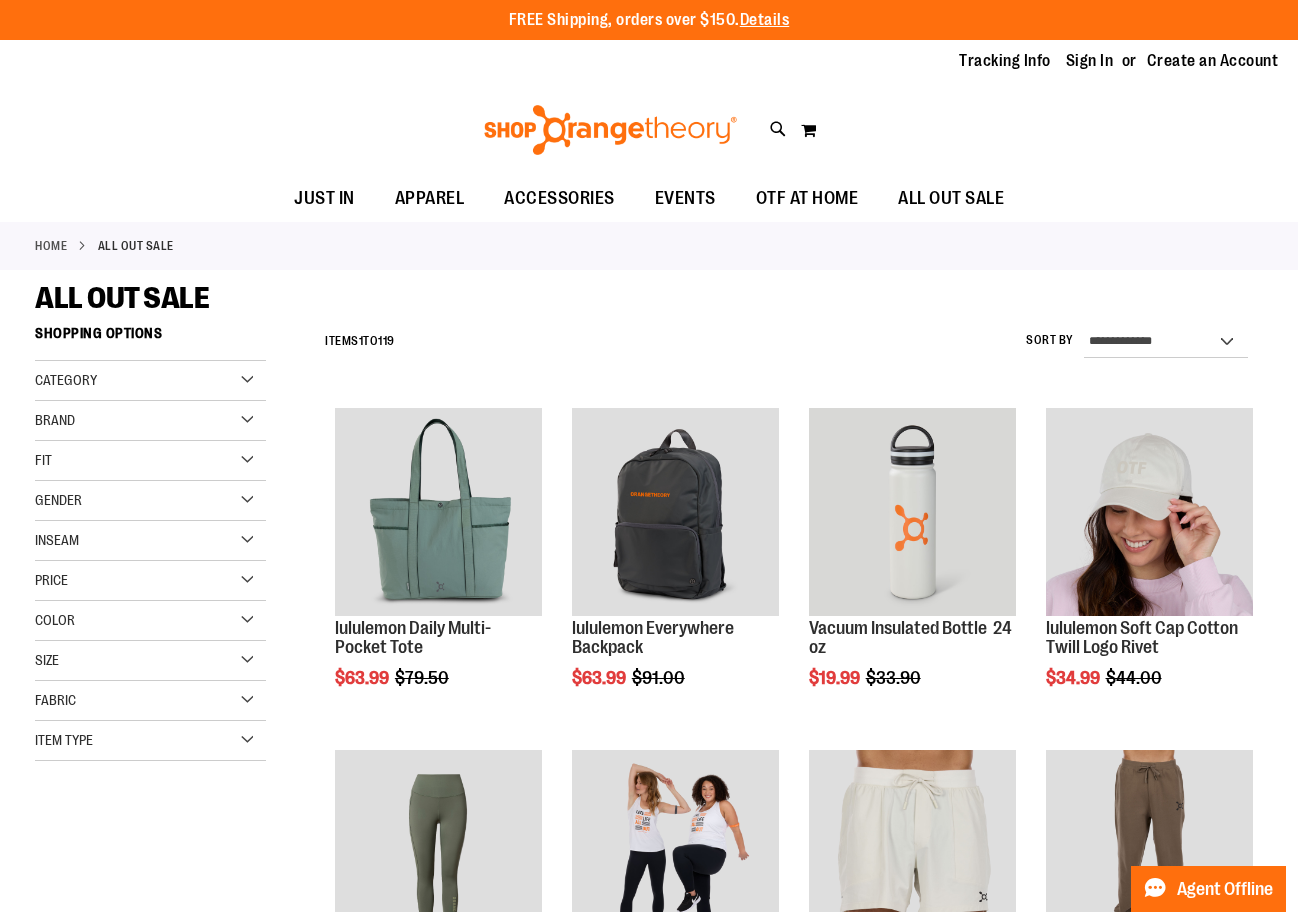 scroll, scrollTop: 0, scrollLeft: 0, axis: both 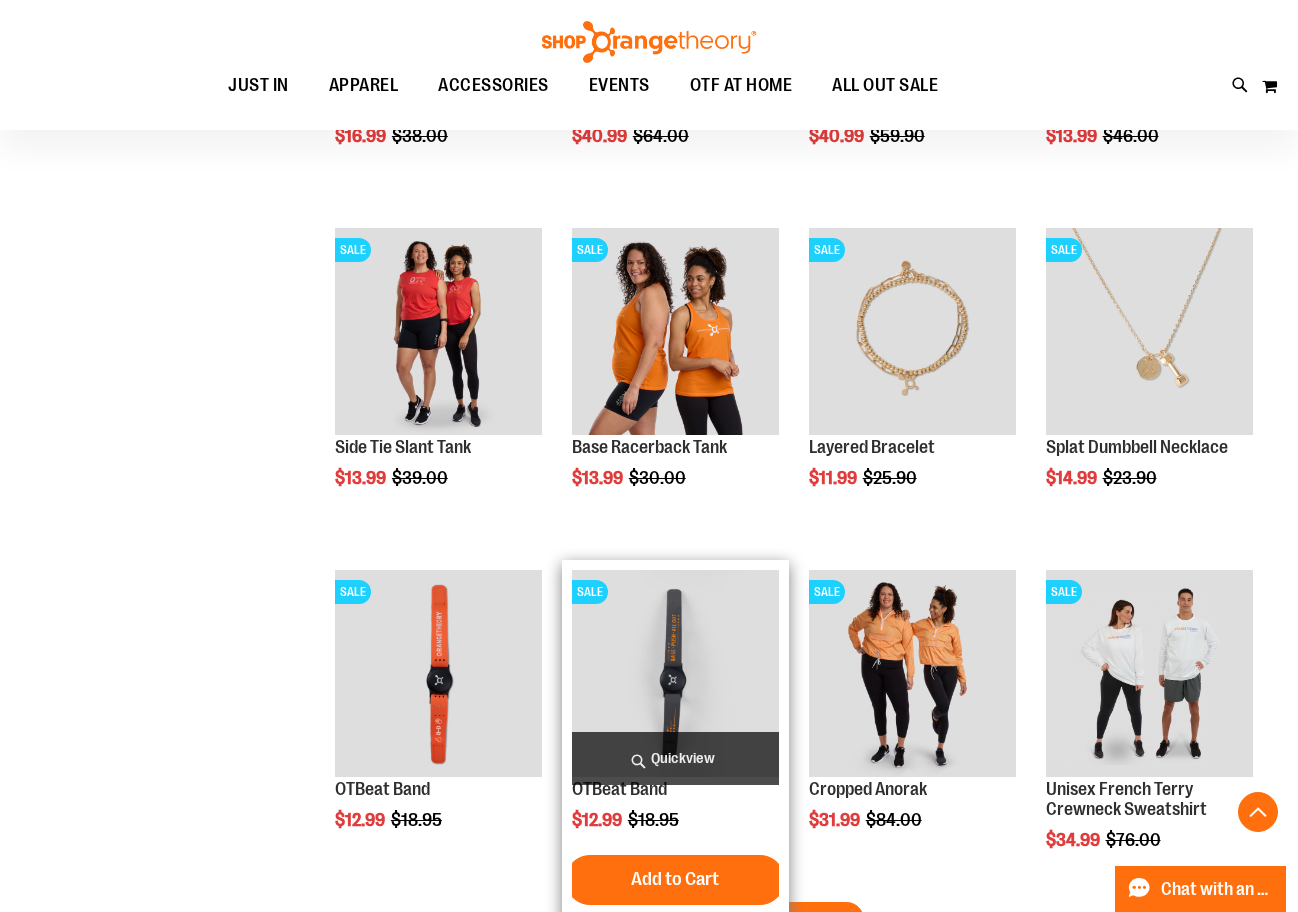 click at bounding box center (675, 673) 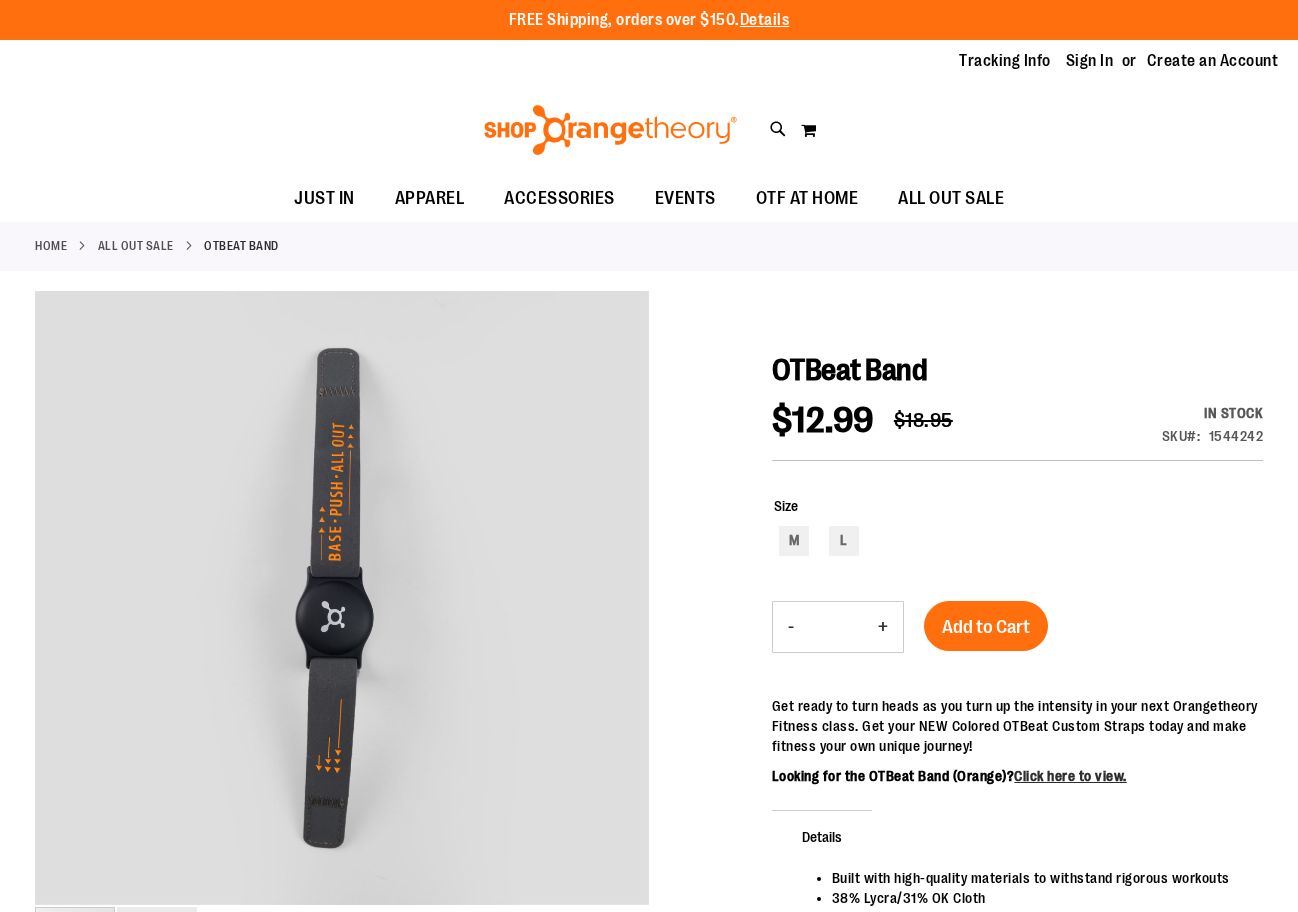 scroll, scrollTop: 0, scrollLeft: 0, axis: both 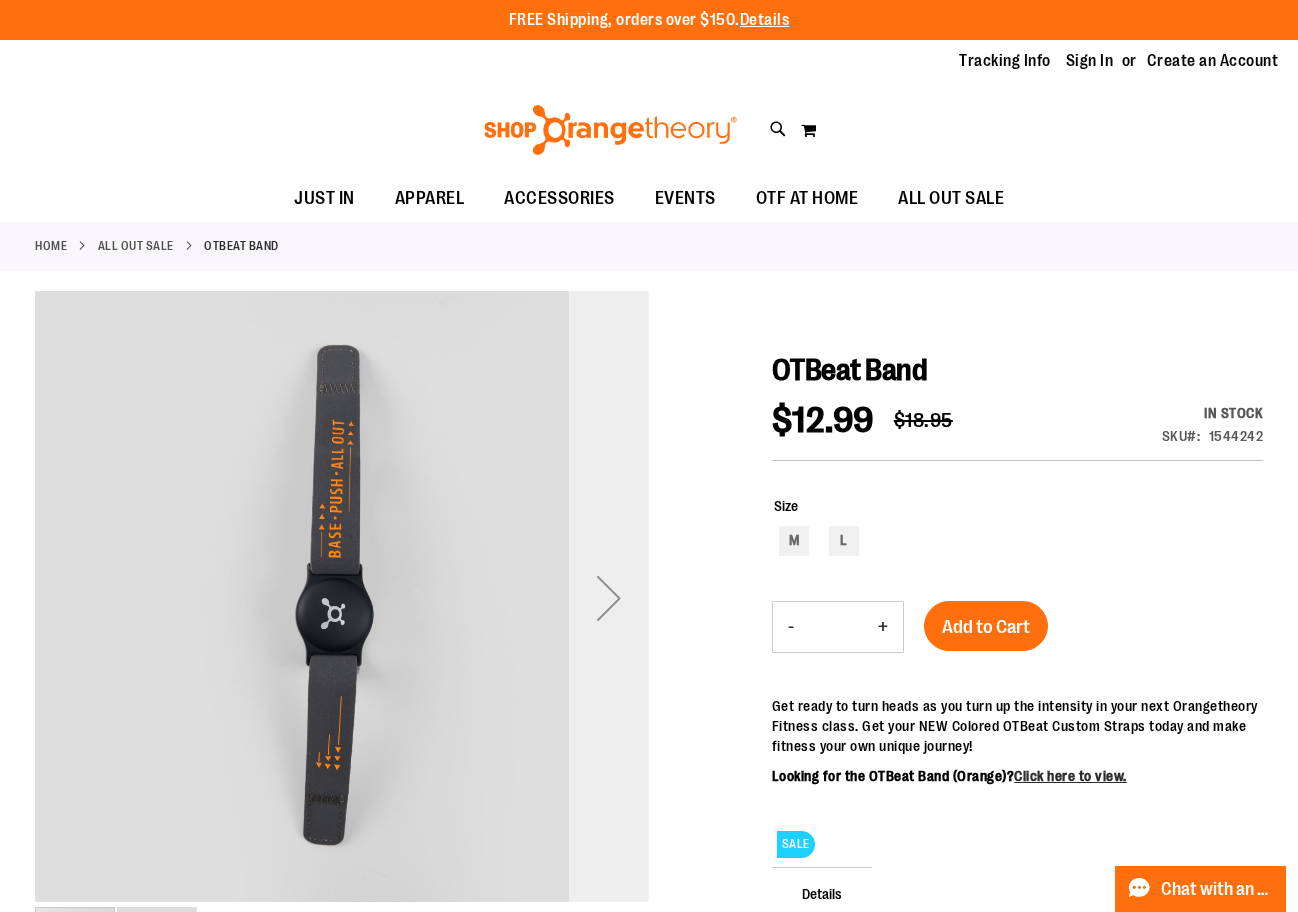 click at bounding box center (609, 598) 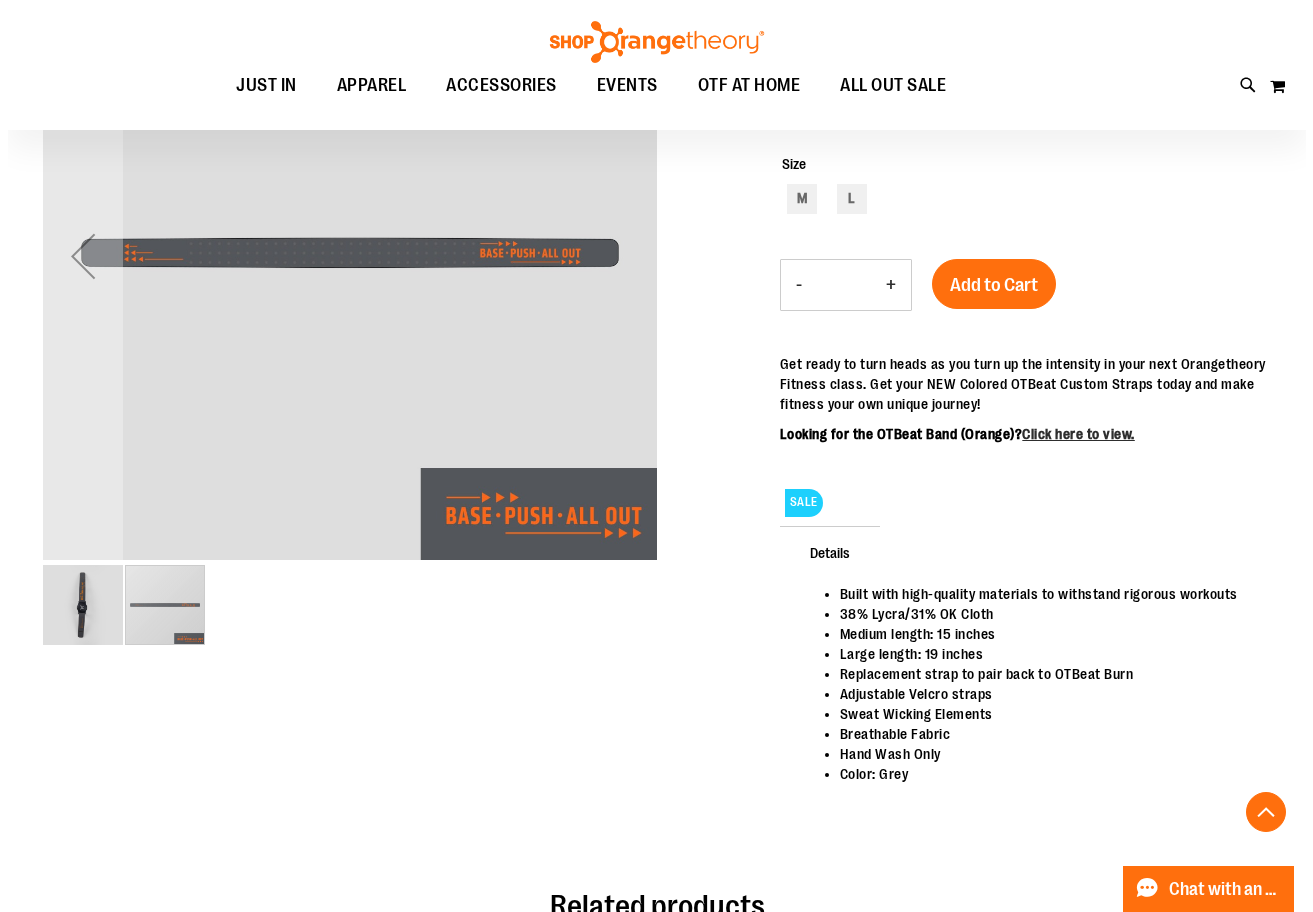 scroll, scrollTop: 399, scrollLeft: 0, axis: vertical 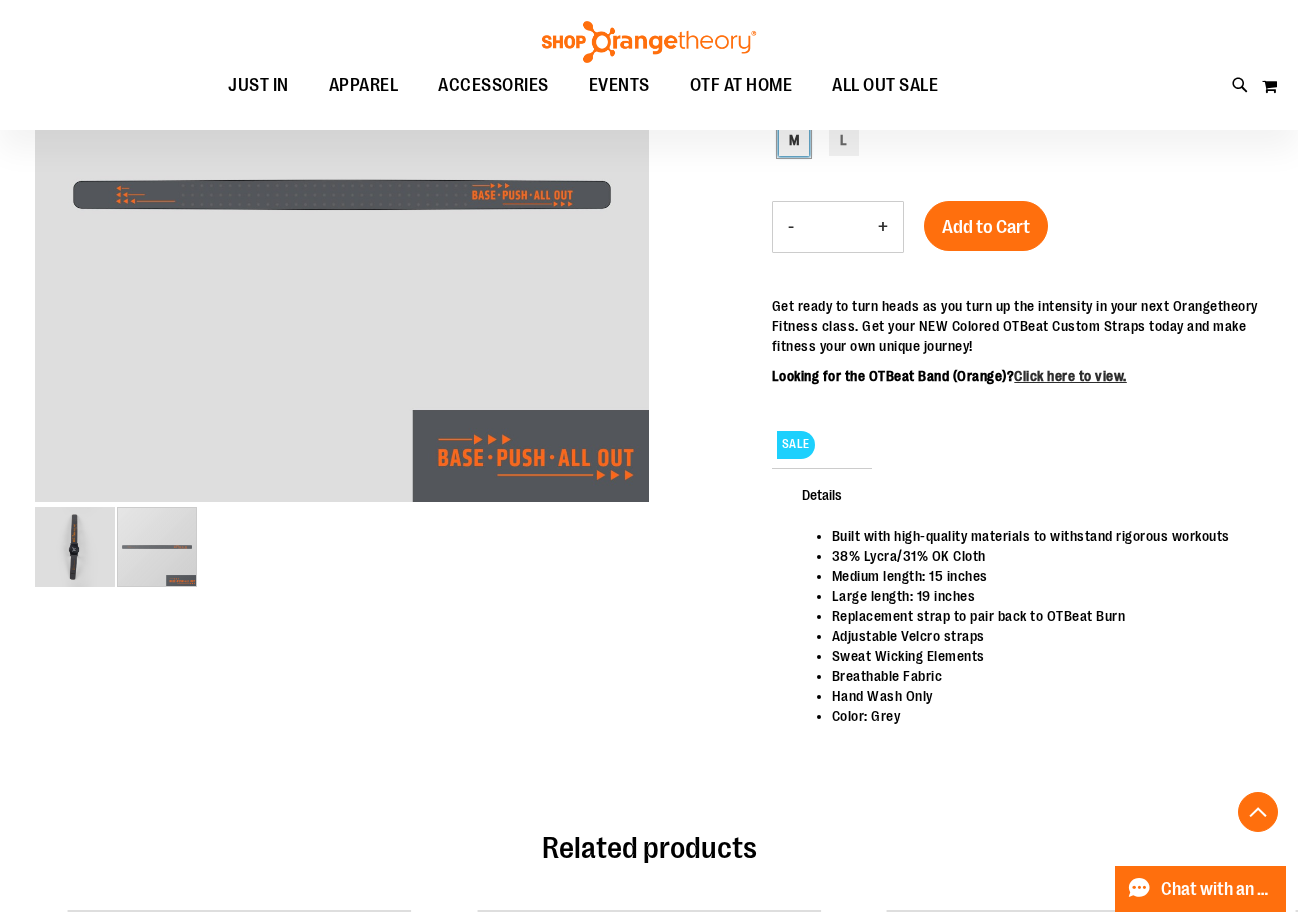 click on "M" at bounding box center (794, 141) 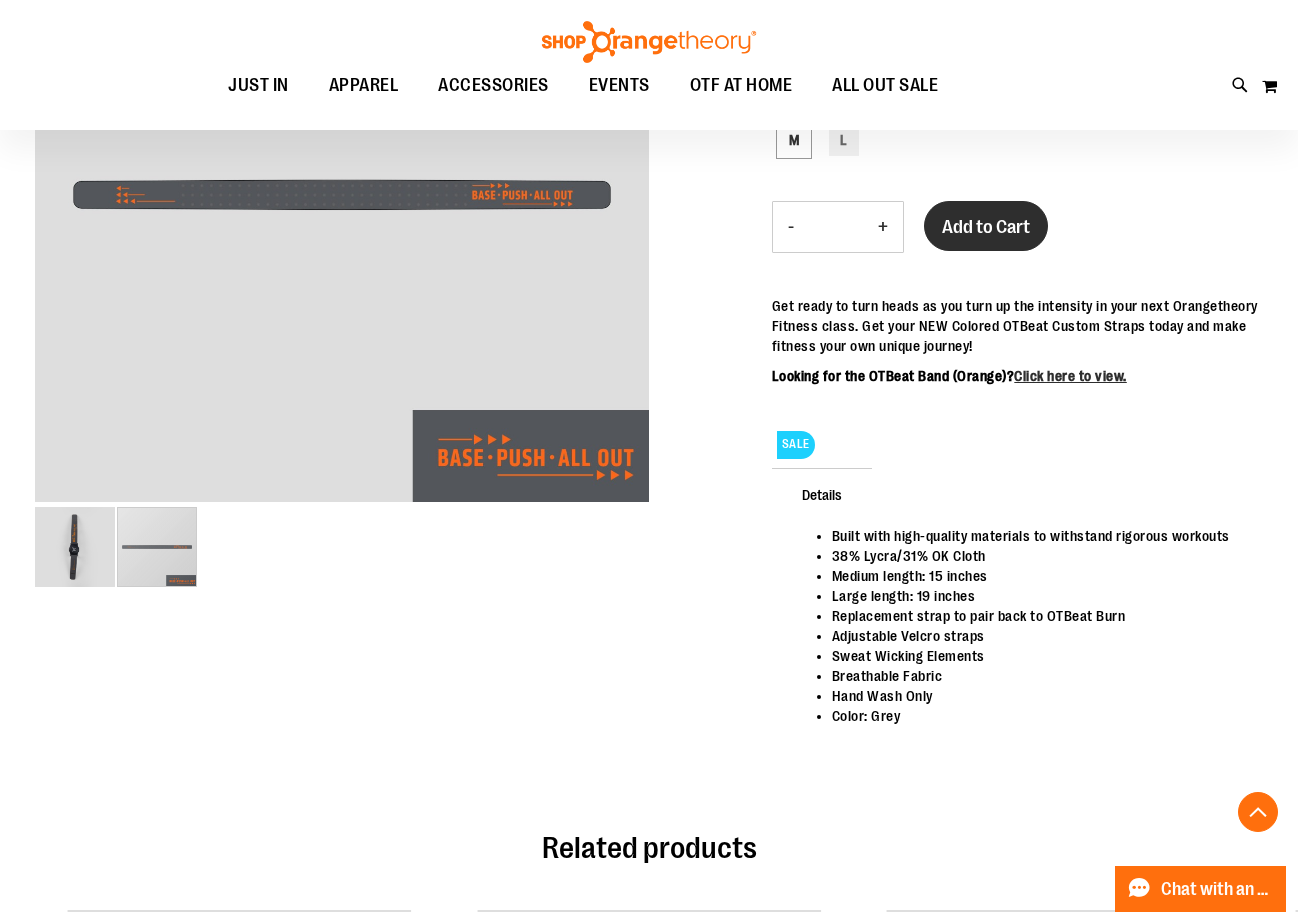 click on "Add to Cart" at bounding box center (986, 227) 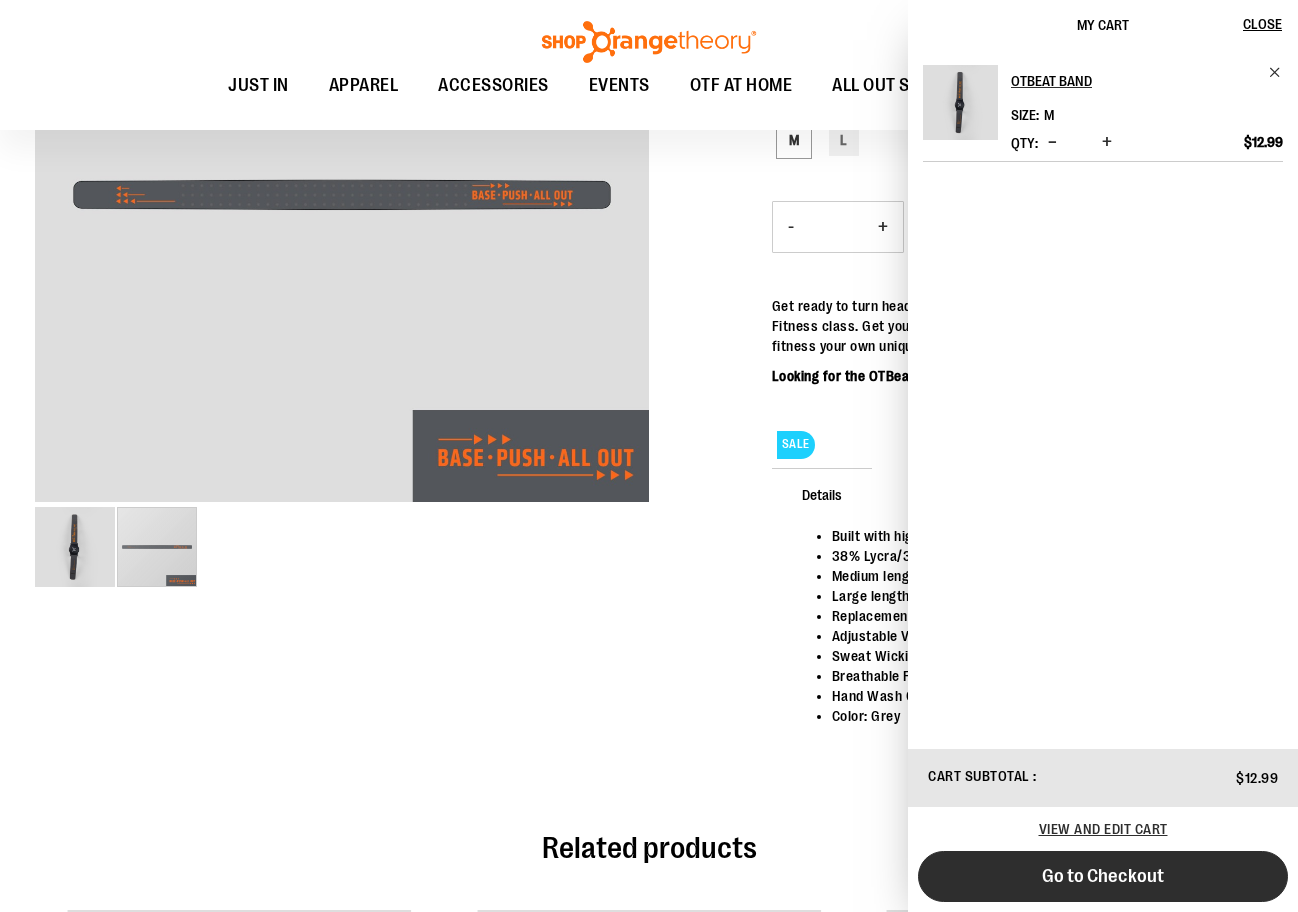 click on "Go to Checkout" at bounding box center [1103, 876] 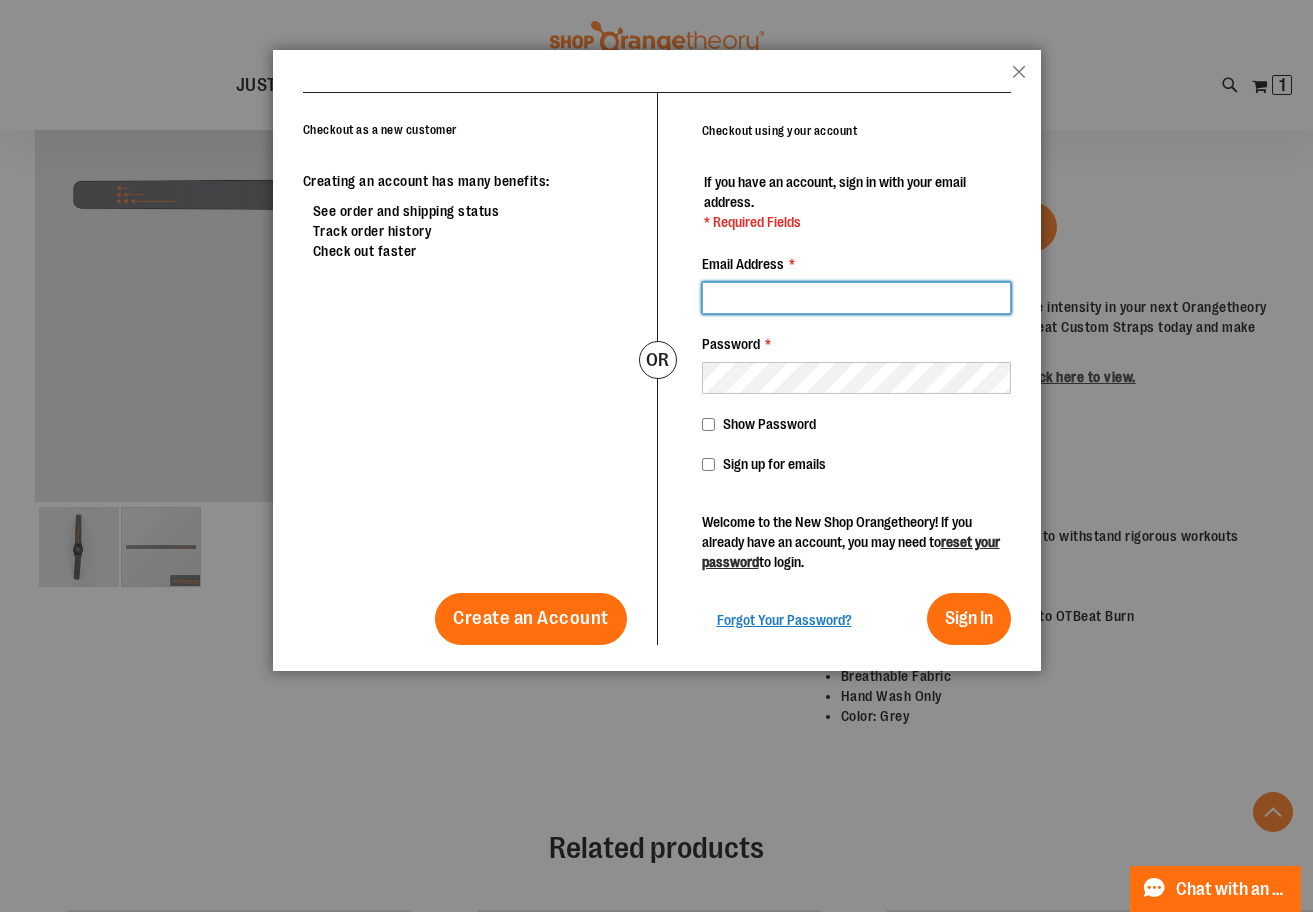 click on "Email Address *" at bounding box center [856, 298] 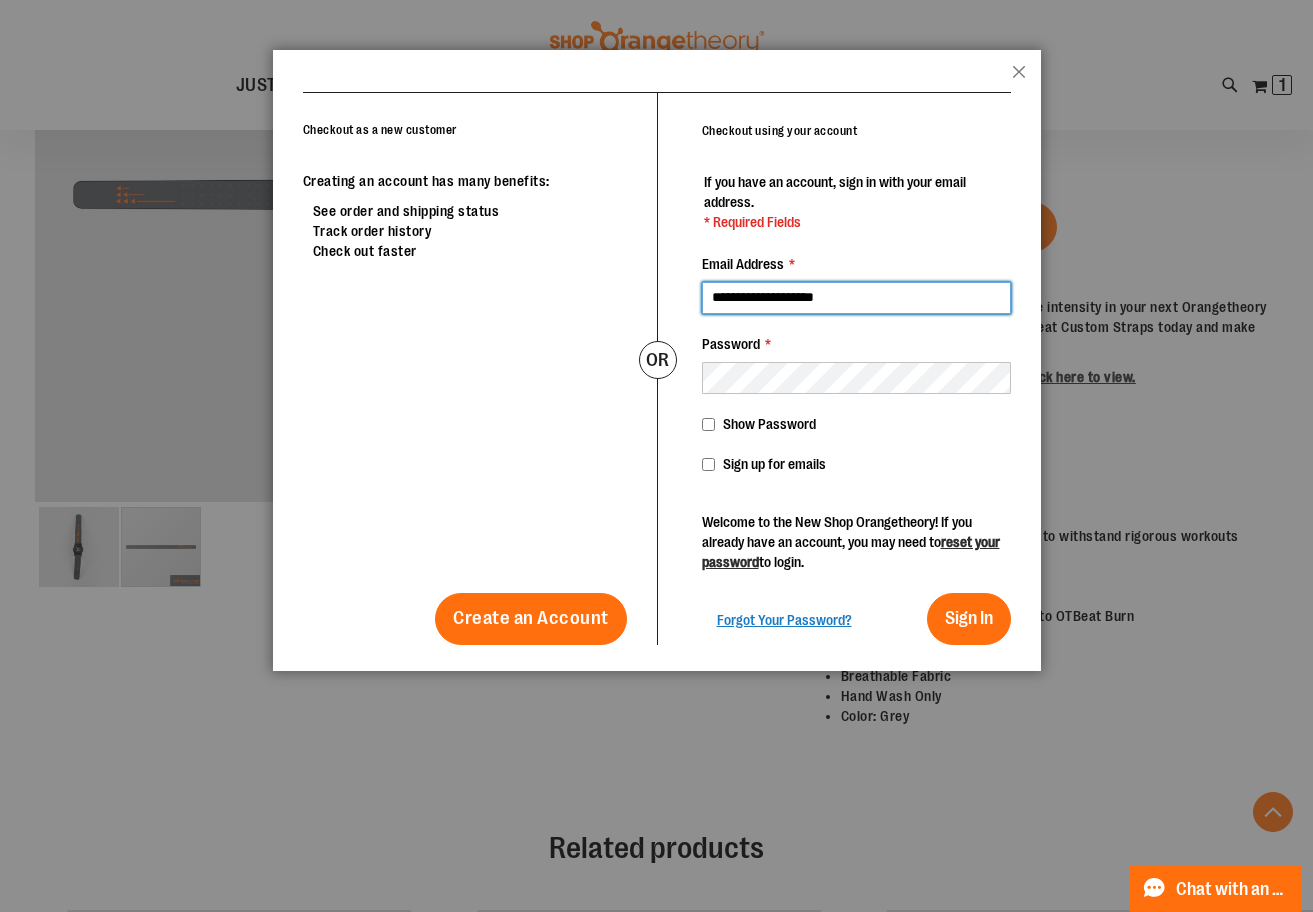 type on "**********" 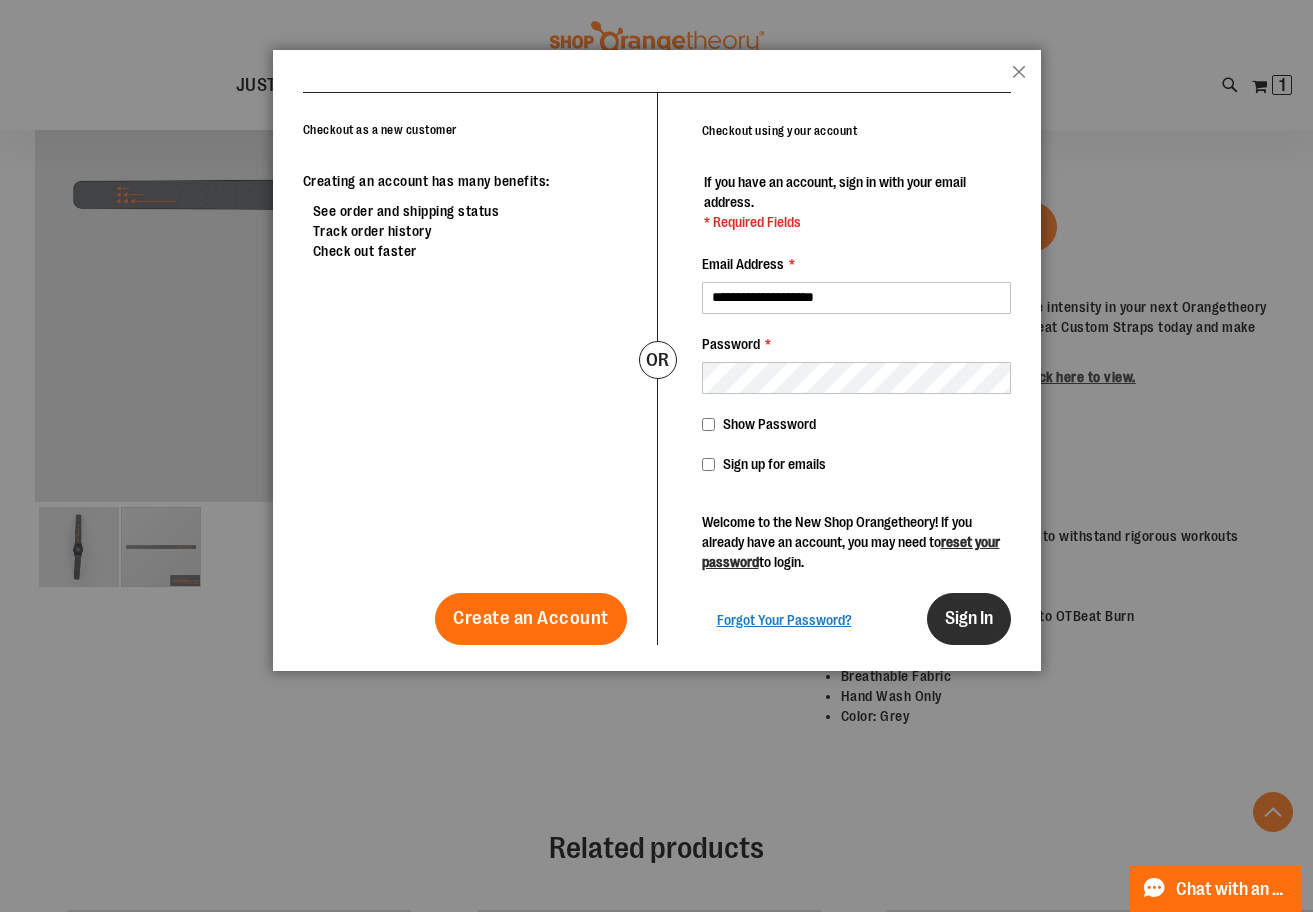 click on "Sign In" at bounding box center (969, 618) 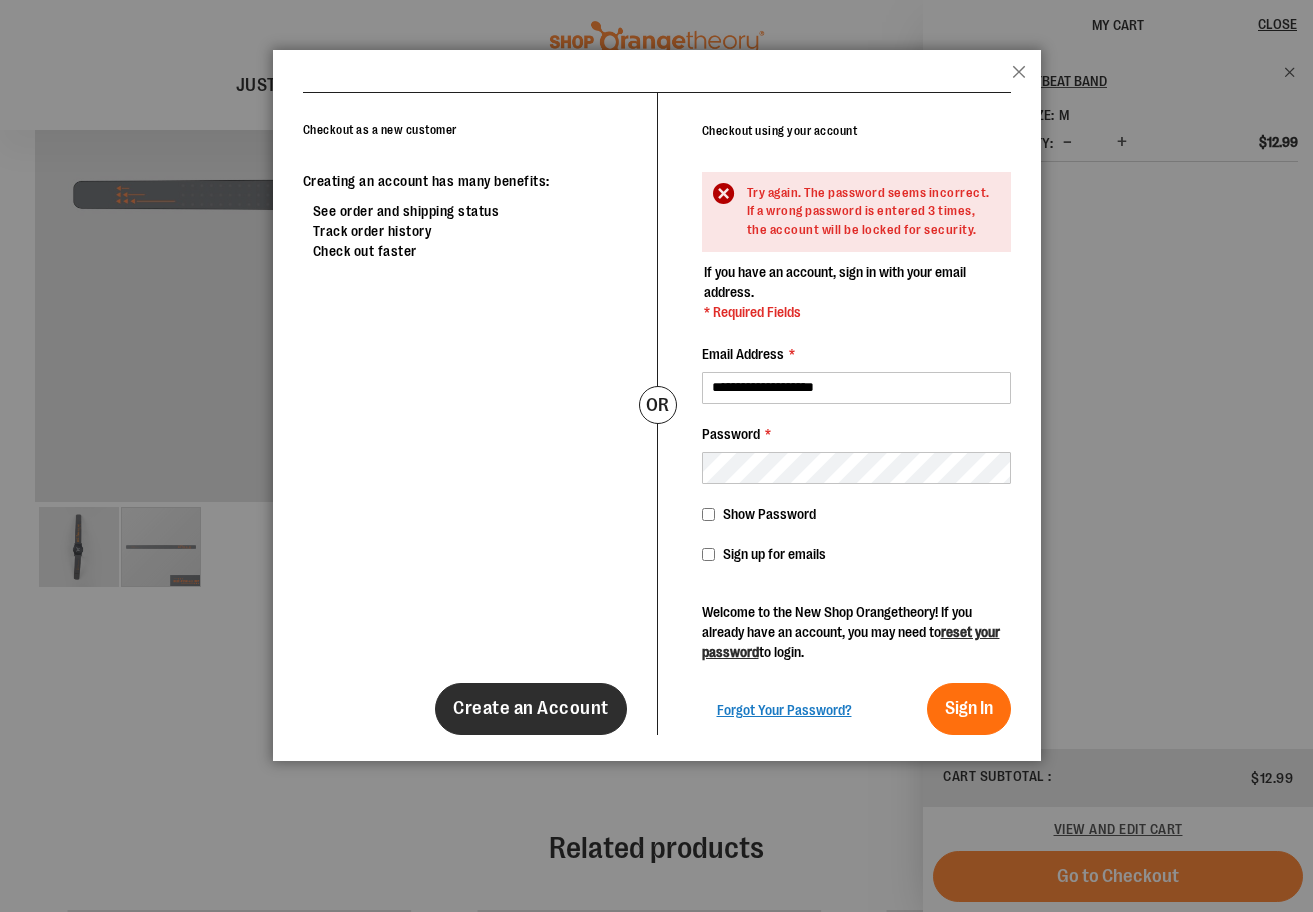 click on "Create an Account" at bounding box center (531, 709) 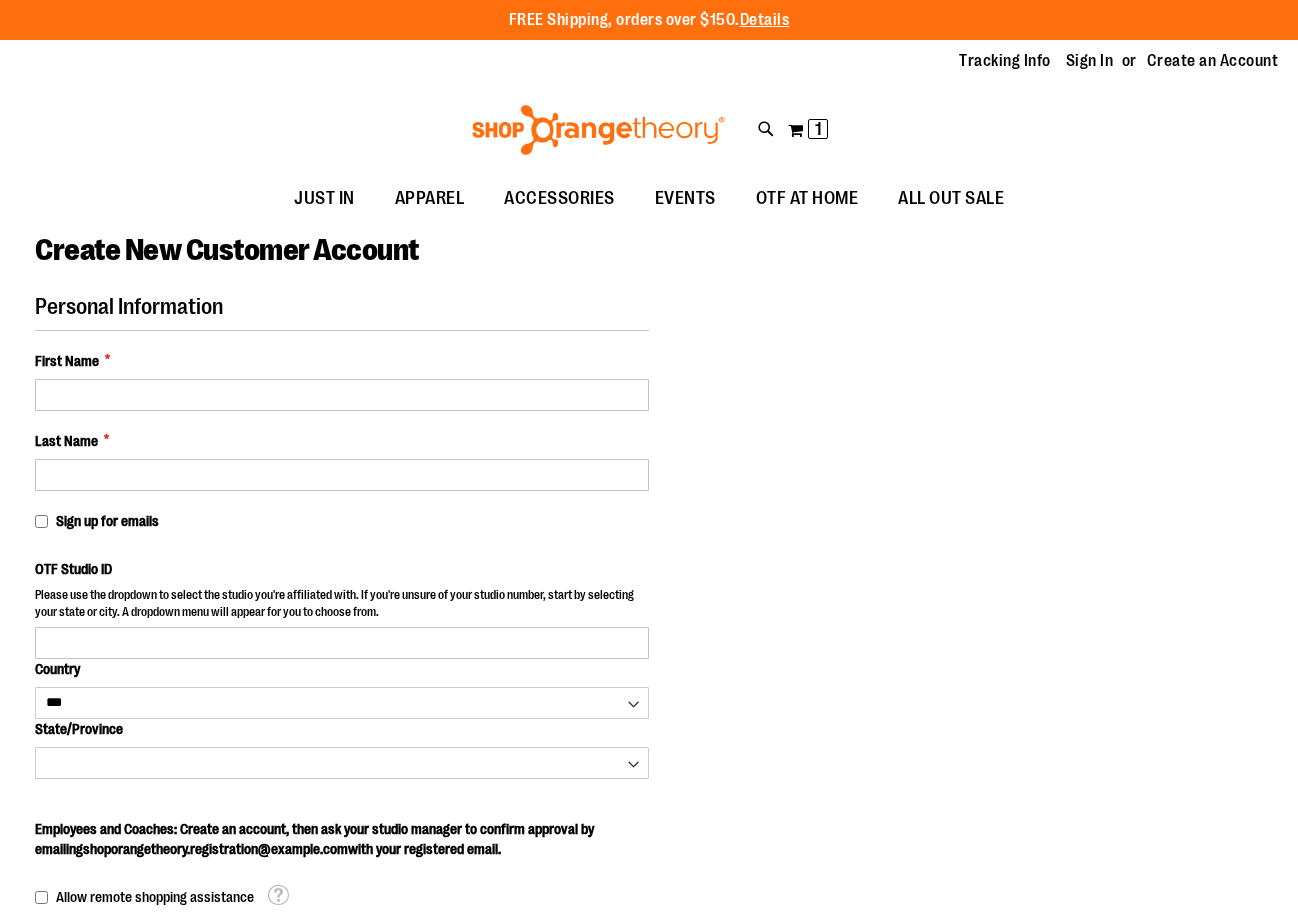 select on "***" 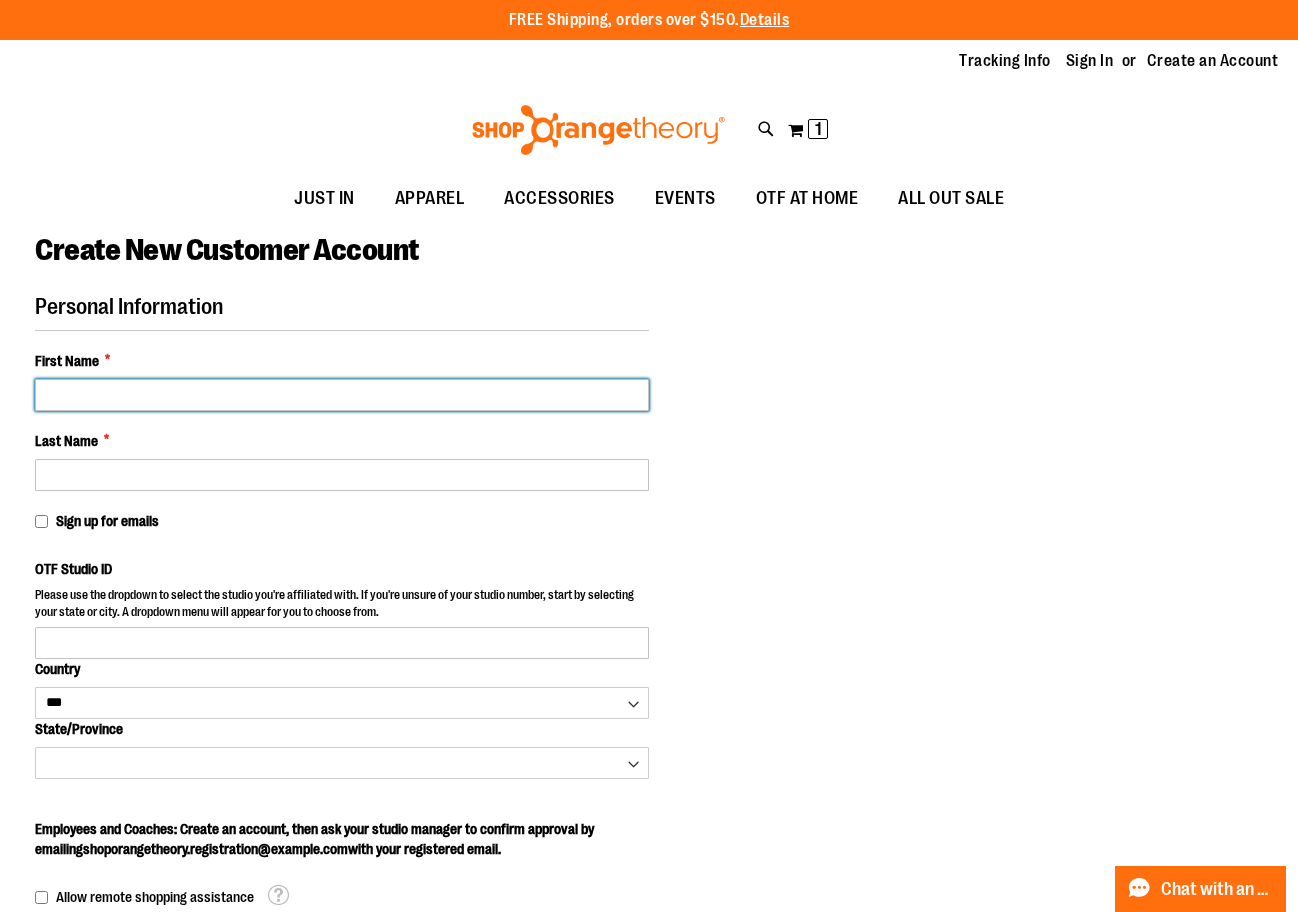 click on "First Name *" at bounding box center [342, 395] 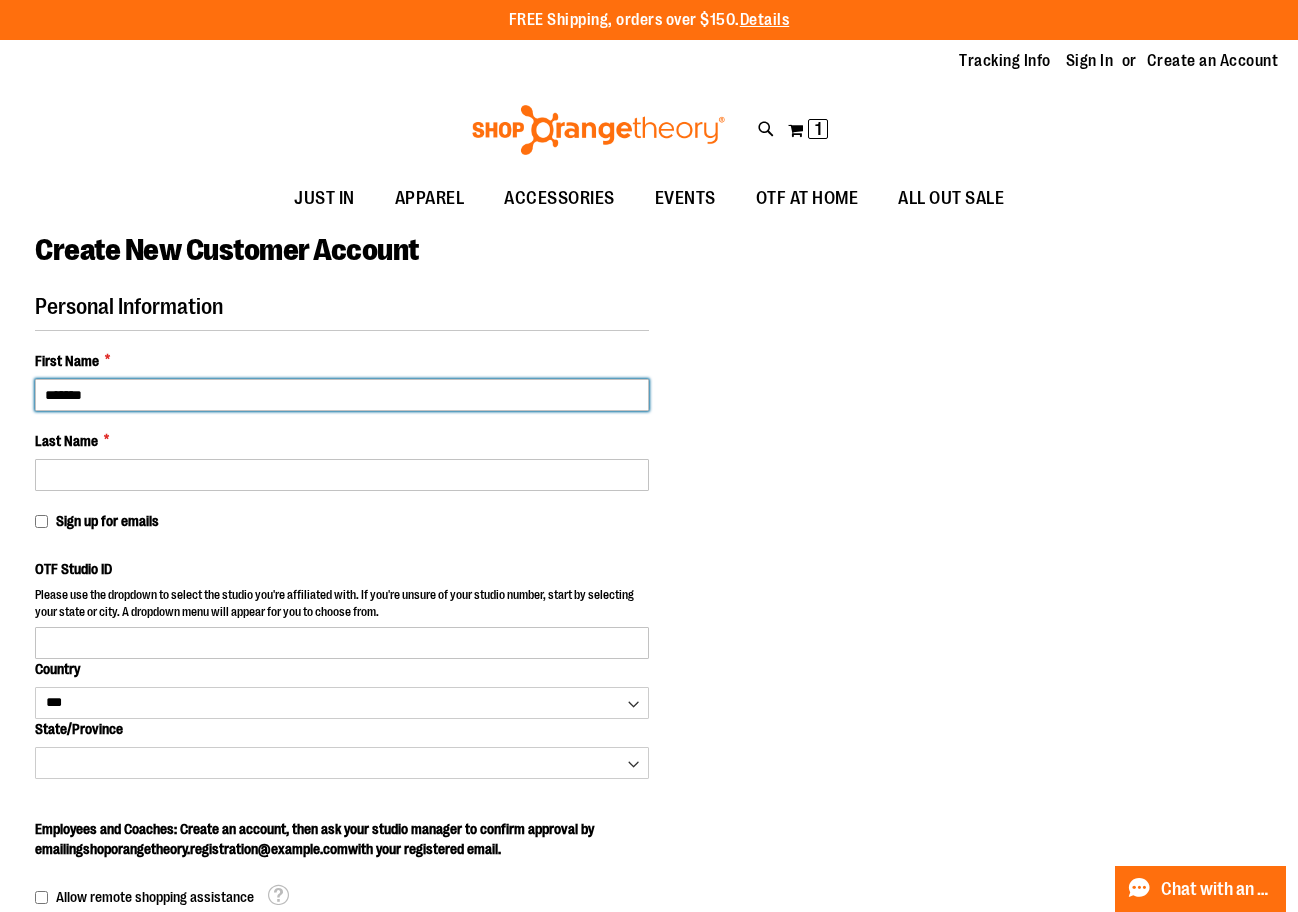 type on "*******" 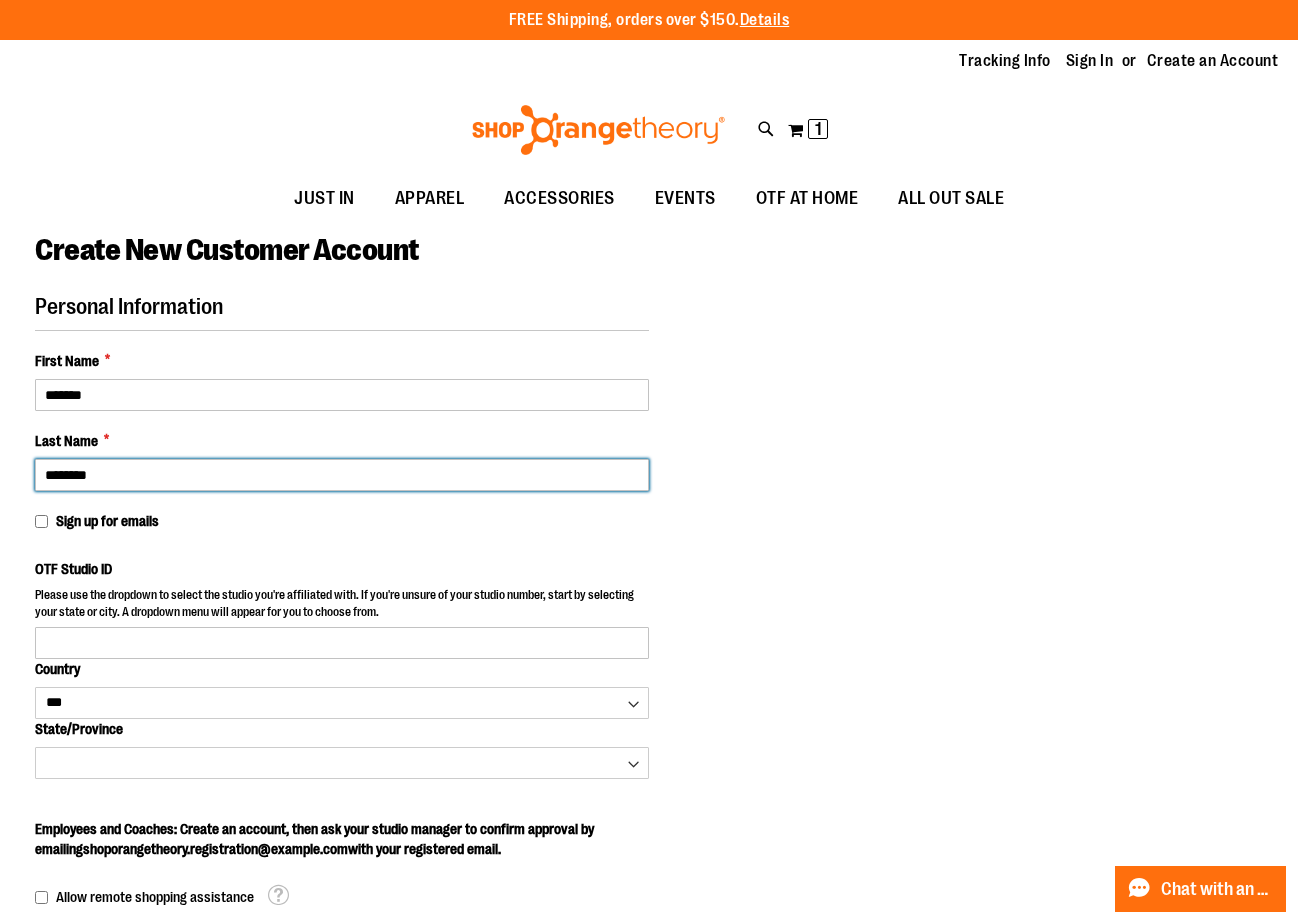 type on "********" 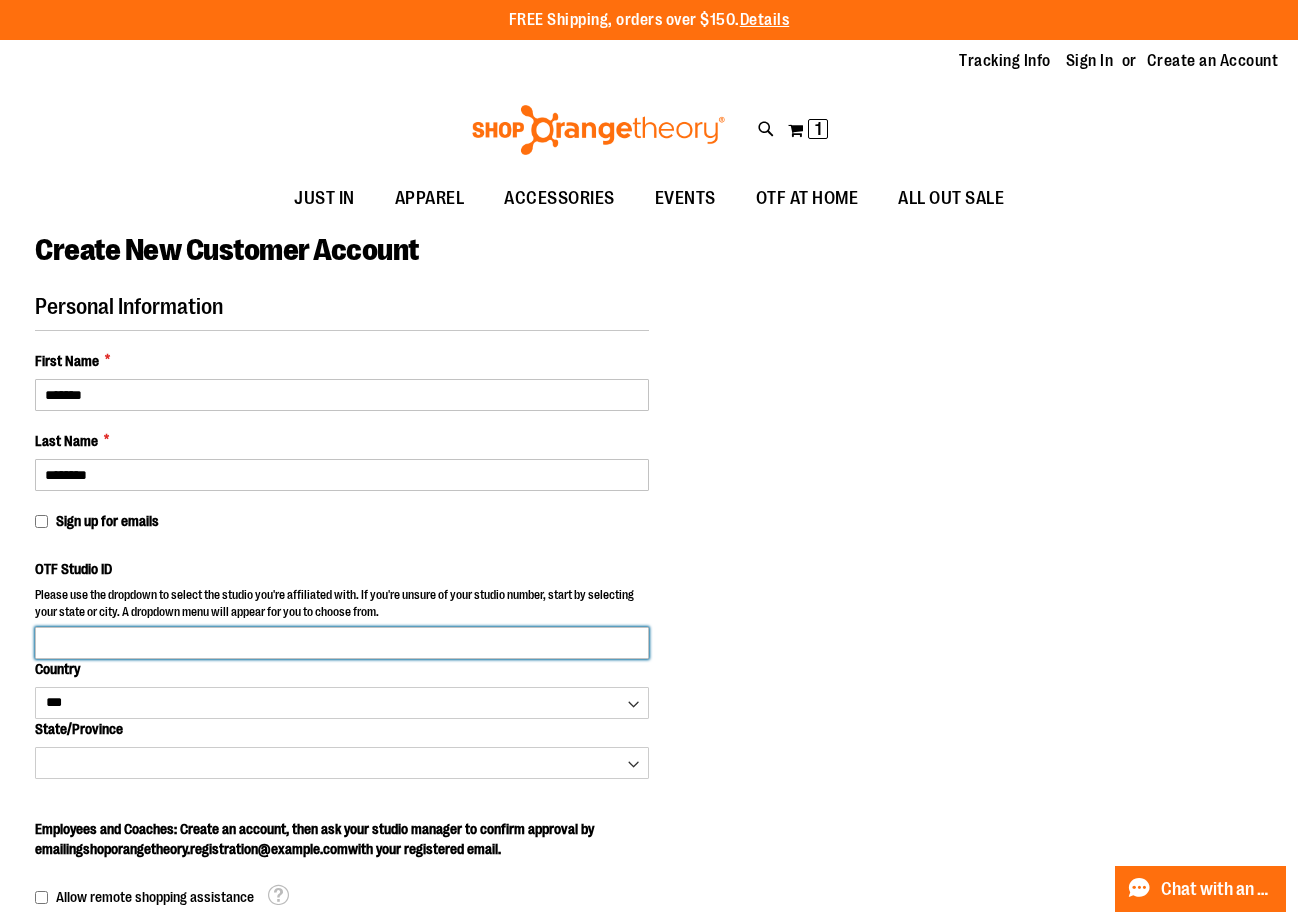 click on "OTF Studio ID" at bounding box center [342, 643] 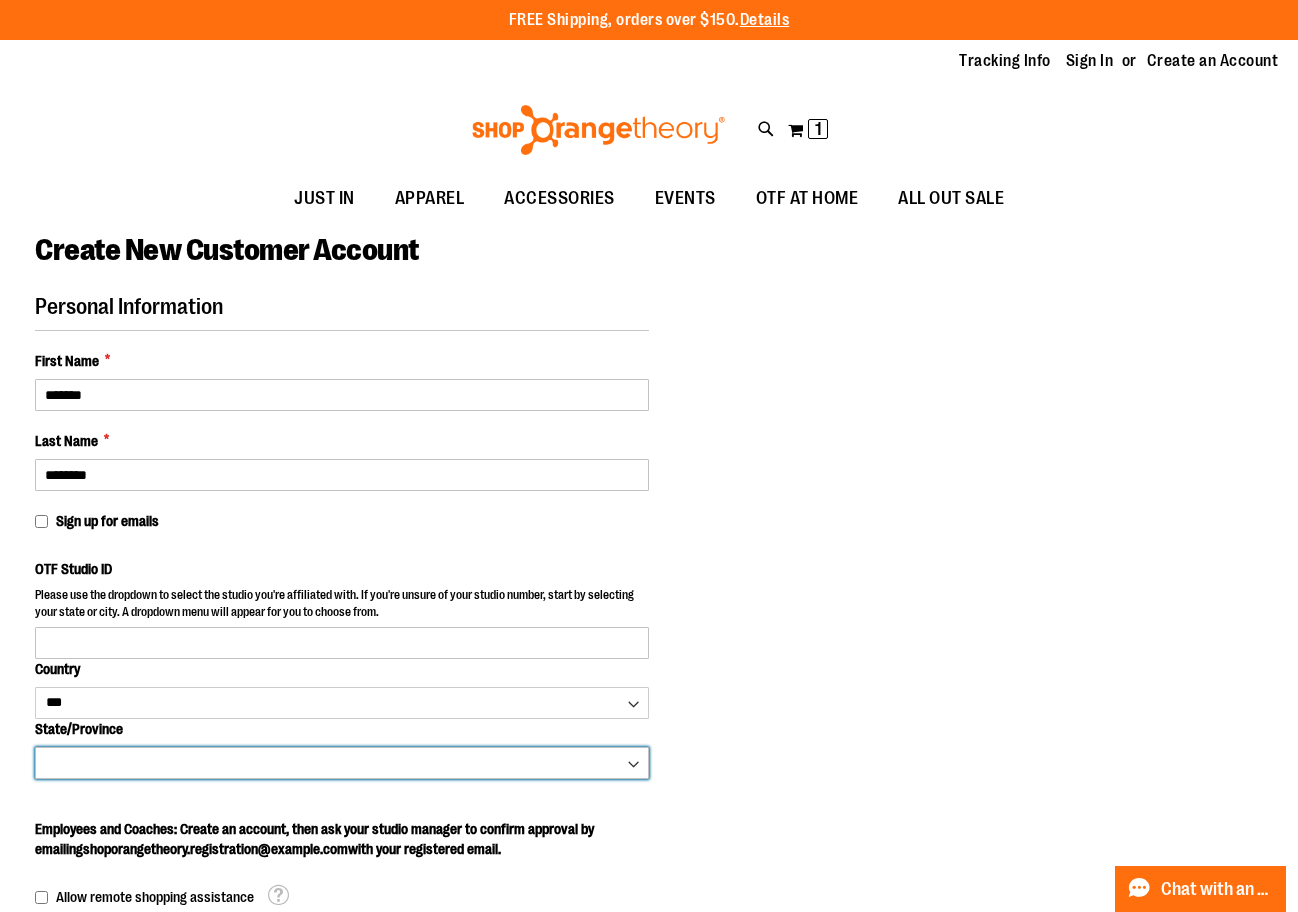 click on "**********" at bounding box center (342, 763) 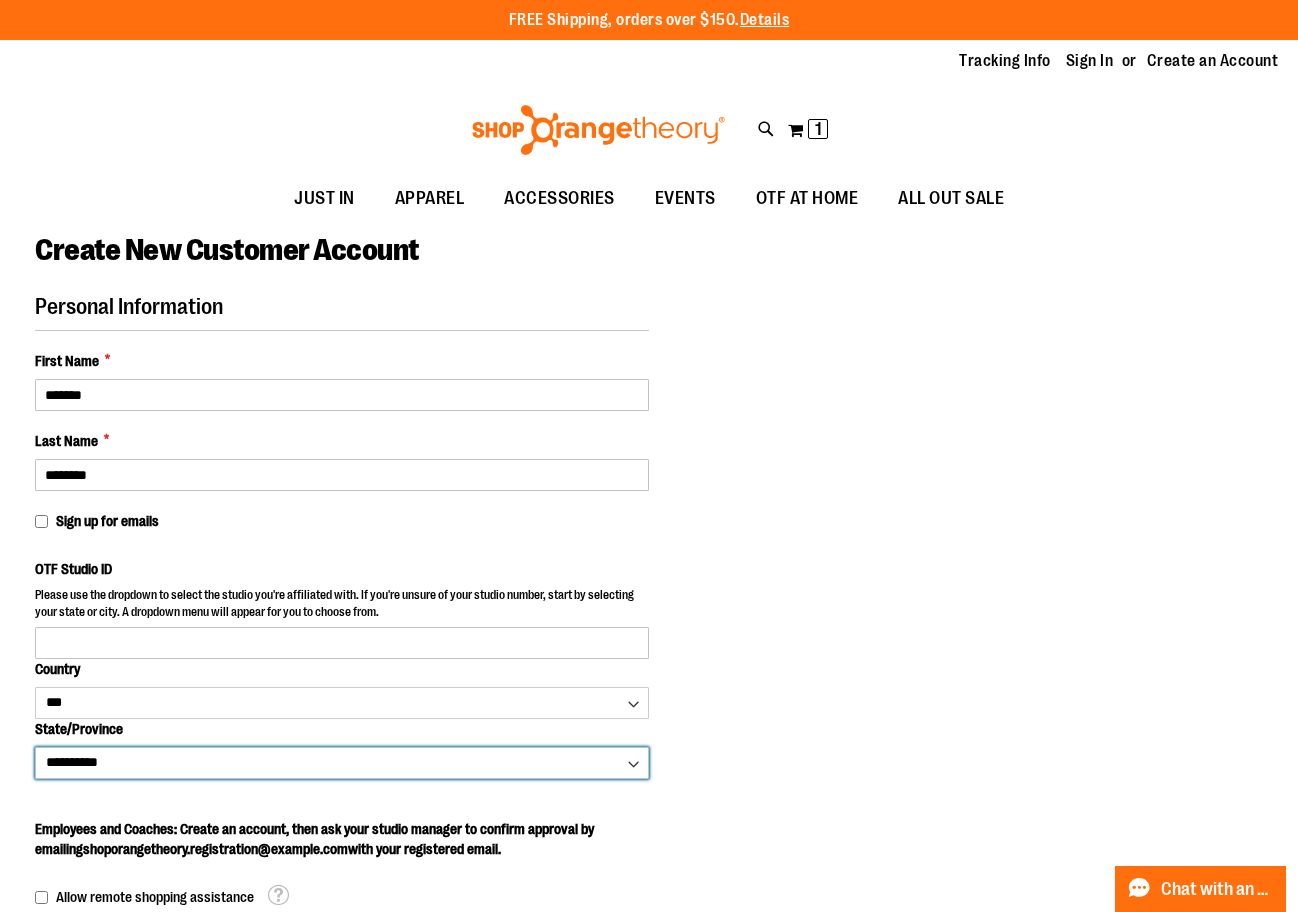 click on "**********" at bounding box center (342, 763) 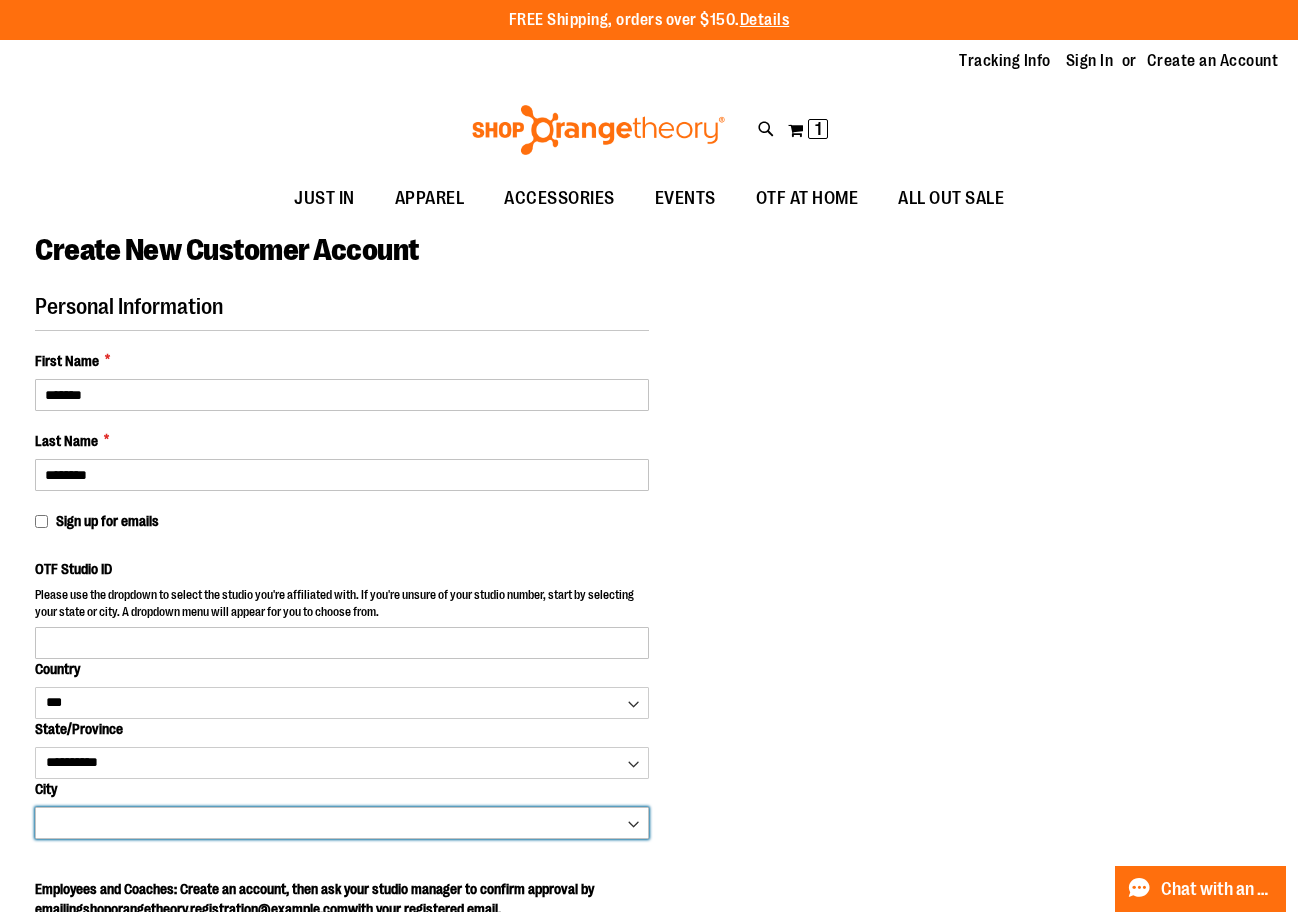 click on "**********" at bounding box center (342, 823) 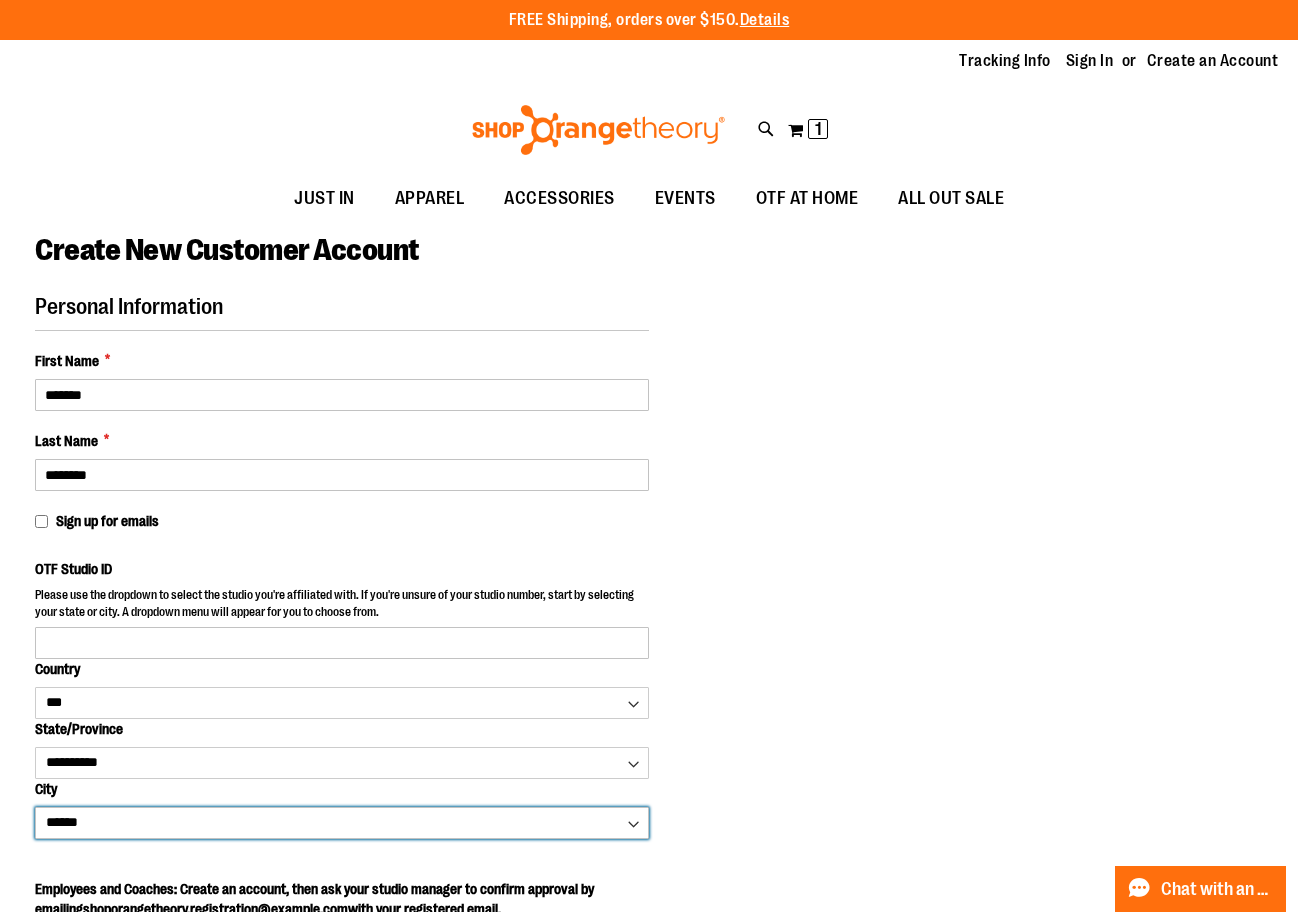 click on "**********" at bounding box center (342, 823) 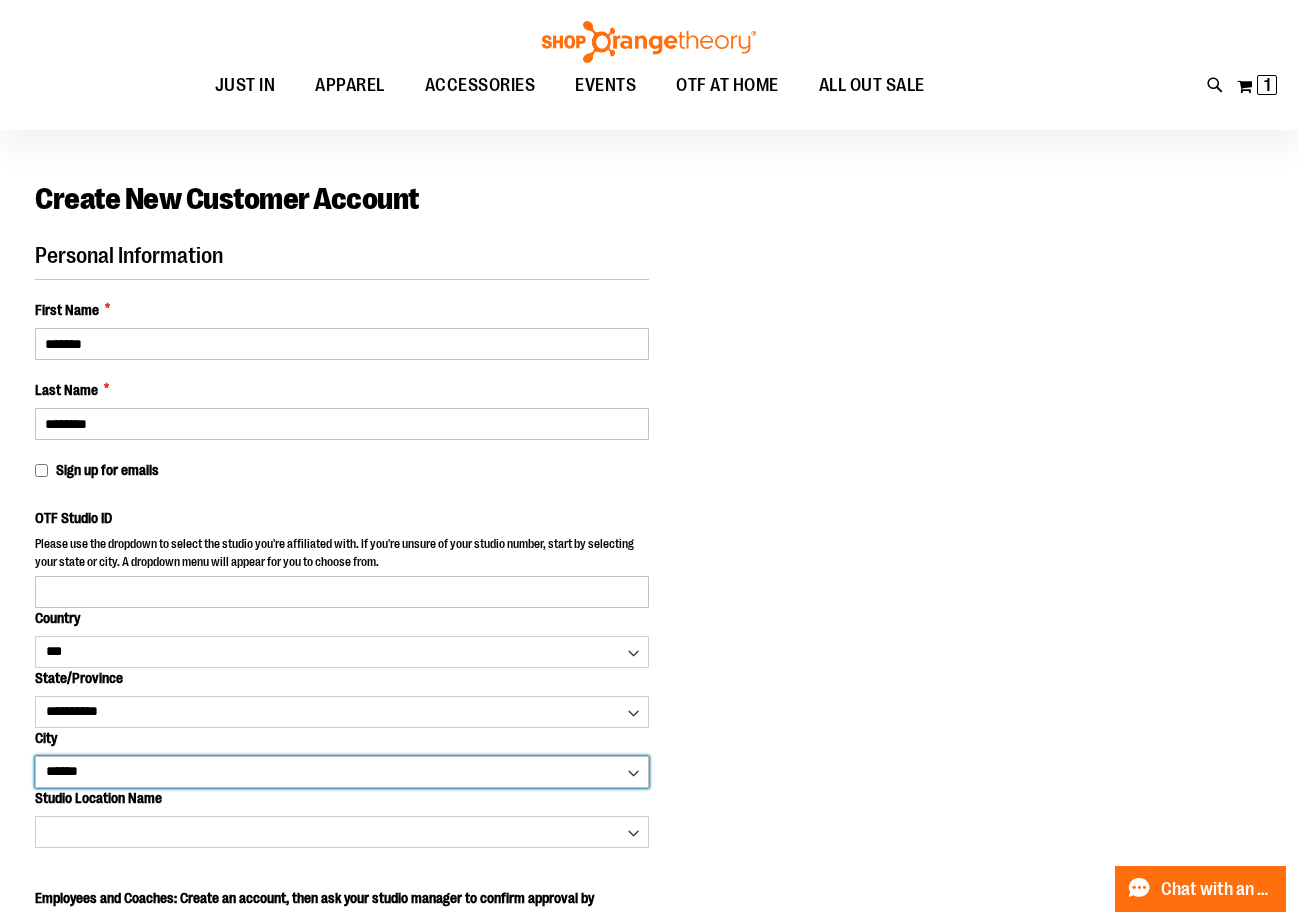 scroll, scrollTop: 99, scrollLeft: 0, axis: vertical 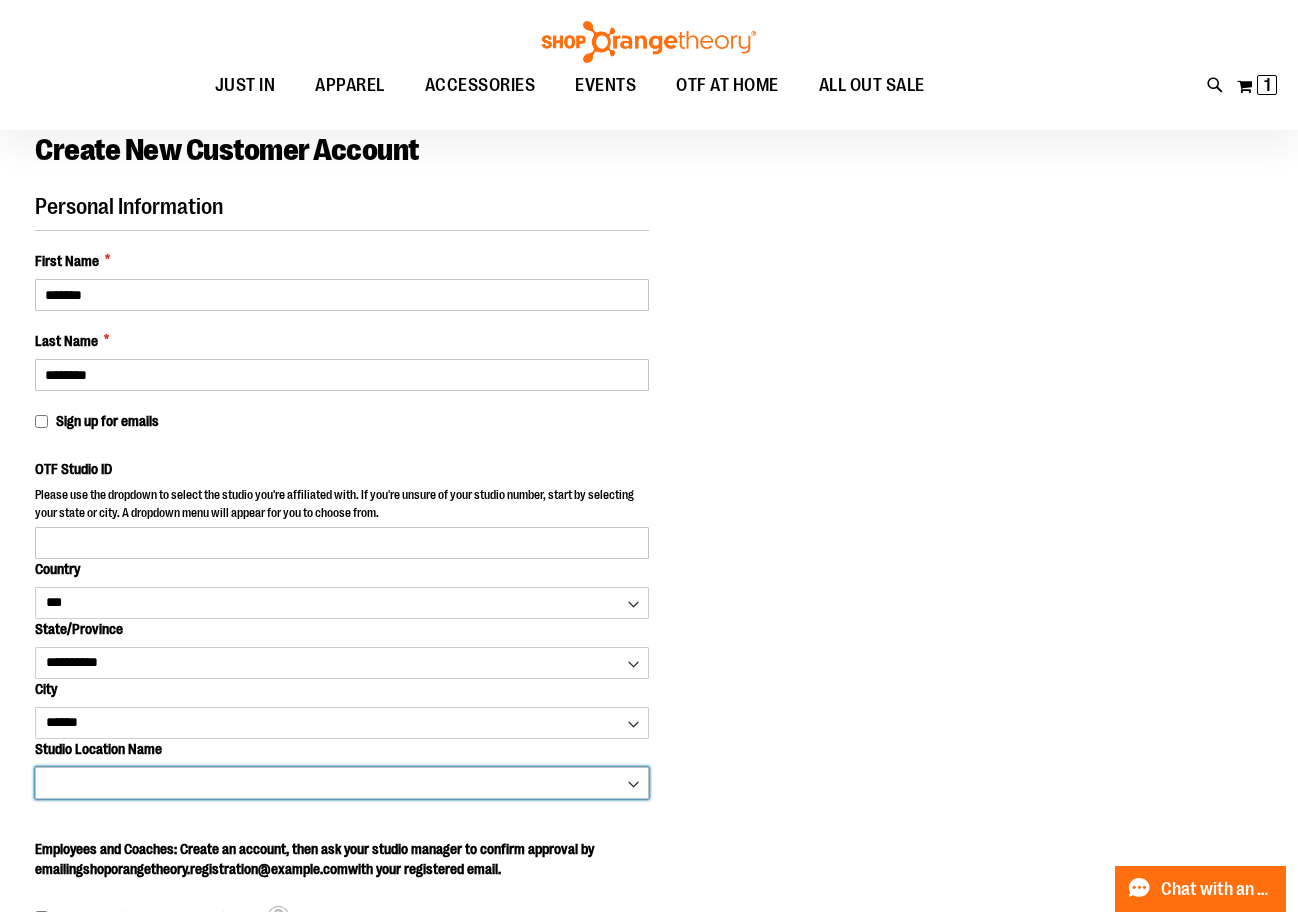 click on "**********" at bounding box center [342, 783] 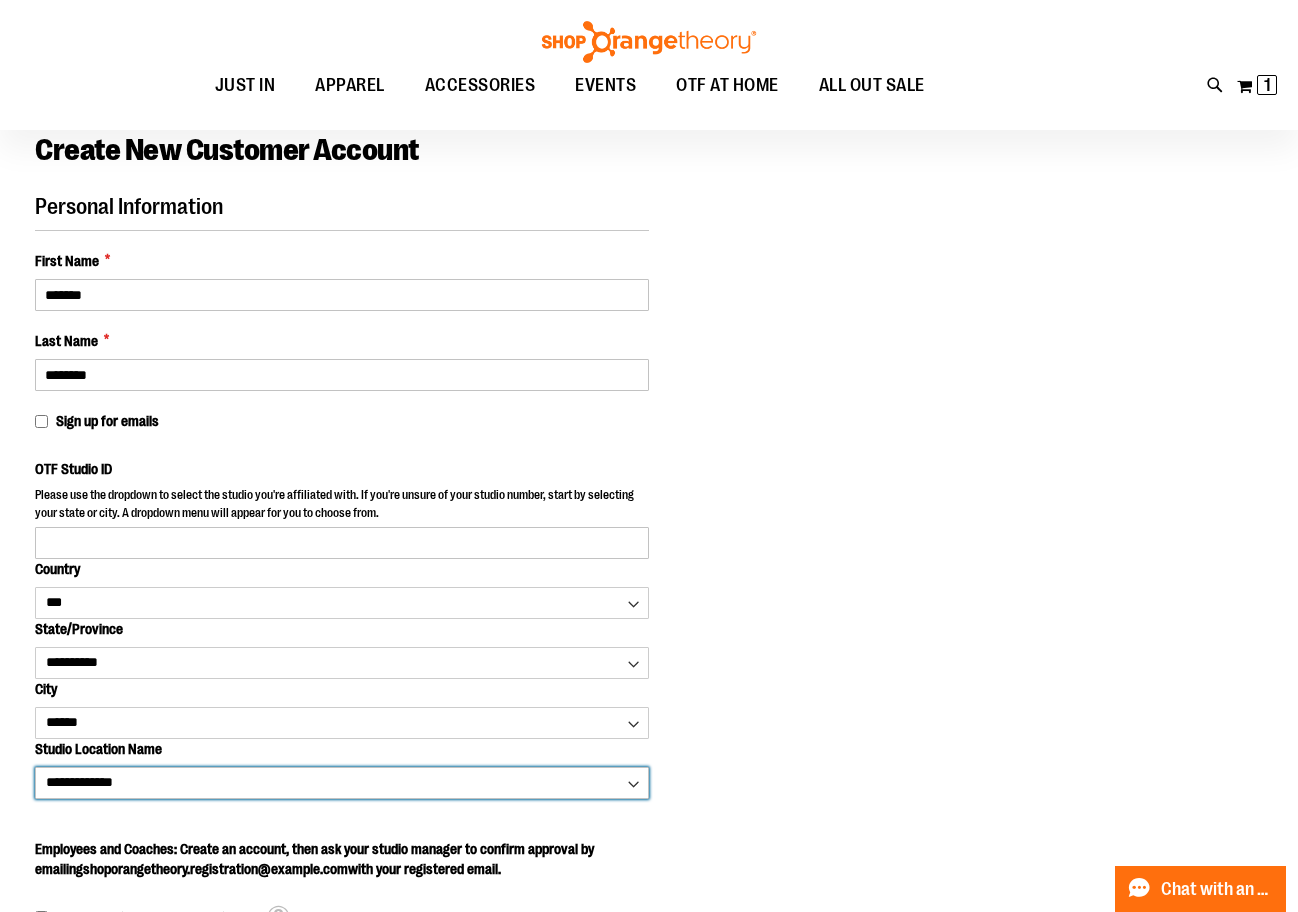 click on "**********" at bounding box center (342, 783) 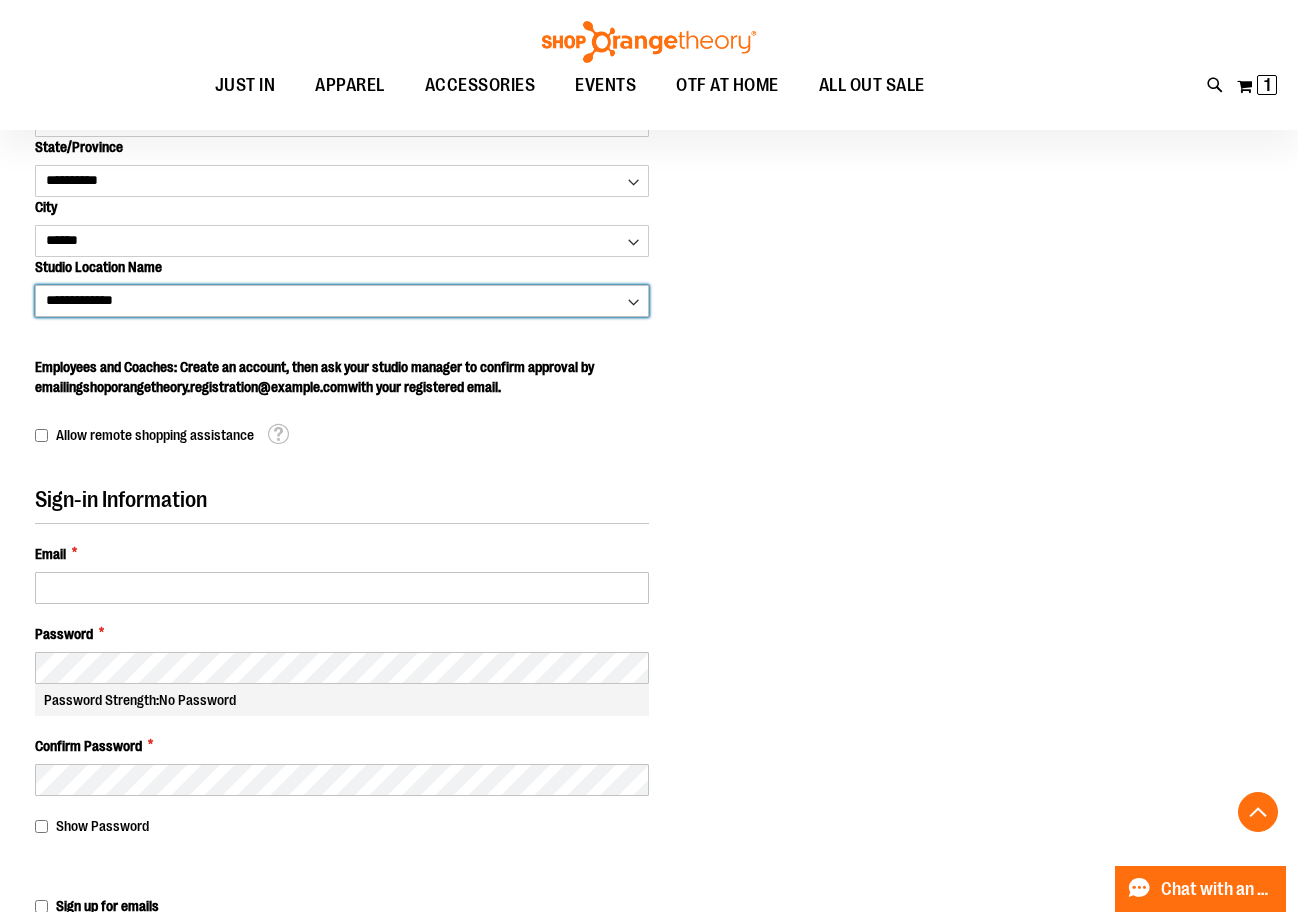 scroll, scrollTop: 599, scrollLeft: 0, axis: vertical 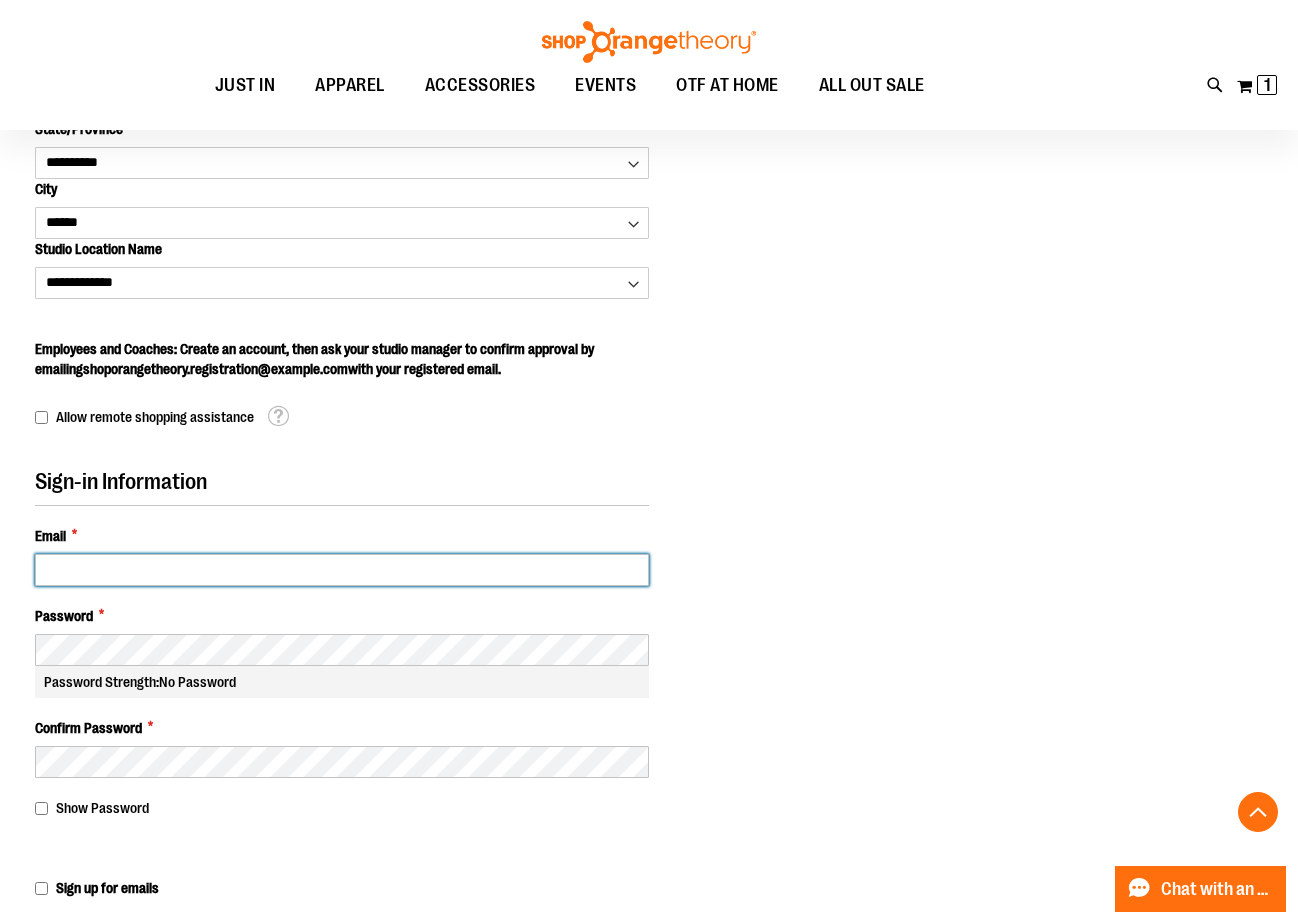click on "Email
*" at bounding box center [342, 570] 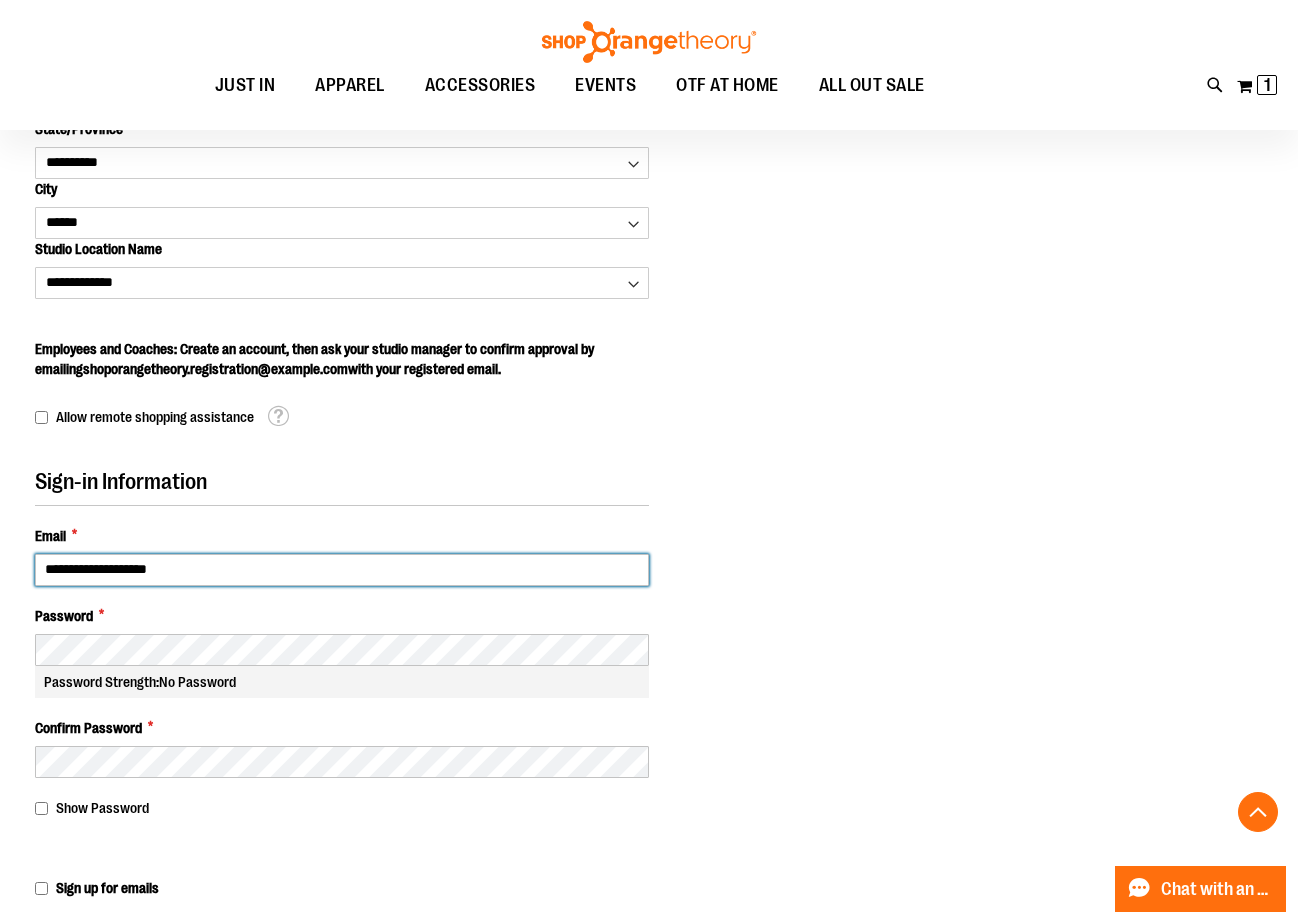 type on "**********" 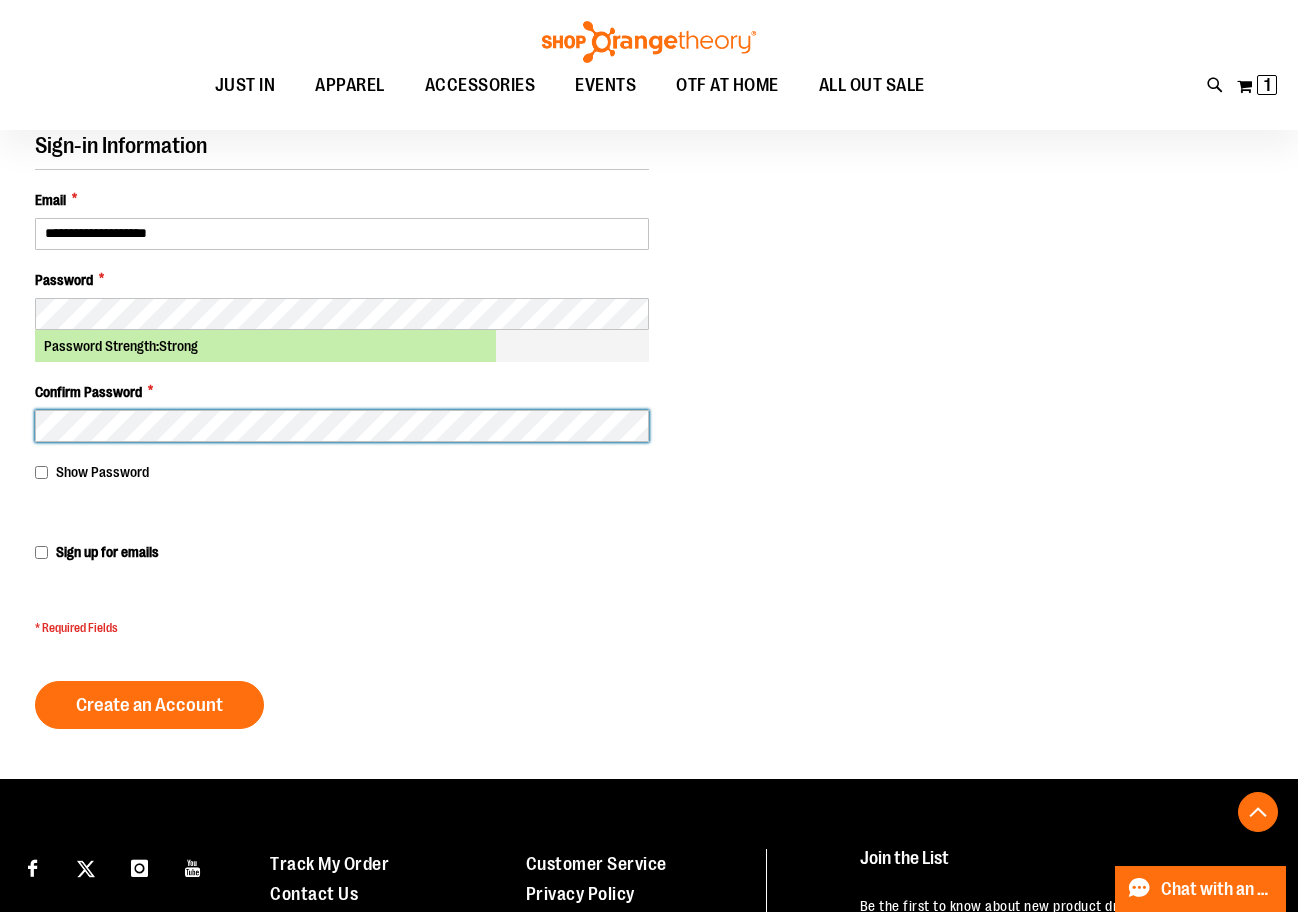 scroll, scrollTop: 999, scrollLeft: 0, axis: vertical 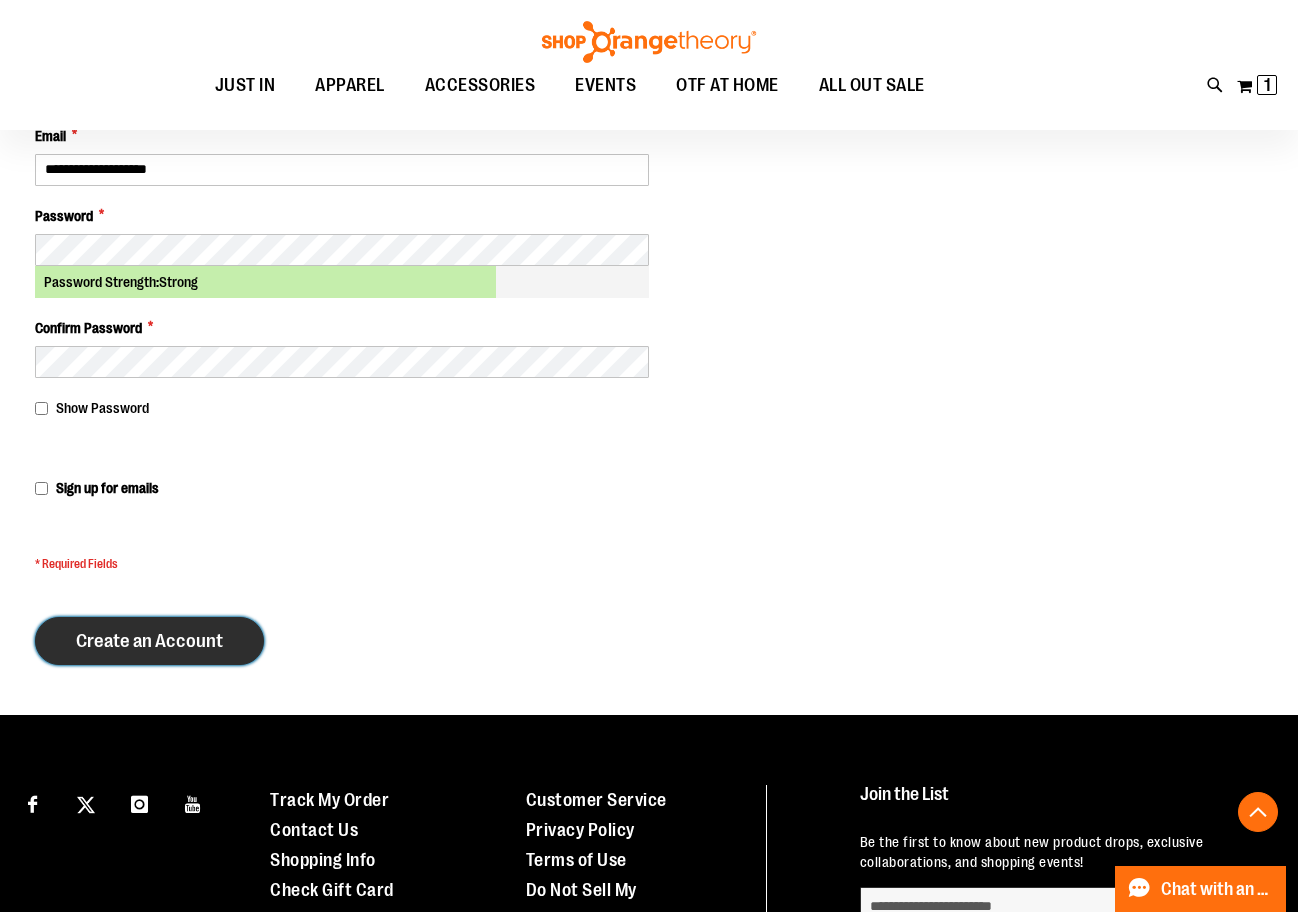 click on "Create an Account" at bounding box center (149, 641) 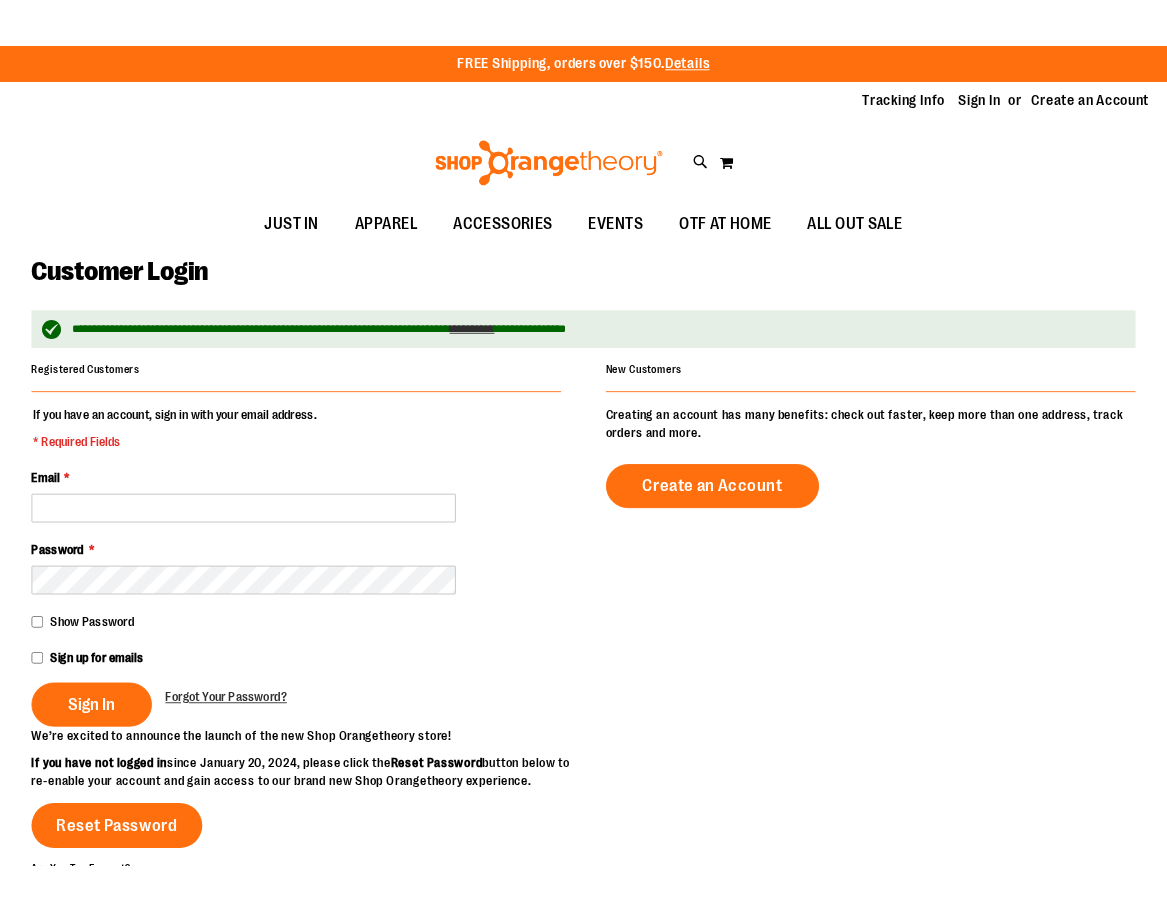 scroll, scrollTop: 0, scrollLeft: 0, axis: both 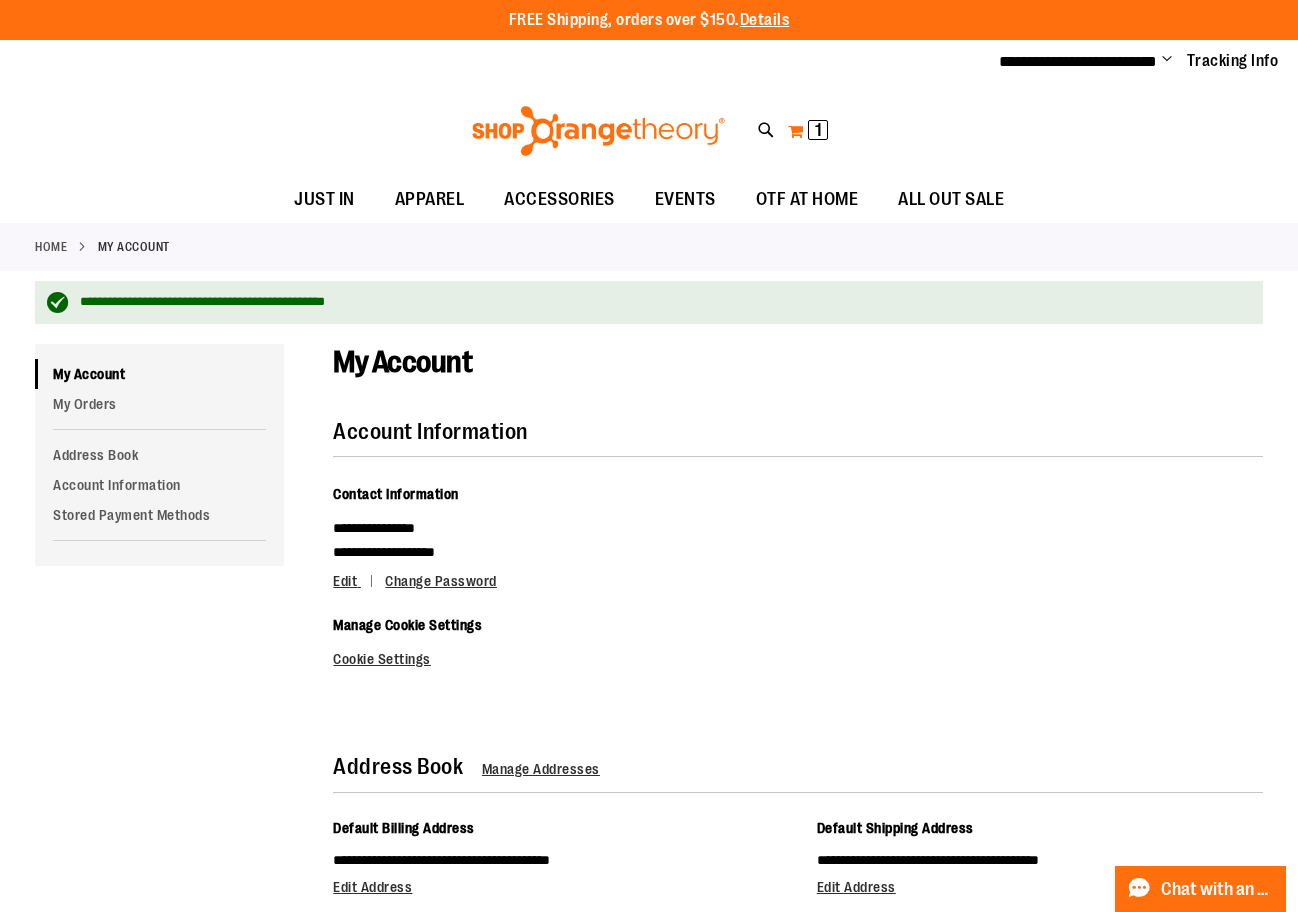 click on "1
1
items" at bounding box center (818, 130) 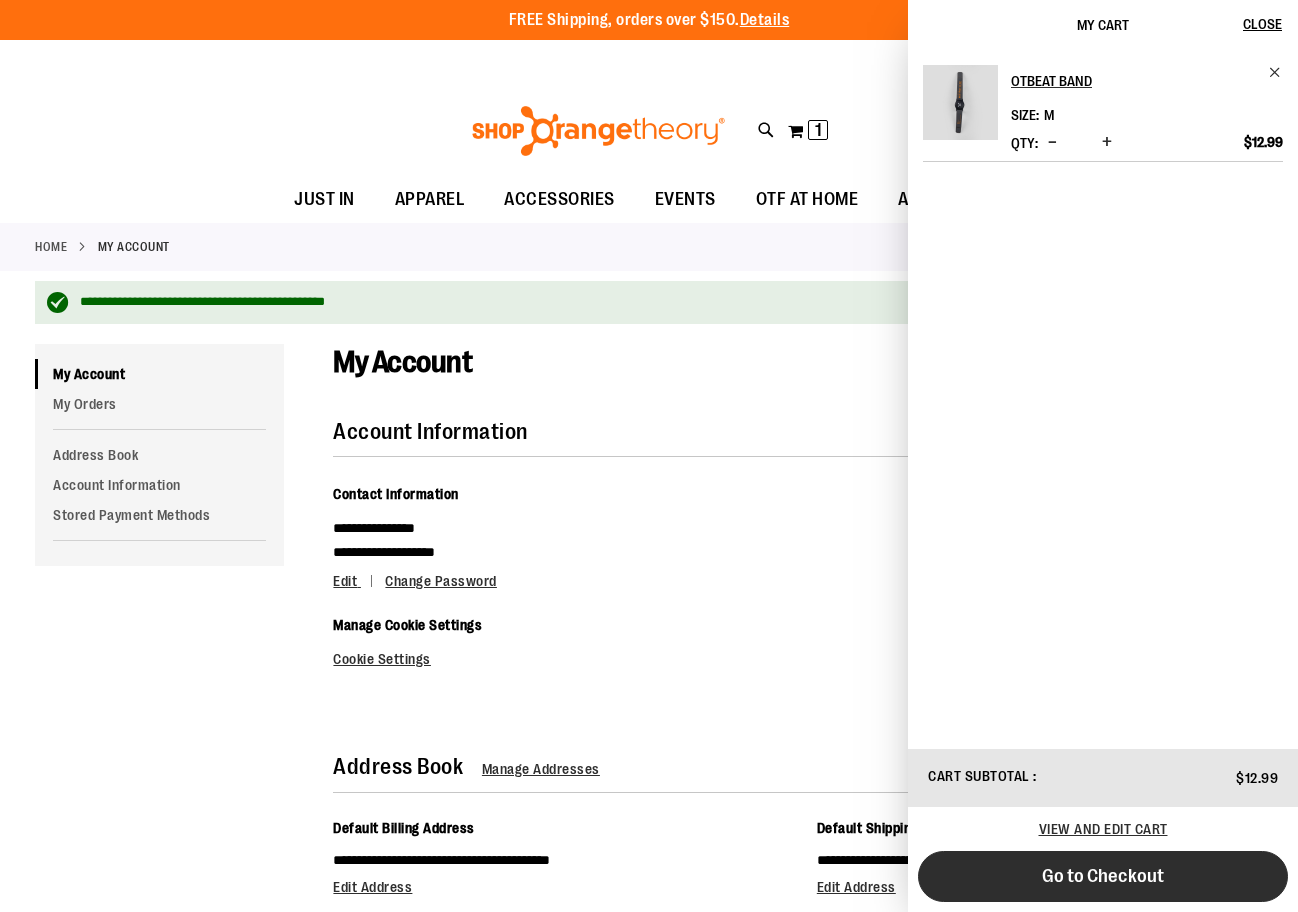 click on "Go to Checkout" at bounding box center (1103, 876) 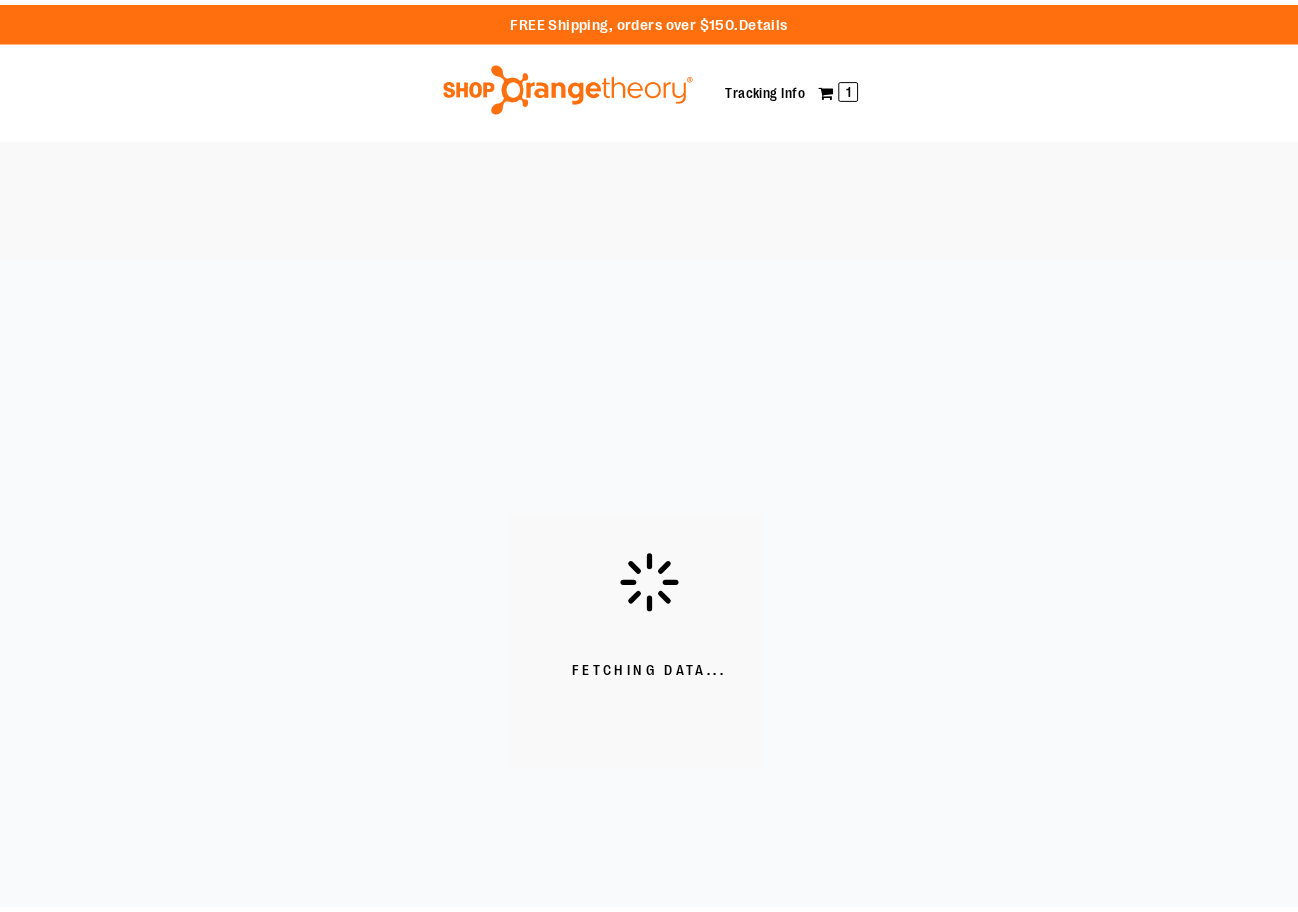 scroll, scrollTop: 0, scrollLeft: 0, axis: both 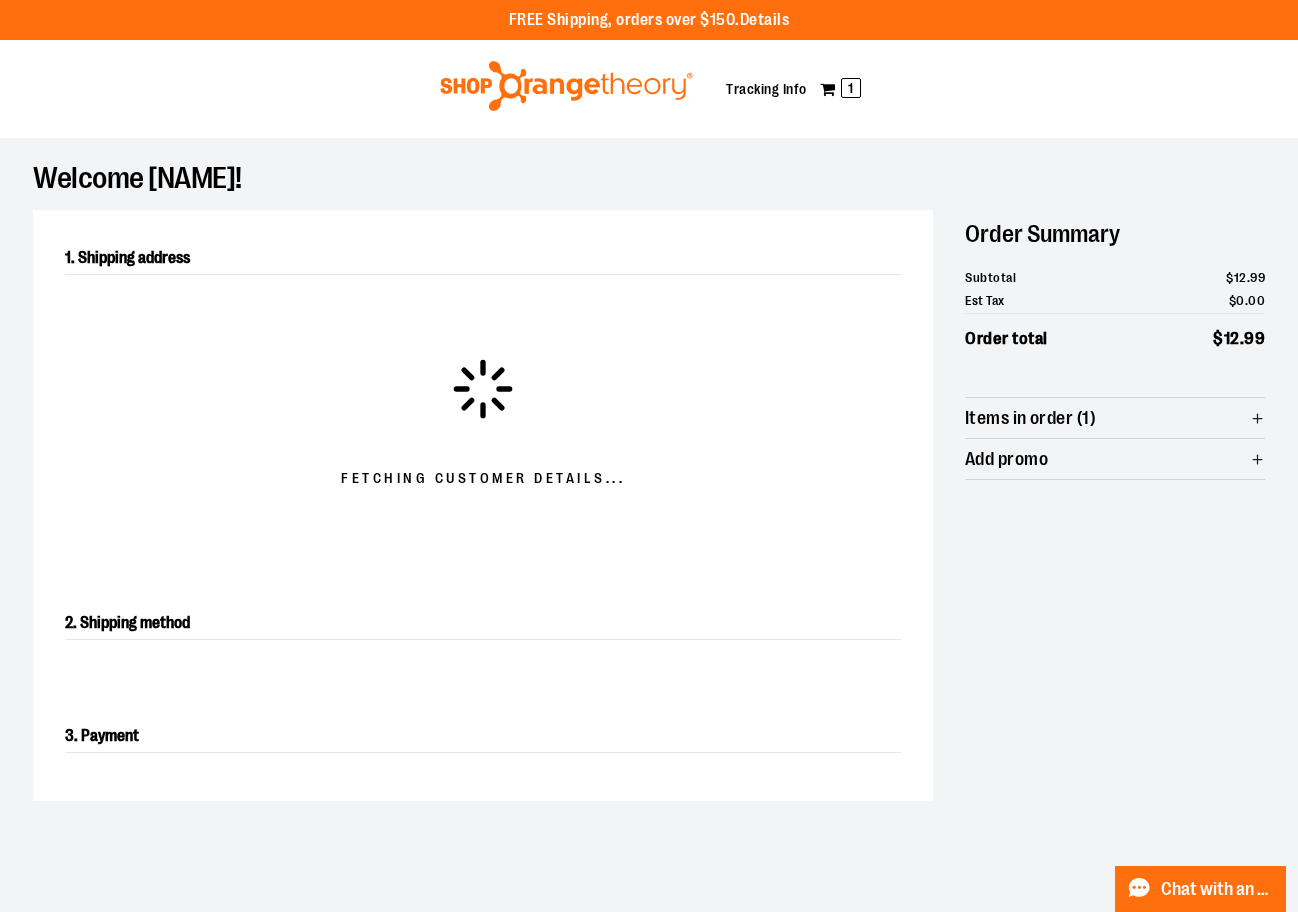 select on "**" 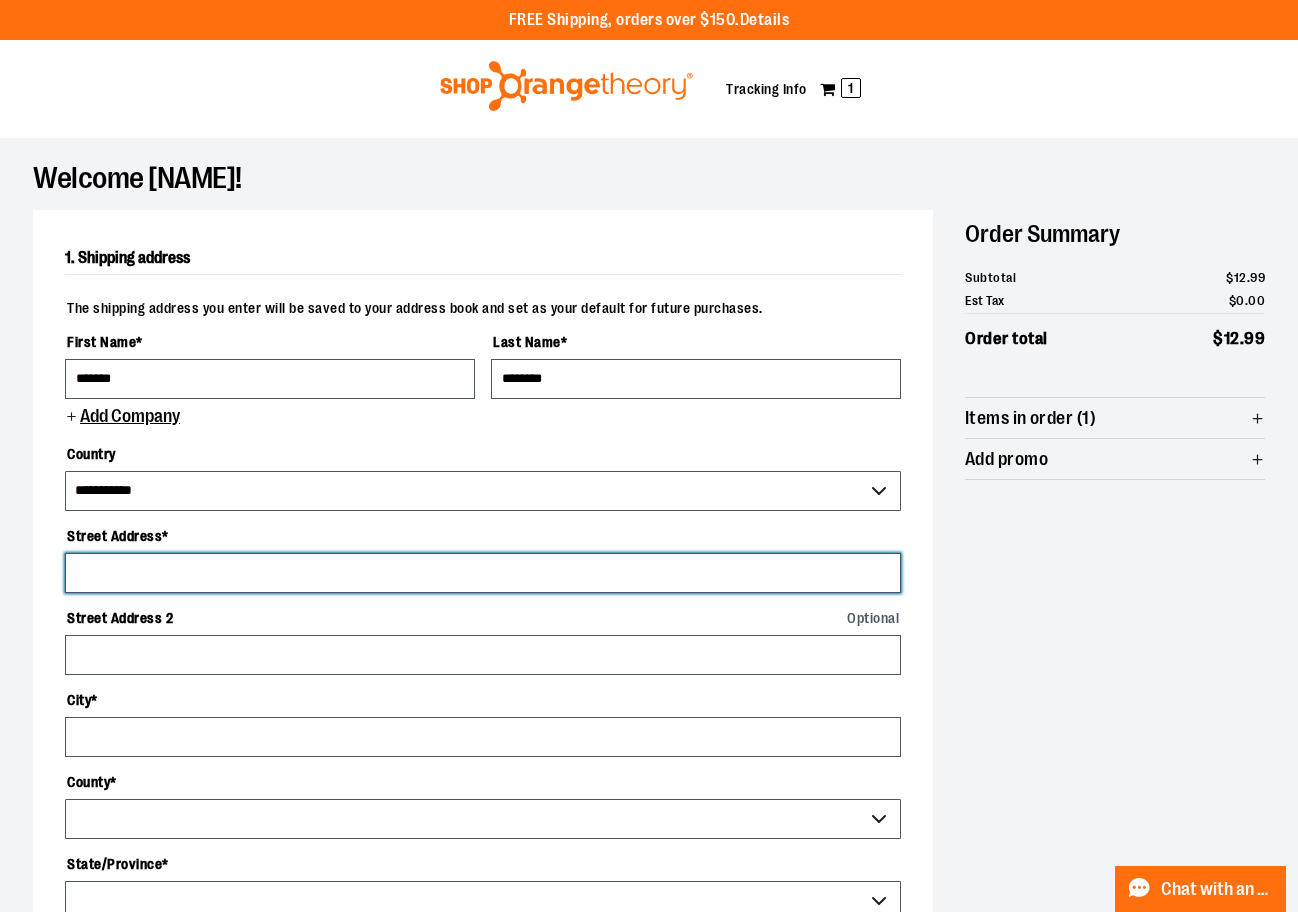 click on "Street Address *" at bounding box center (483, 573) 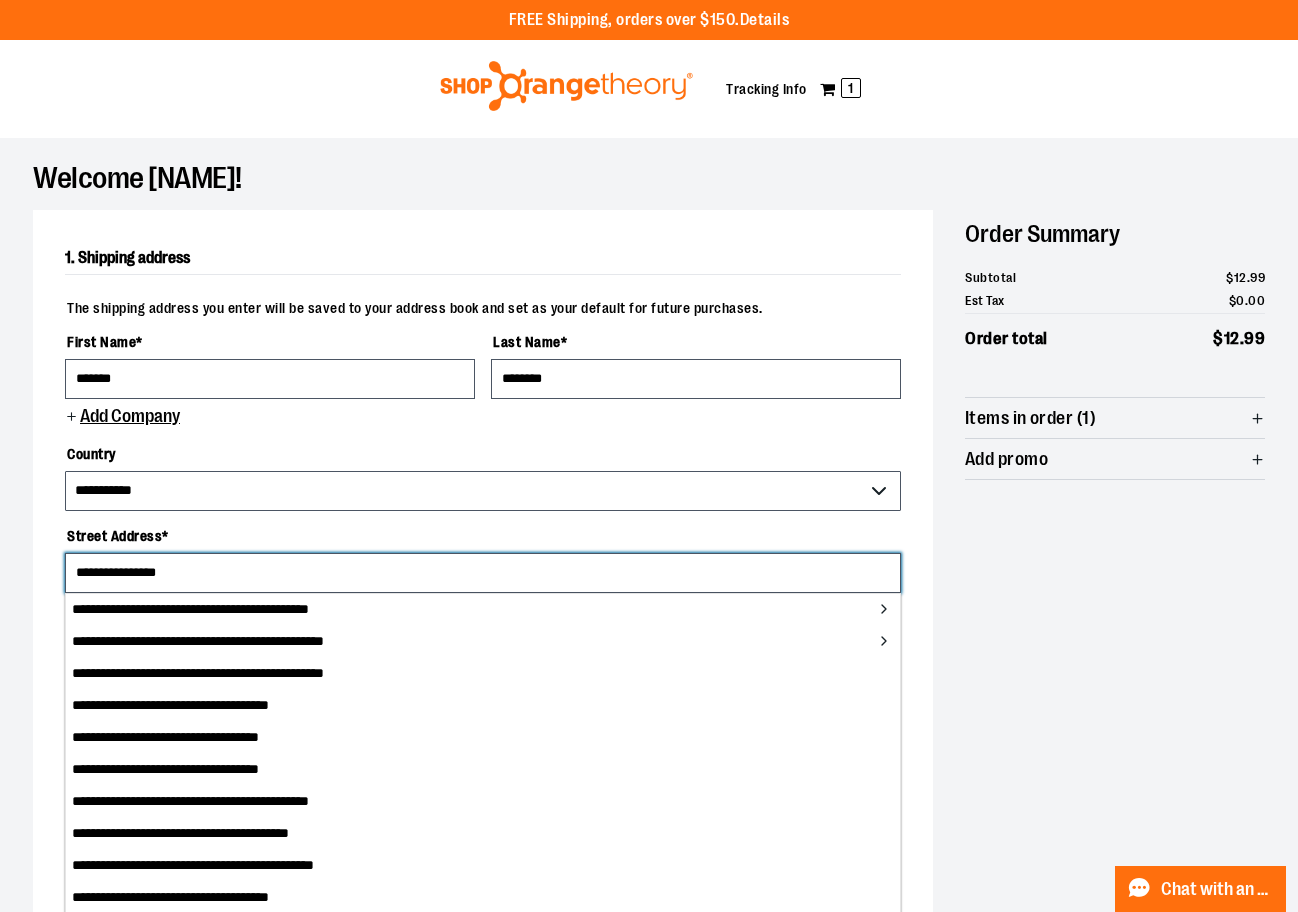 type on "**********" 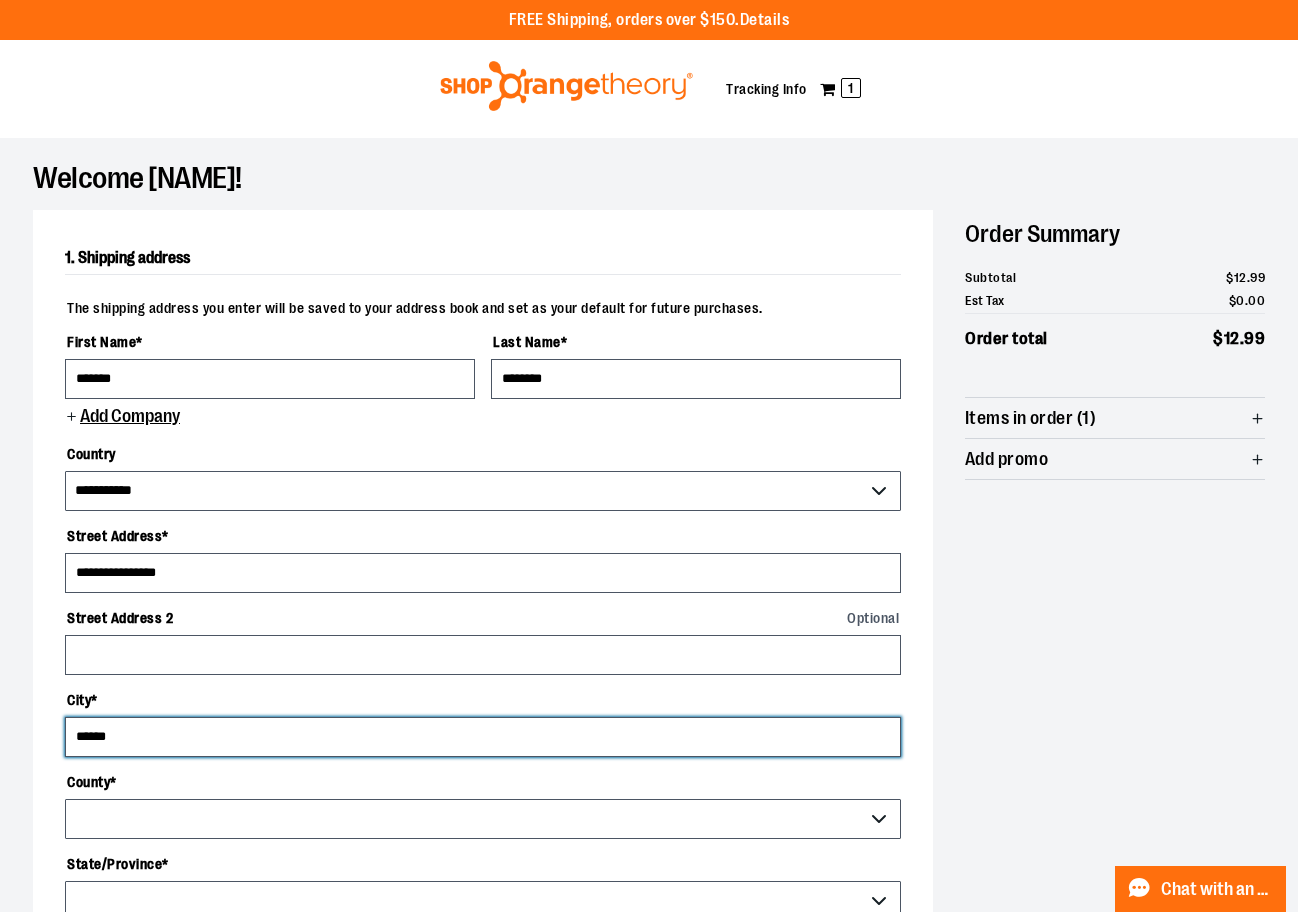 type on "******" 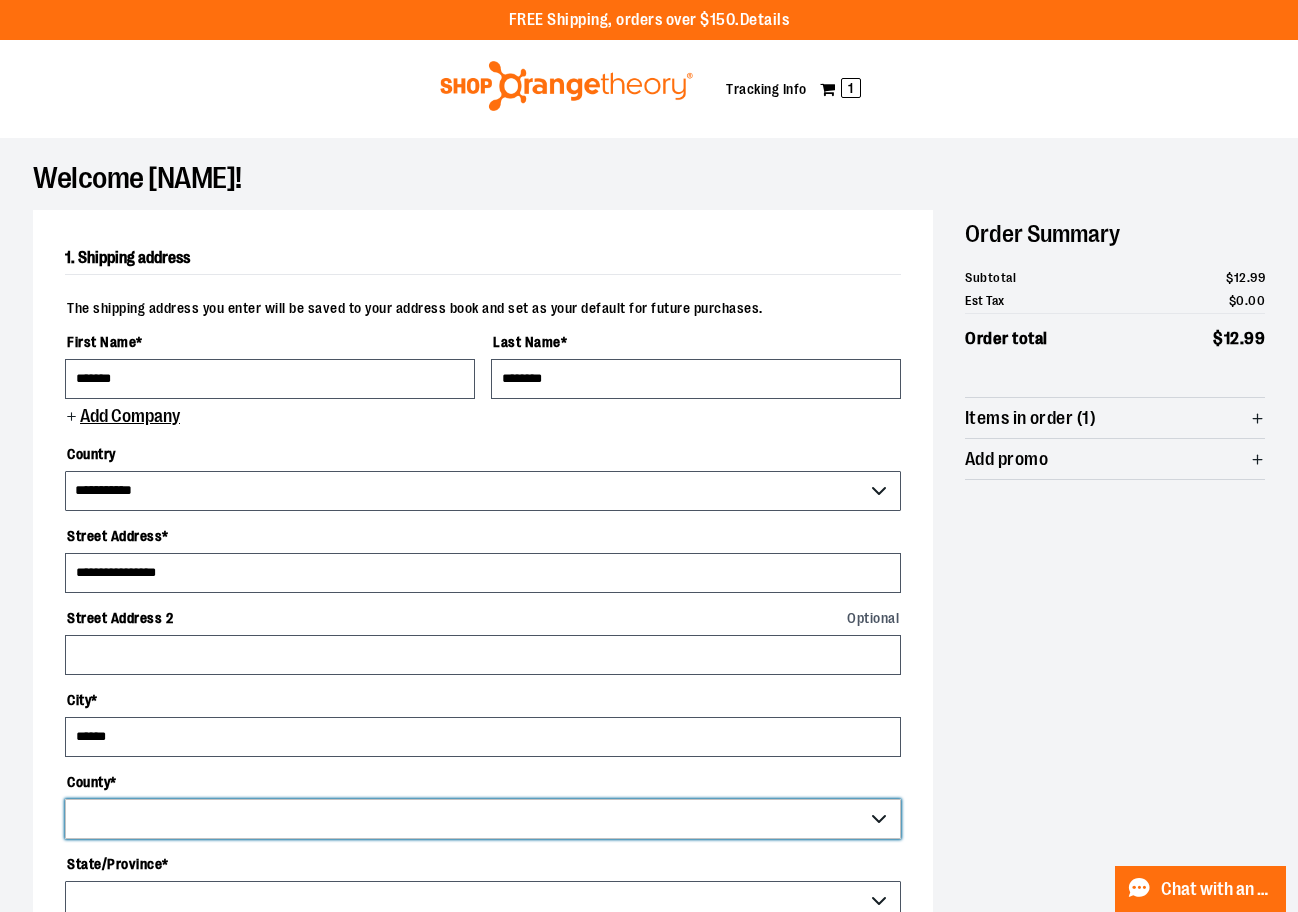 click on "County *" at bounding box center (483, 819) 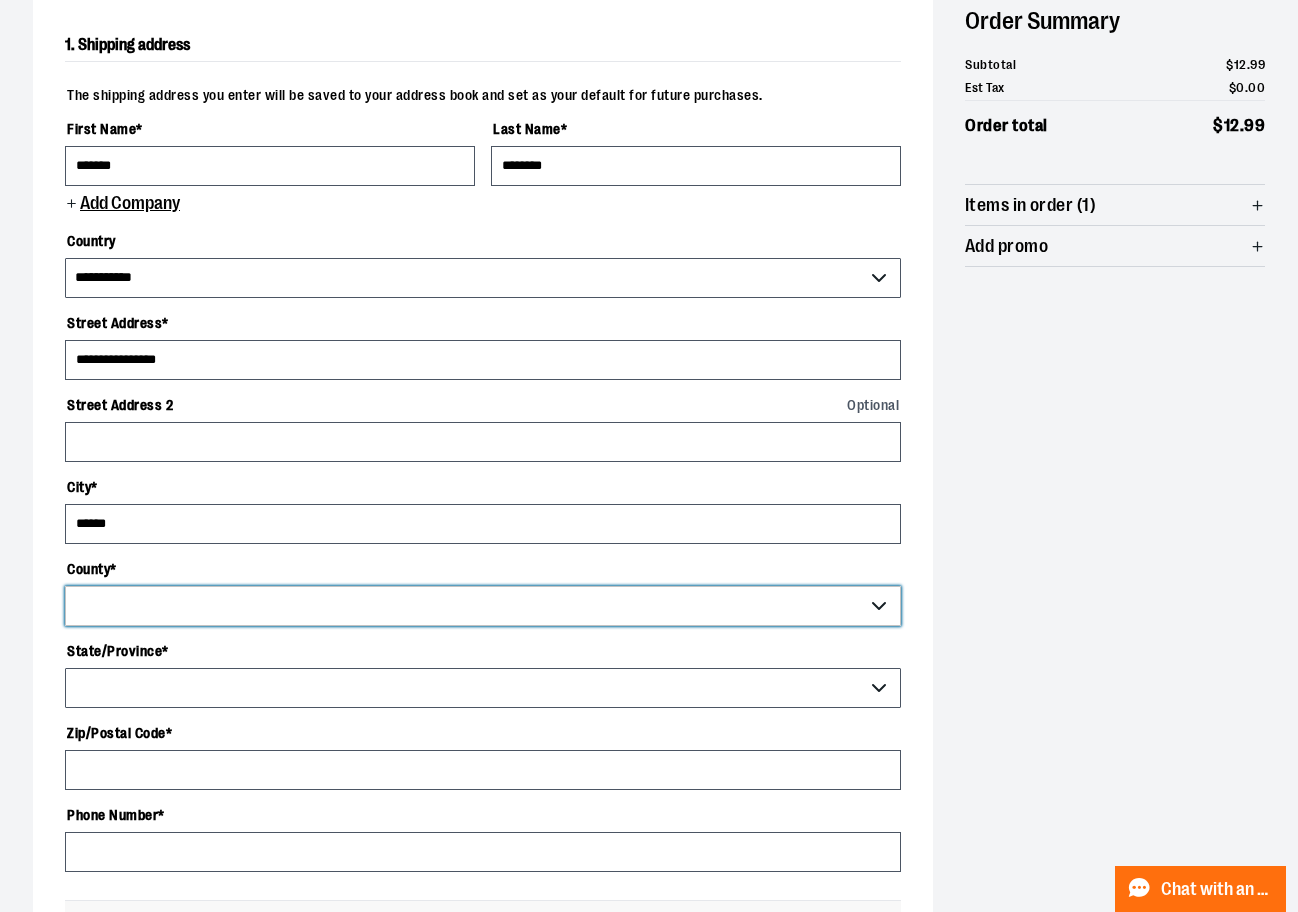 scroll, scrollTop: 300, scrollLeft: 0, axis: vertical 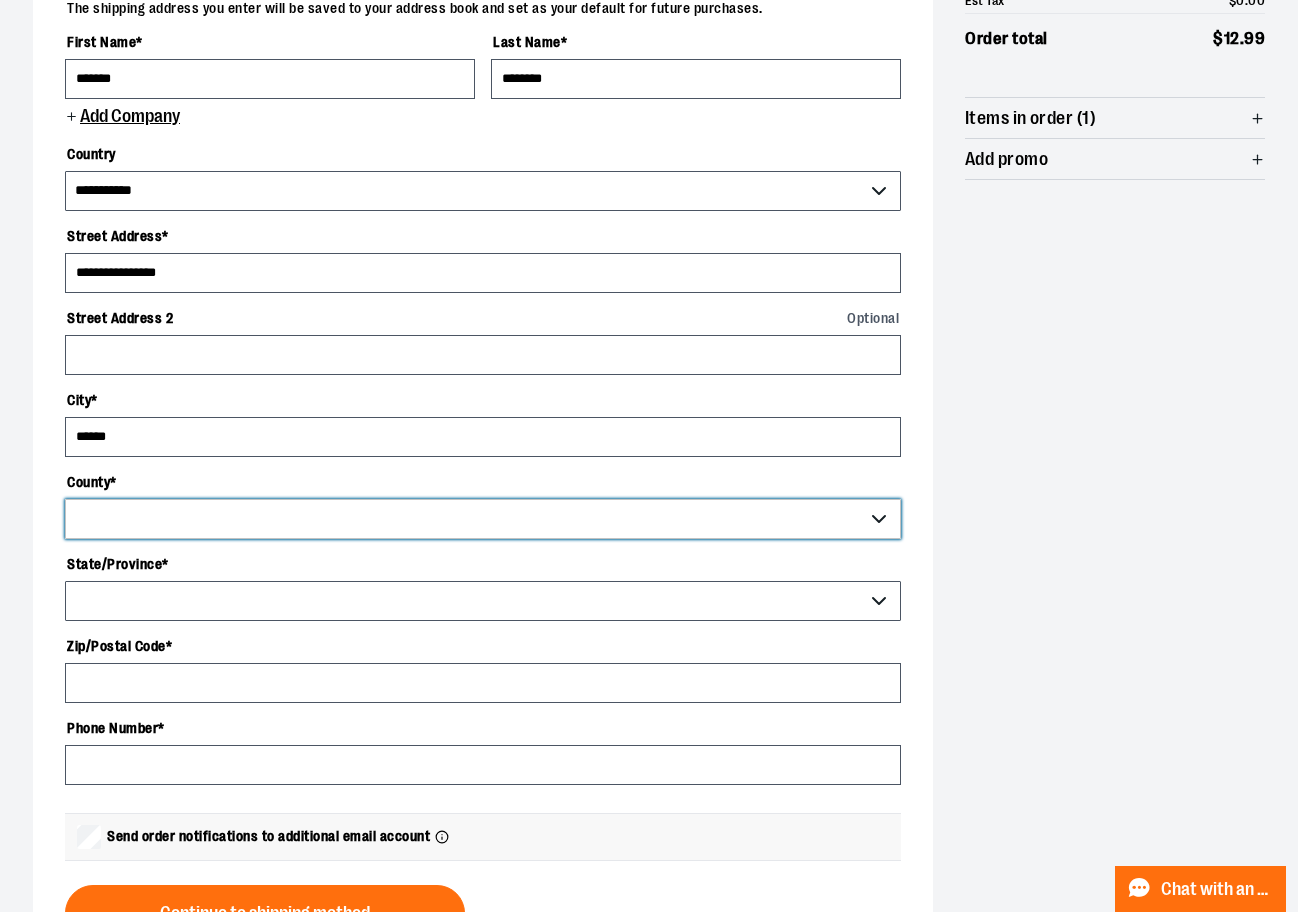 click on "County *" at bounding box center [483, 519] 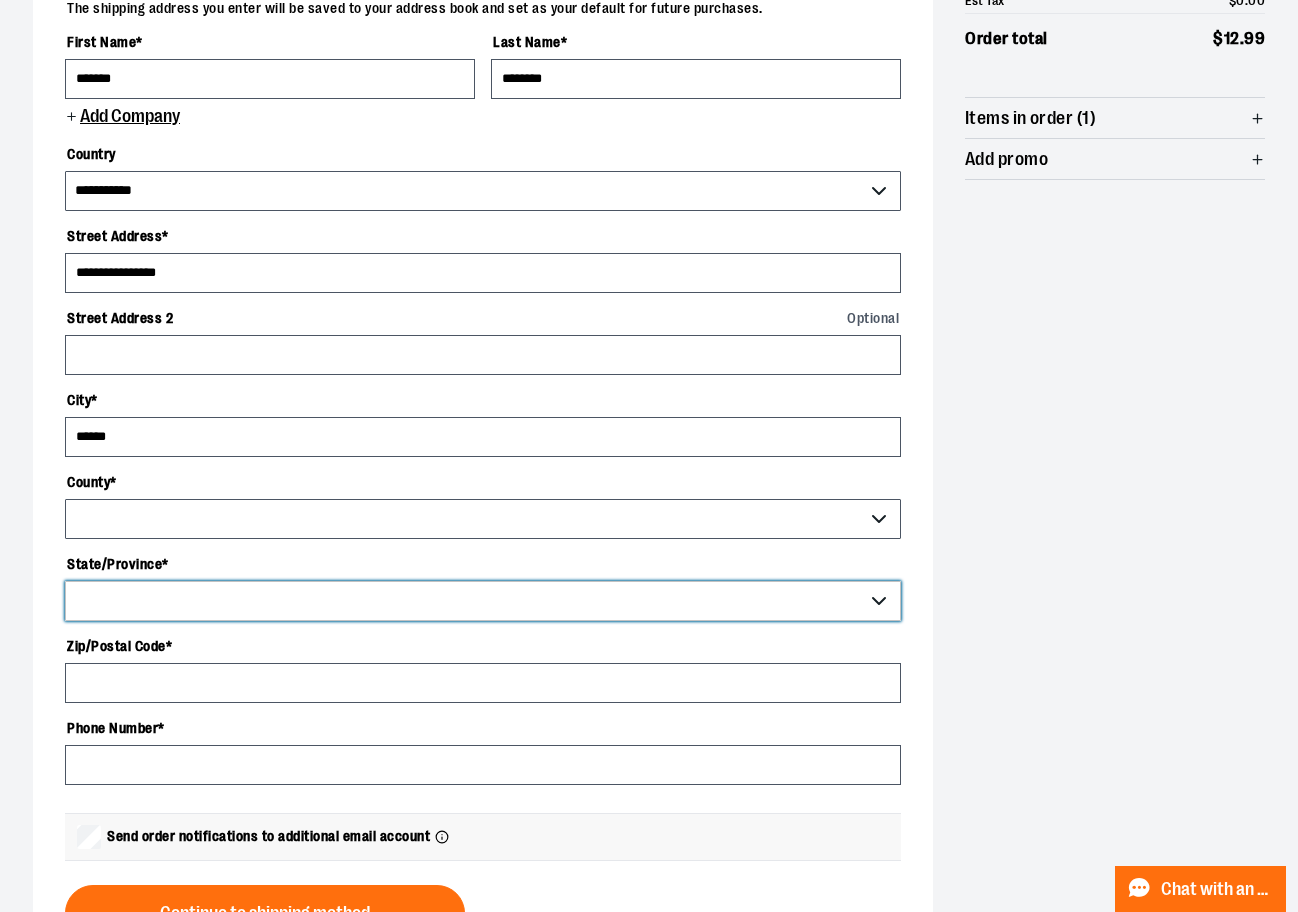 click on "**********" at bounding box center (483, 601) 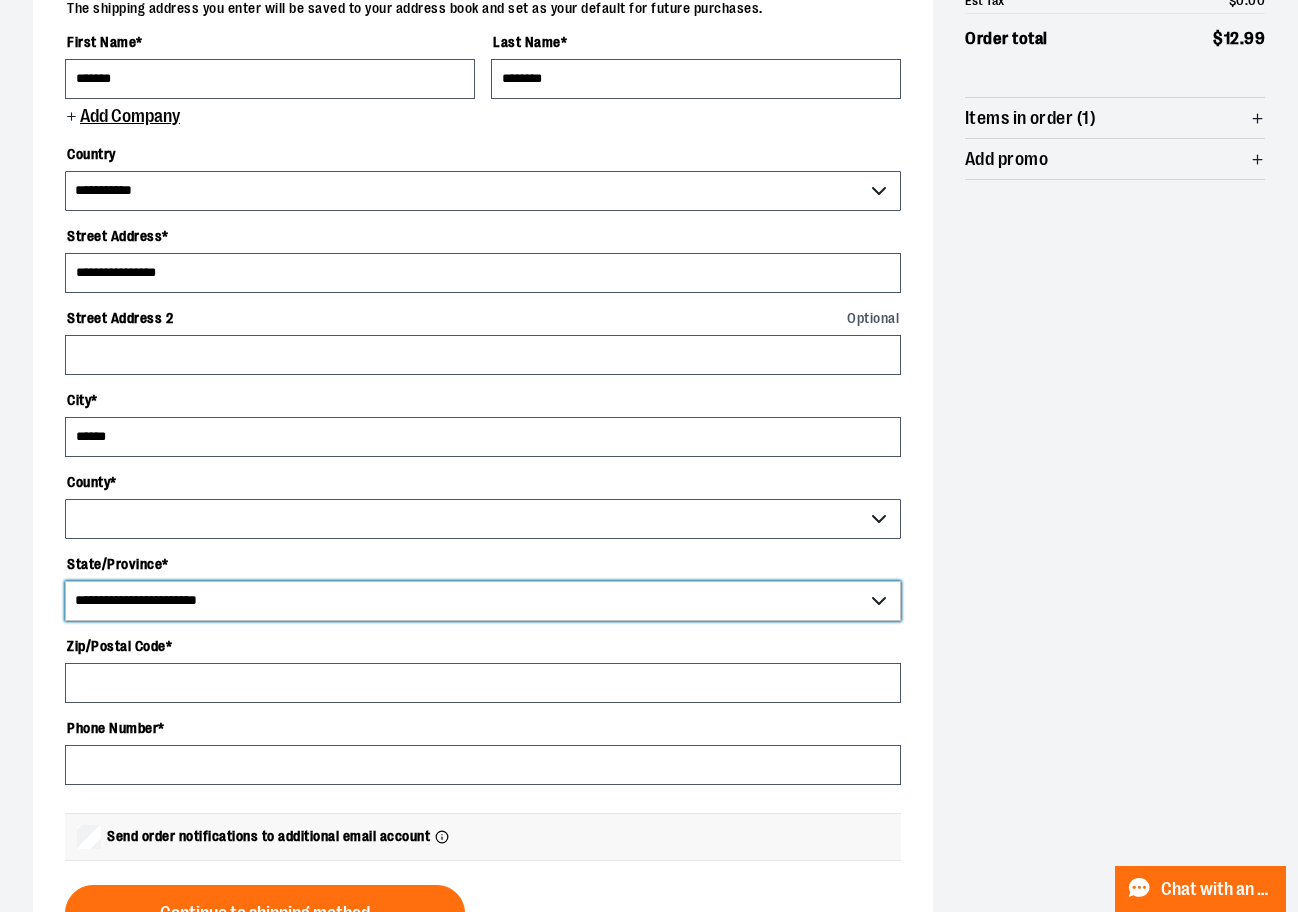 click on "**********" at bounding box center (483, 601) 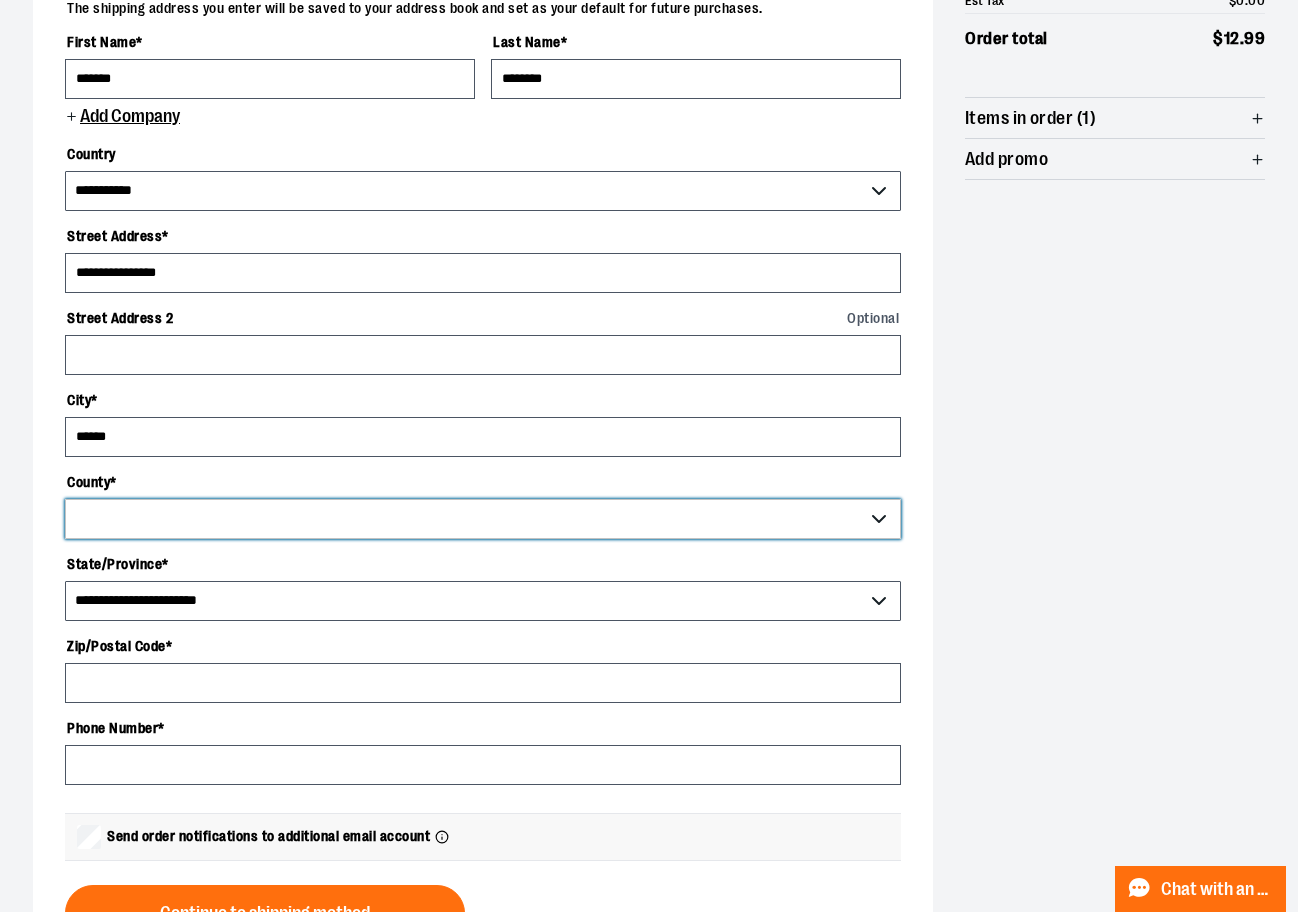 click on "County *" at bounding box center [483, 519] 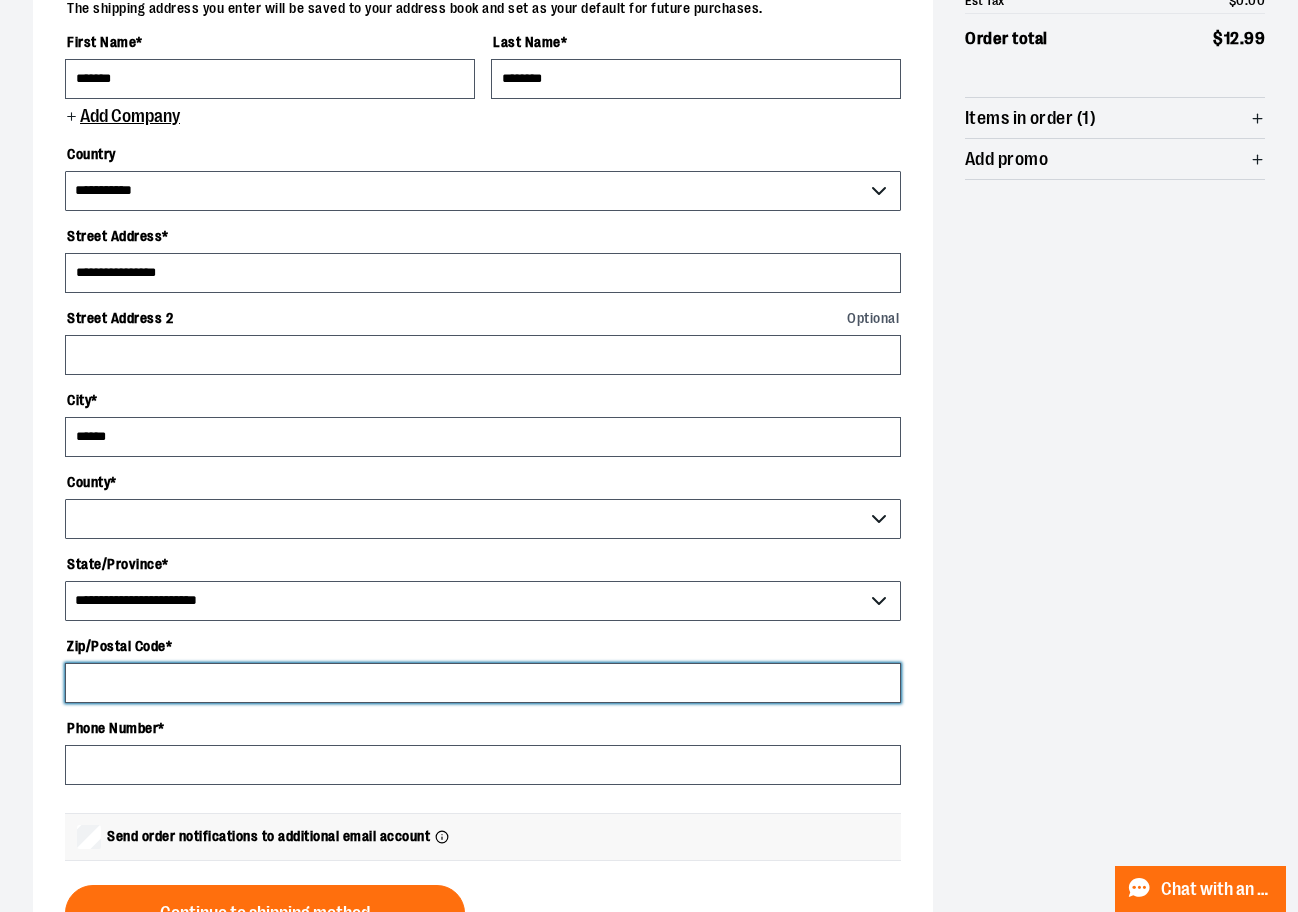 click on "Zip/Postal Code *" at bounding box center (483, 683) 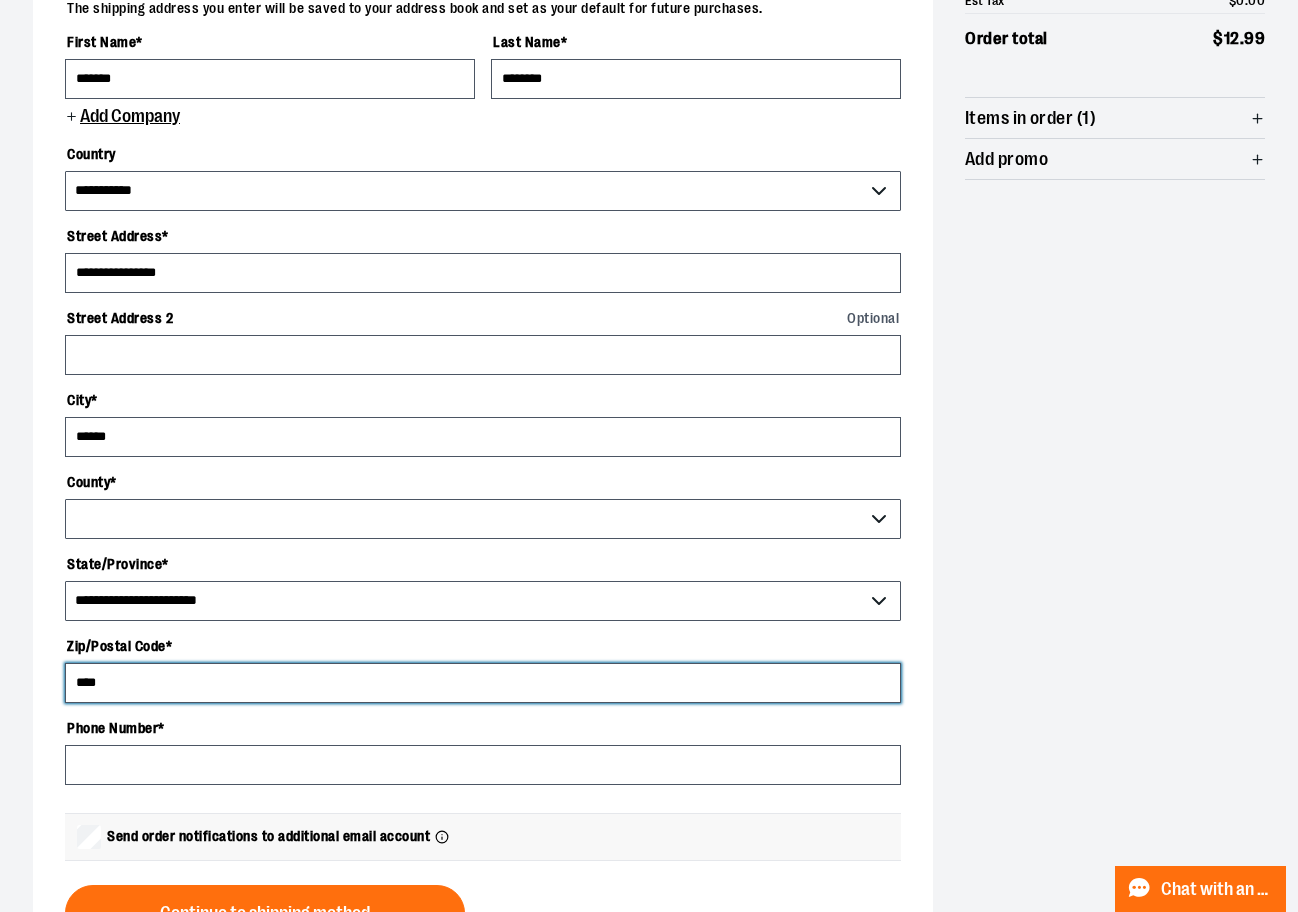 type on "*****" 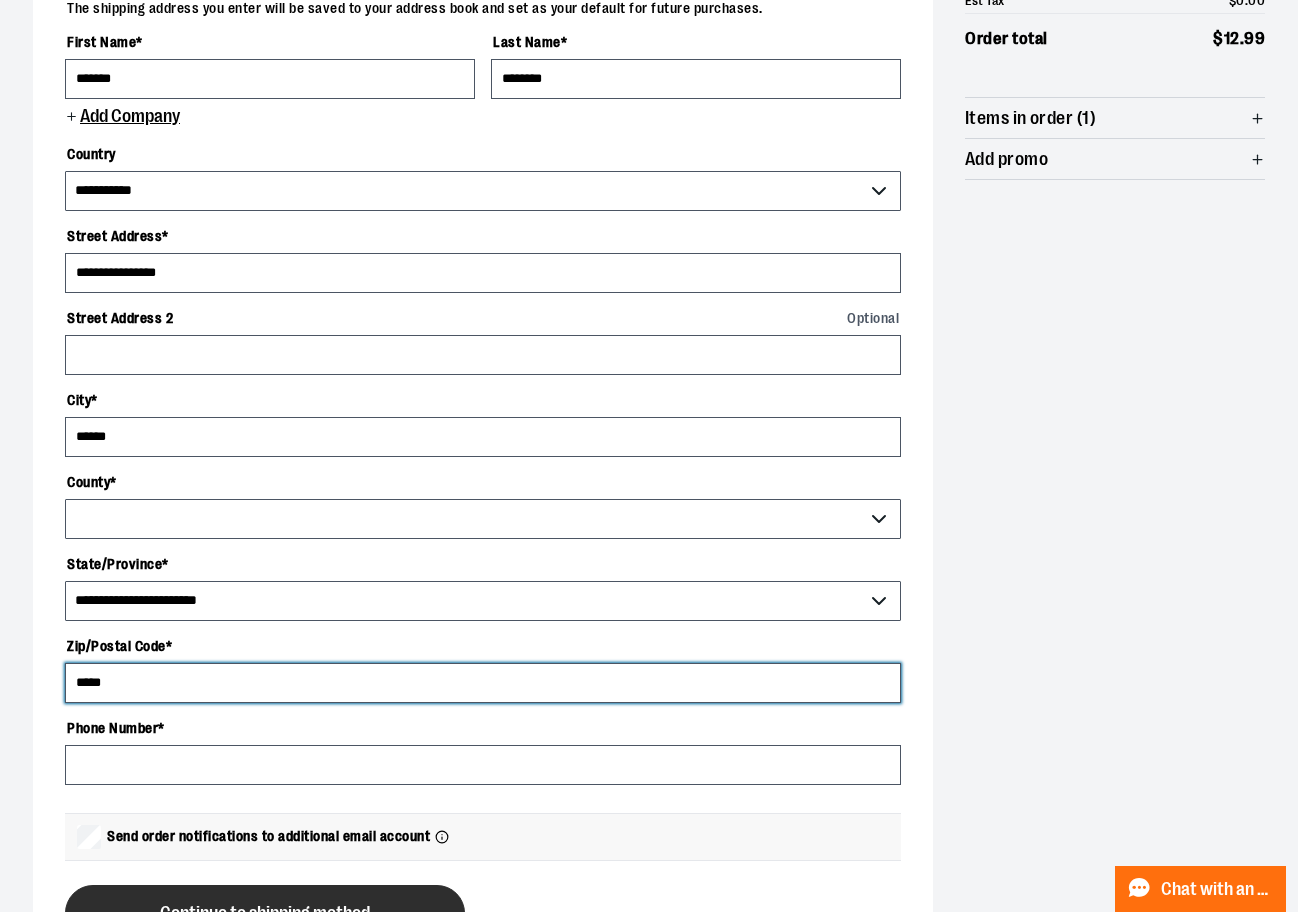 select on "******" 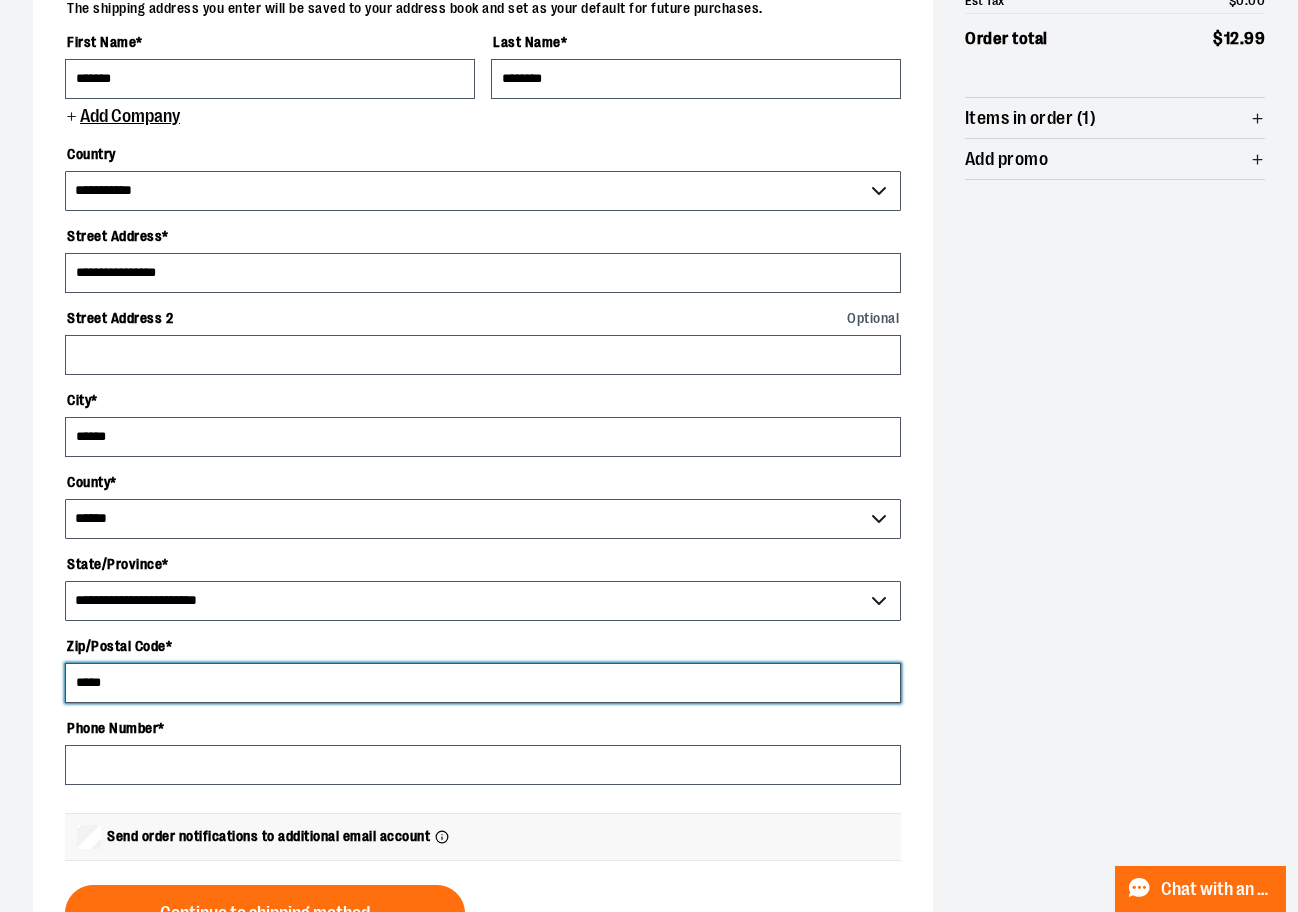 type on "*****" 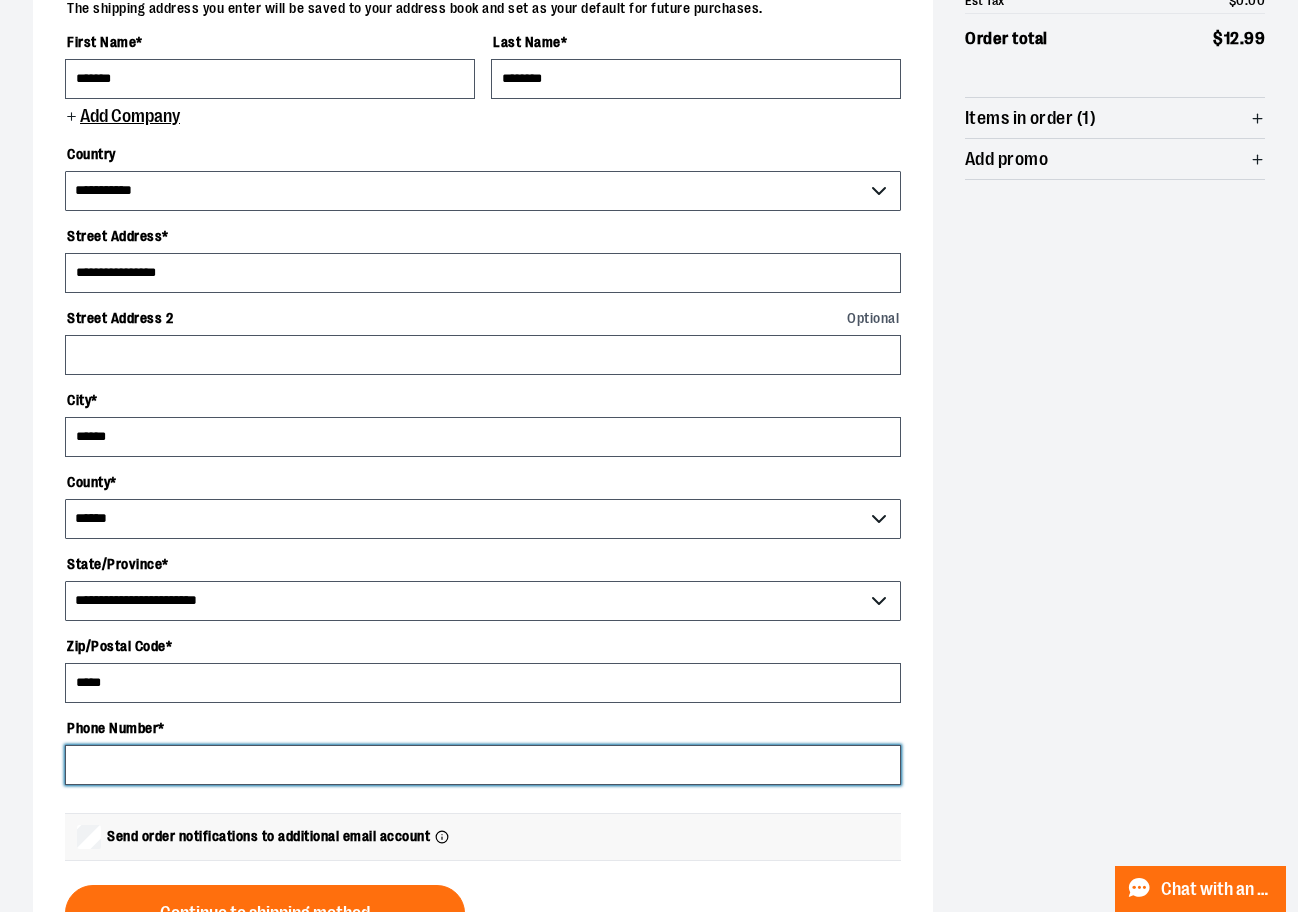 click on "Phone Number *" at bounding box center (483, 765) 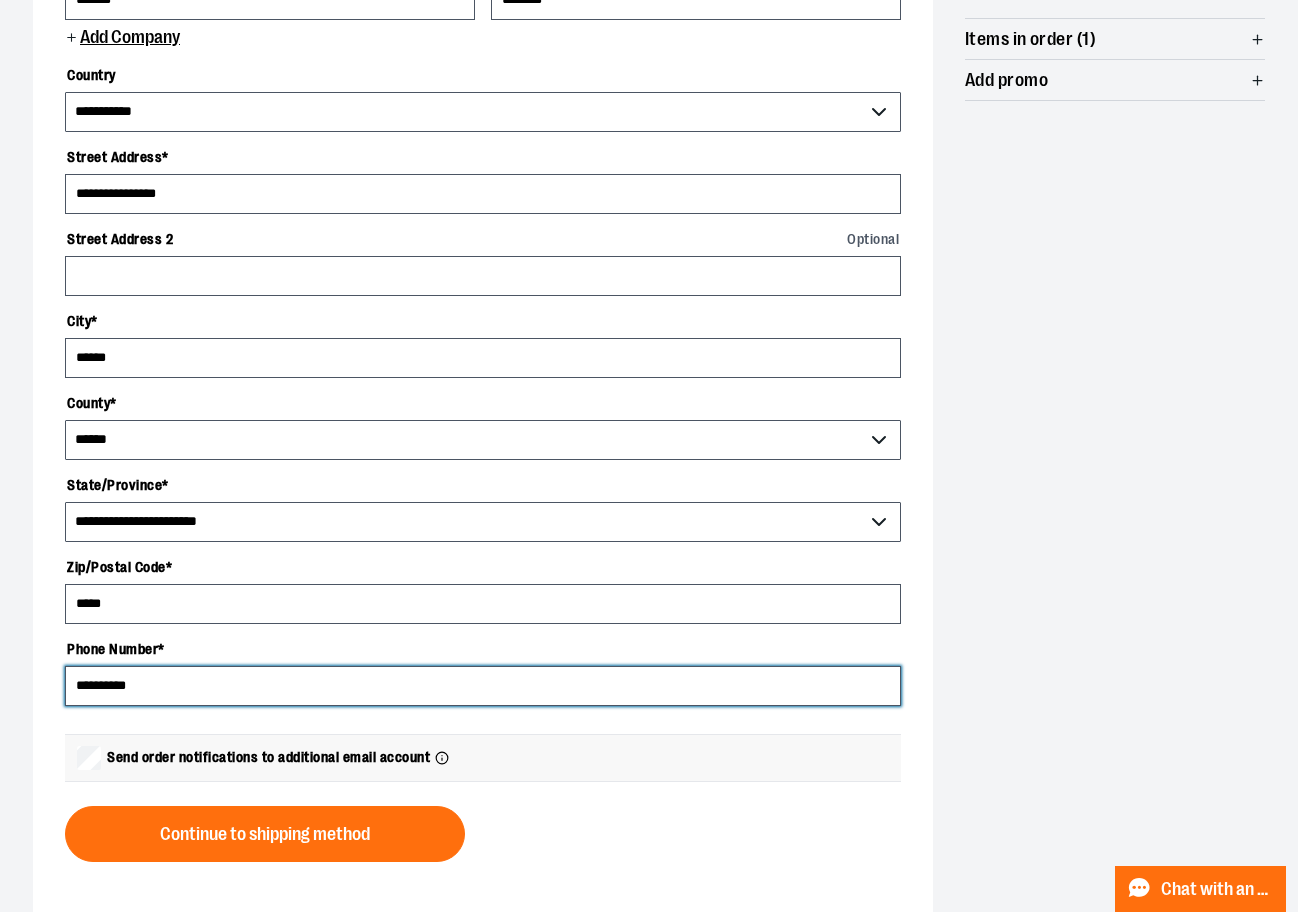 scroll, scrollTop: 600, scrollLeft: 0, axis: vertical 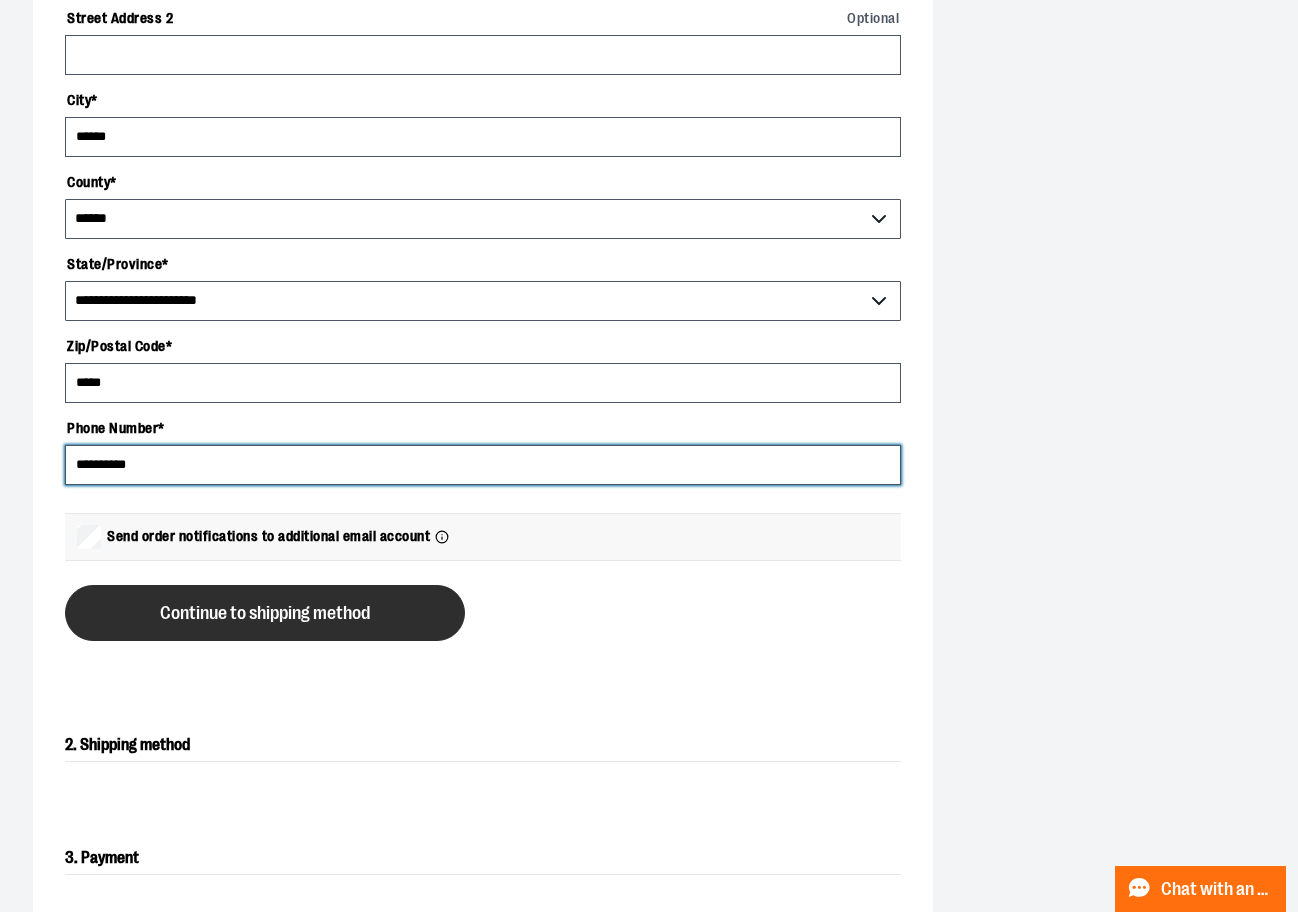 type on "**********" 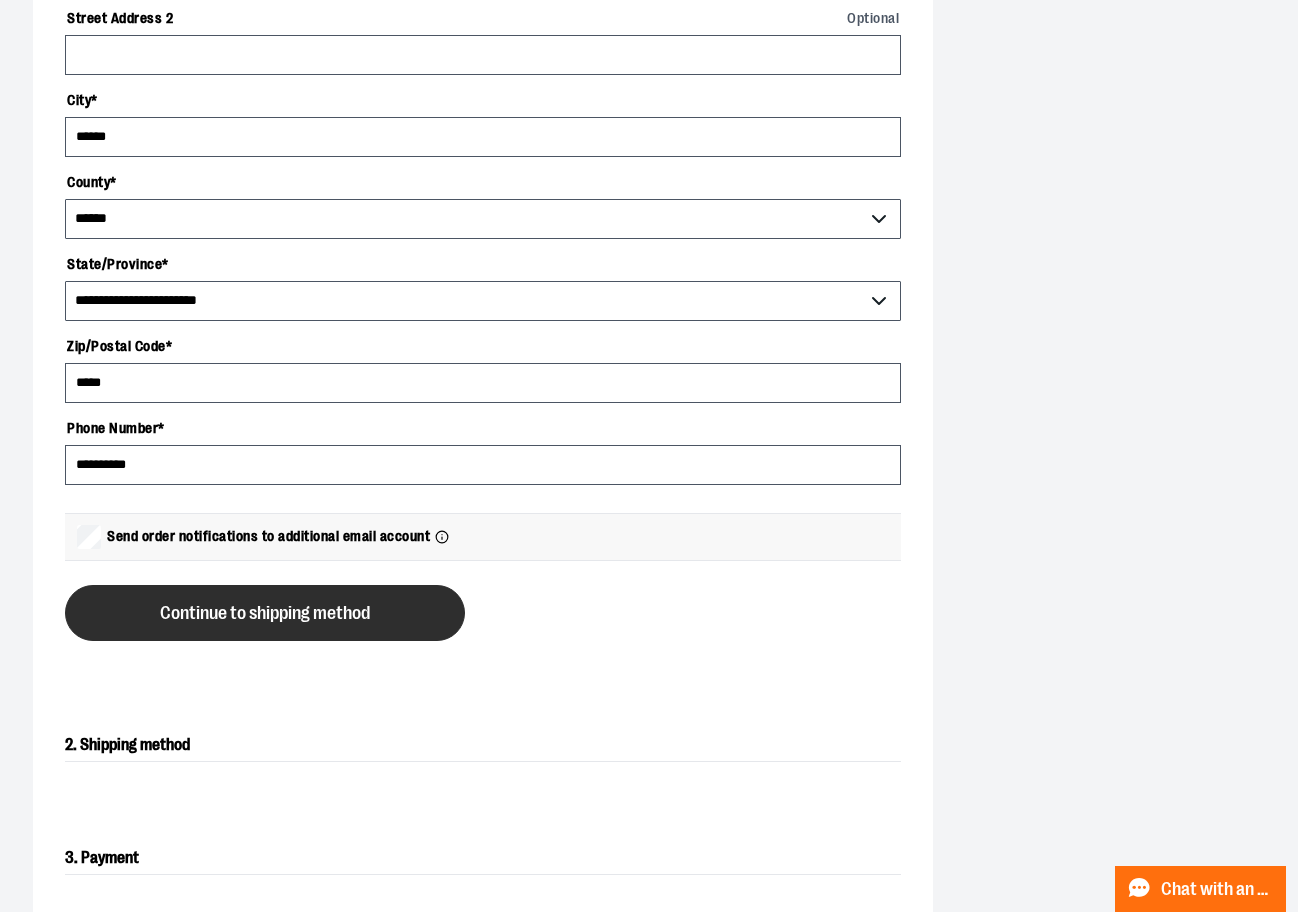 click on "Continue to shipping method" at bounding box center [265, 613] 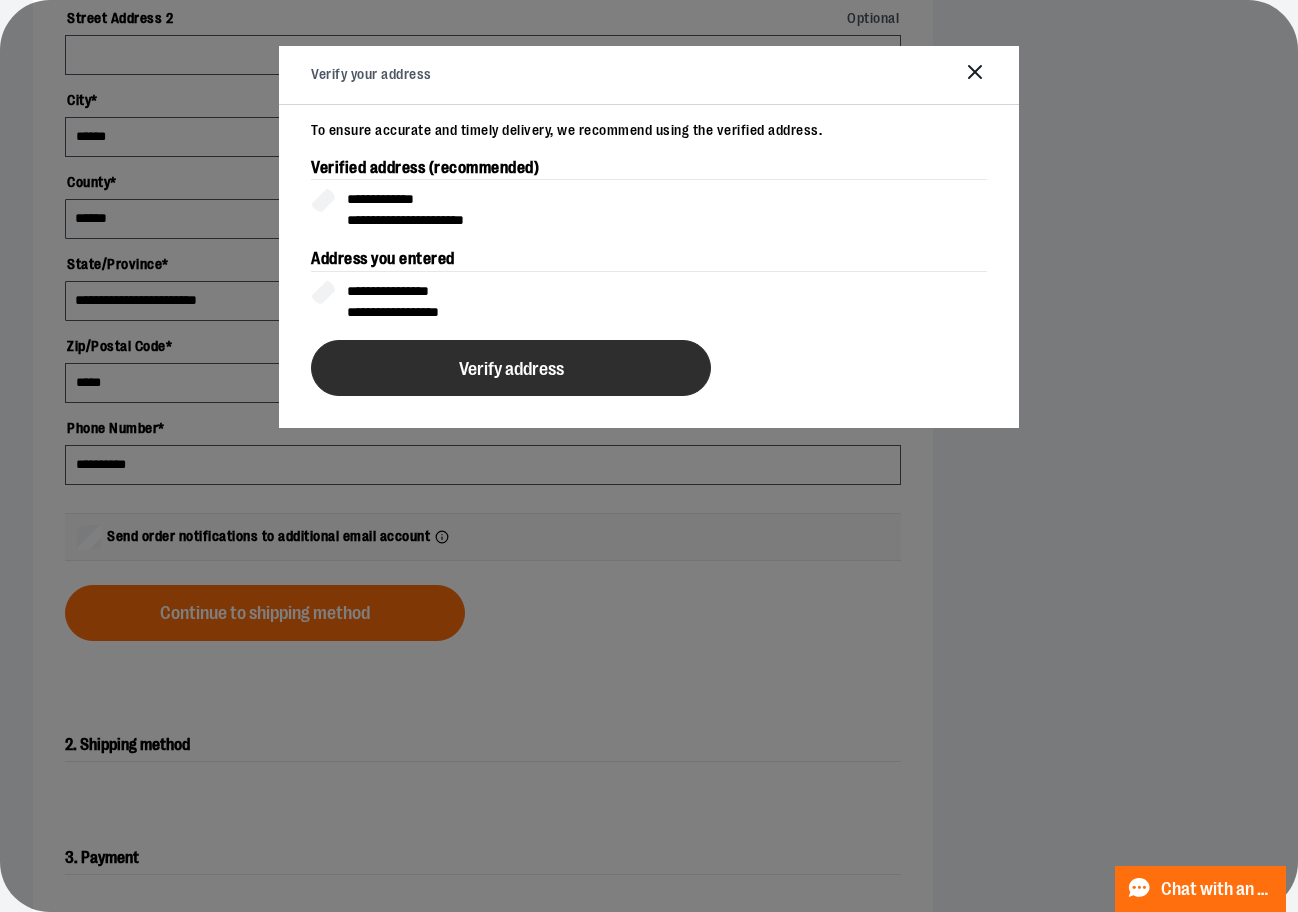 click on "Verify address" at bounding box center [511, 369] 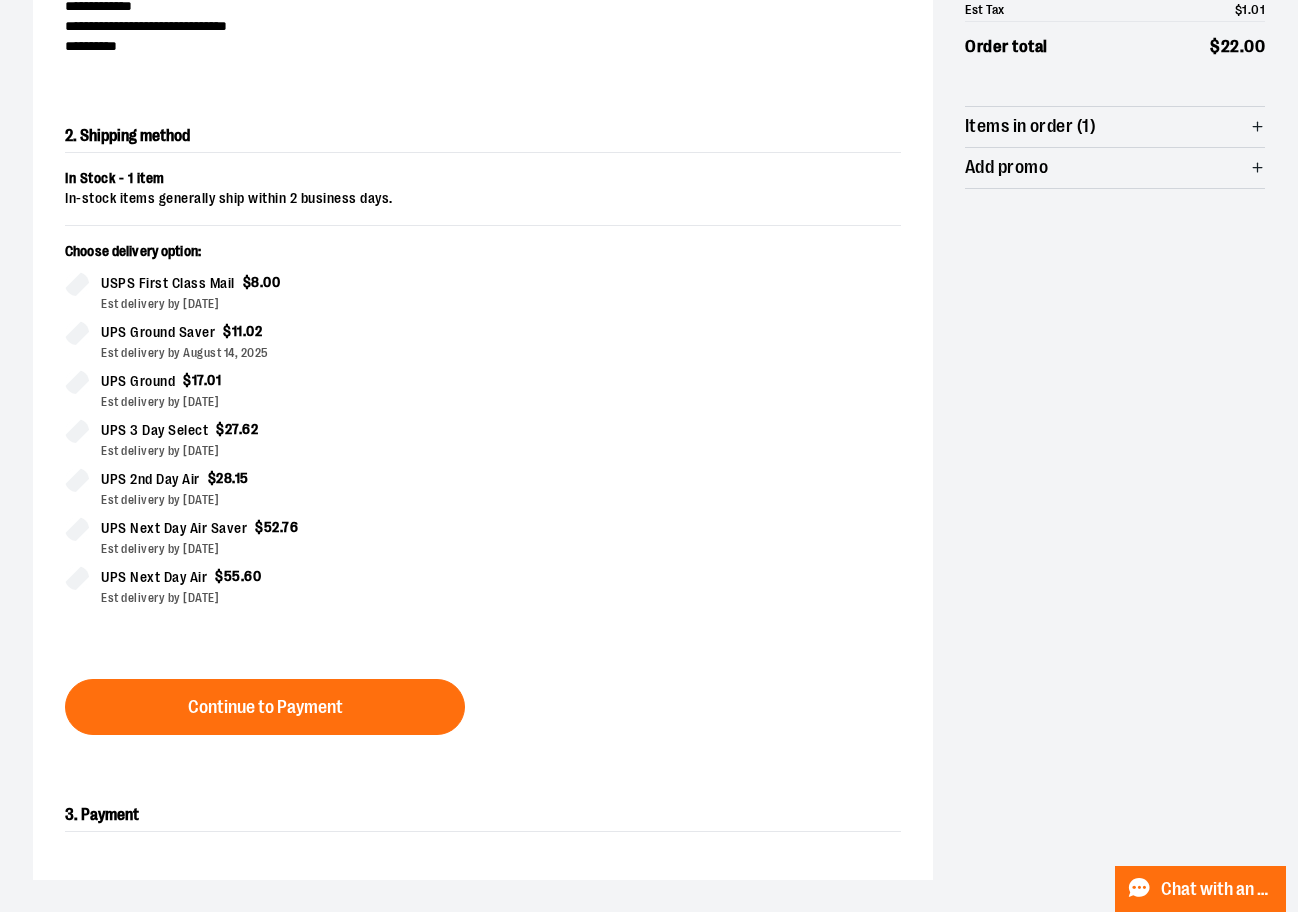 scroll, scrollTop: 321, scrollLeft: 0, axis: vertical 